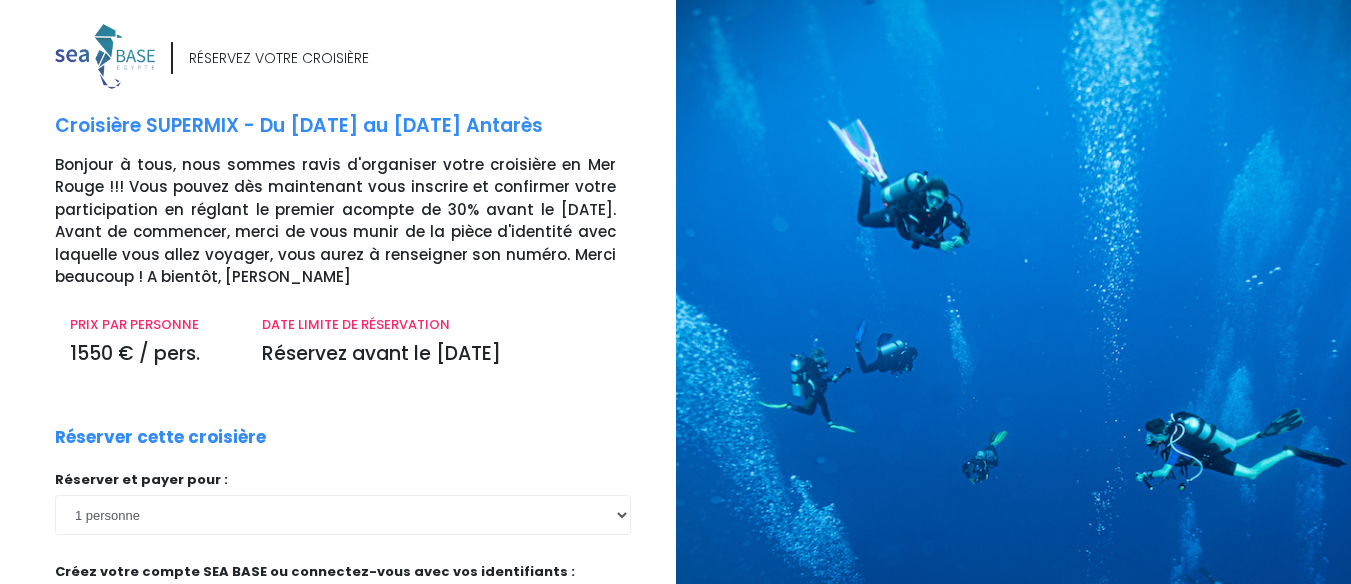 scroll, scrollTop: 327, scrollLeft: 0, axis: vertical 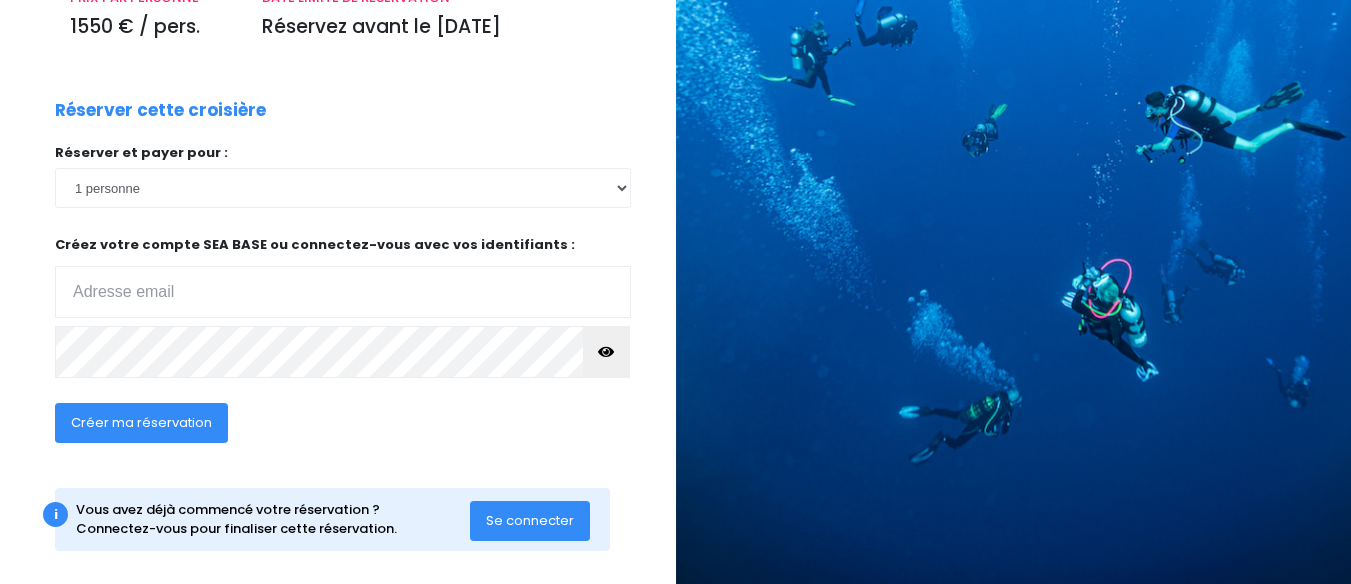 click at bounding box center (343, 292) 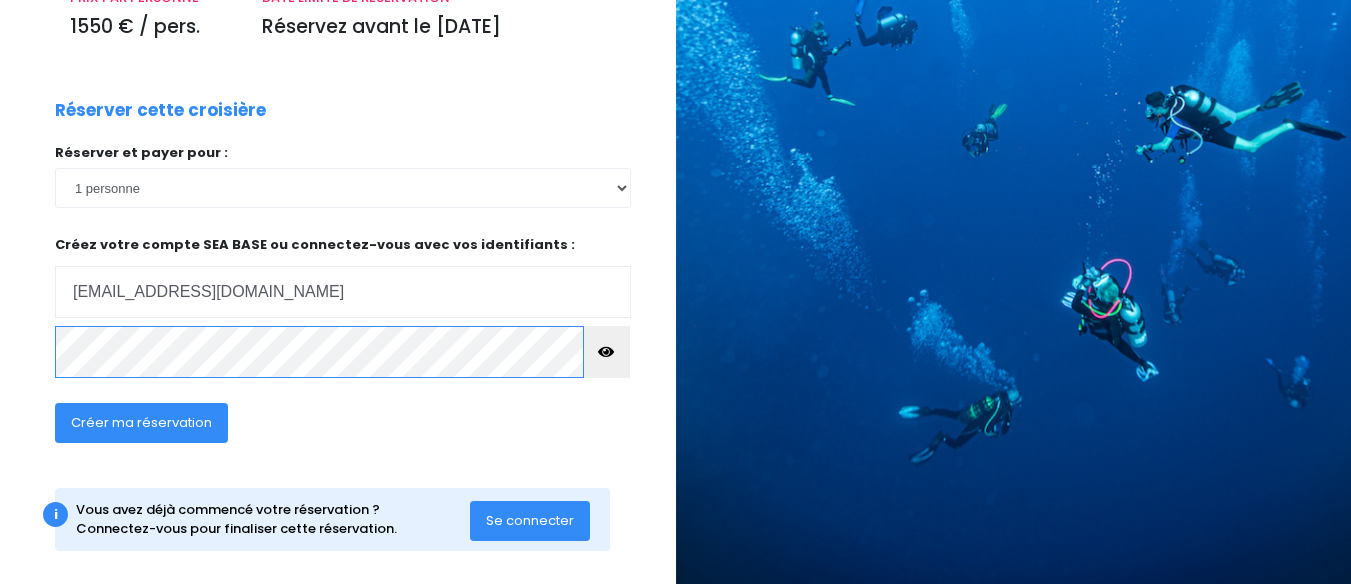 click at bounding box center (0, 0) 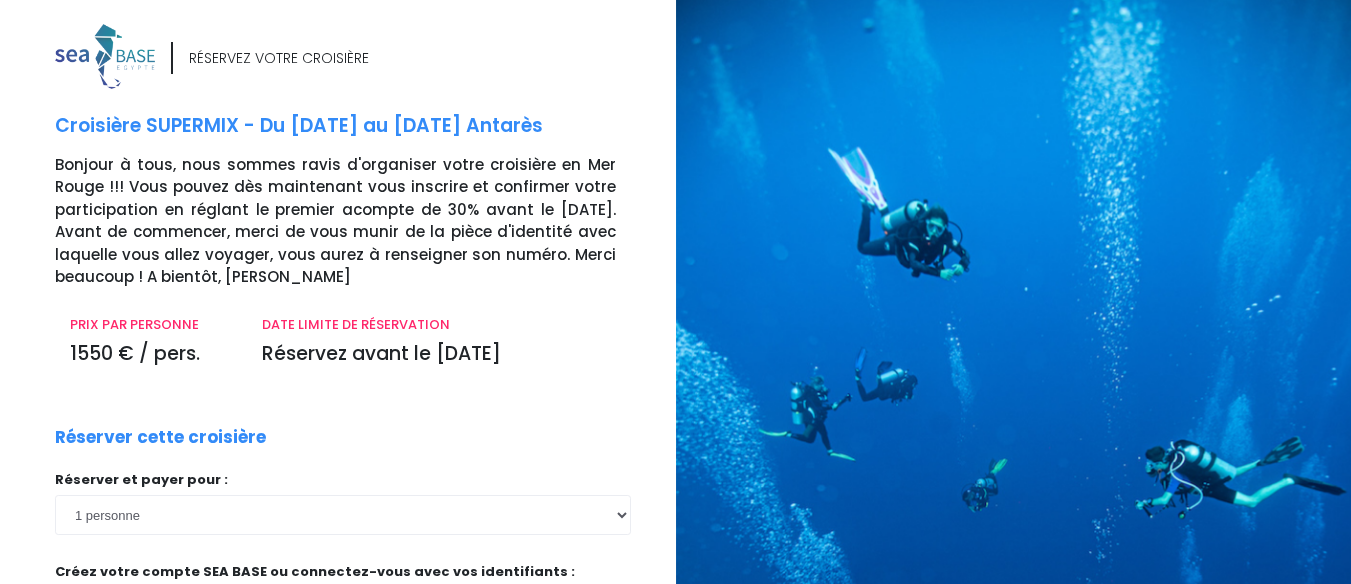 scroll, scrollTop: 277, scrollLeft: 0, axis: vertical 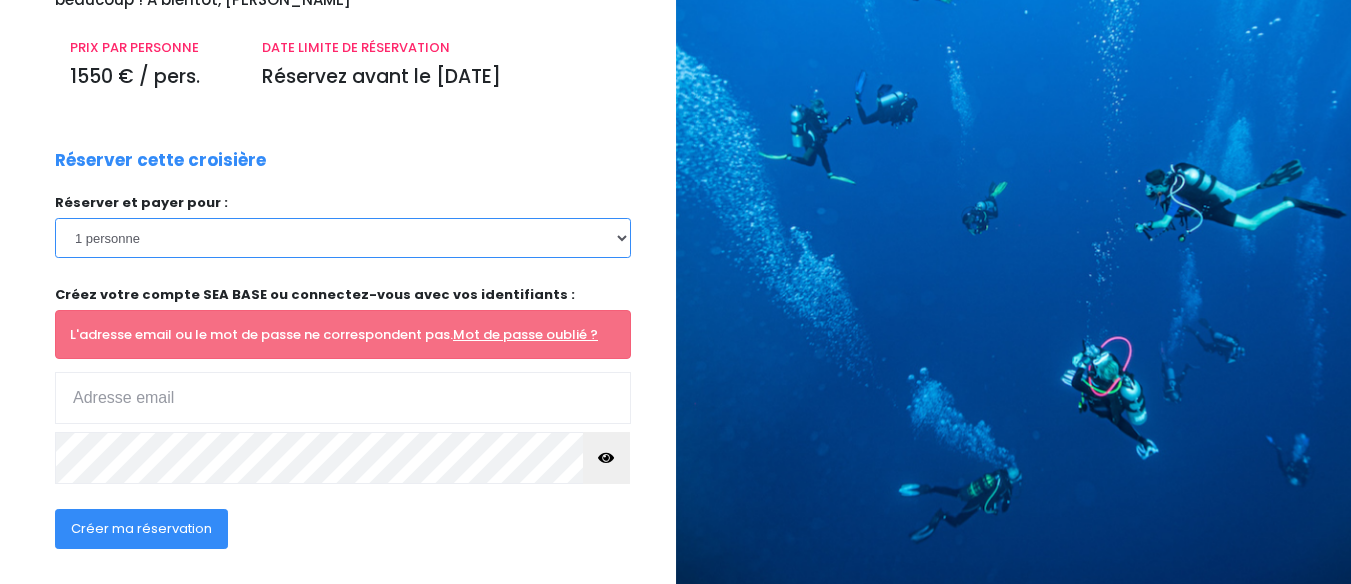 click on "1 personne
2 personnes
3 personnes
4 personnes
5 personnes 6 personnes 7 personnes 8 personnes" at bounding box center [343, 238] 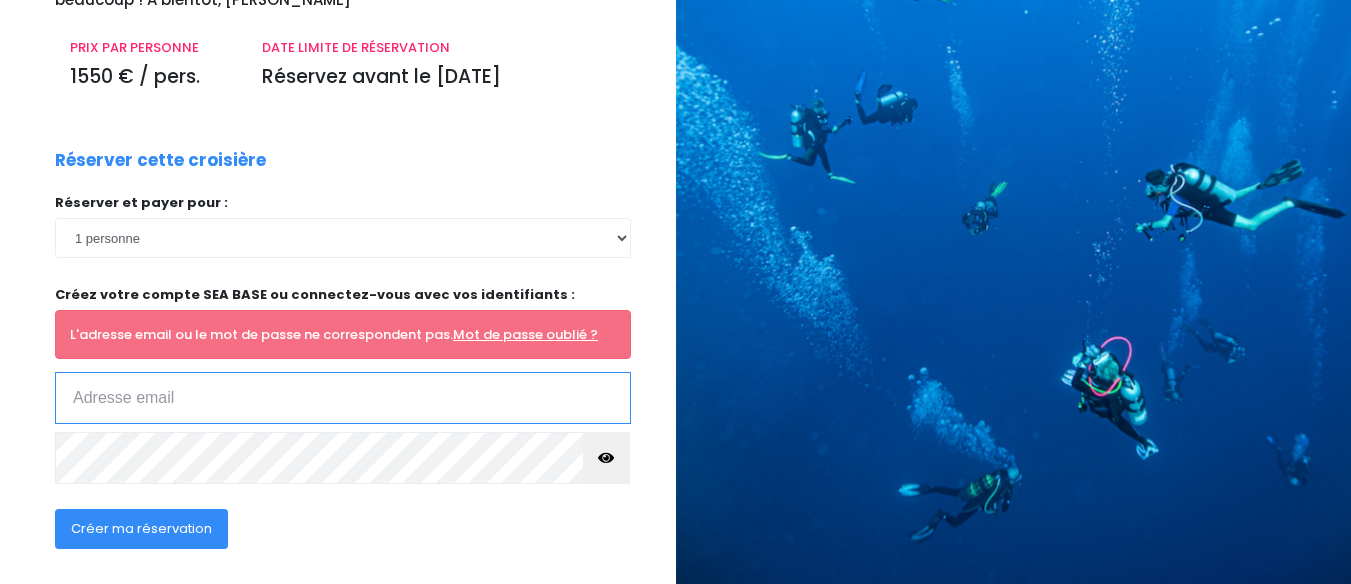 click at bounding box center (343, 398) 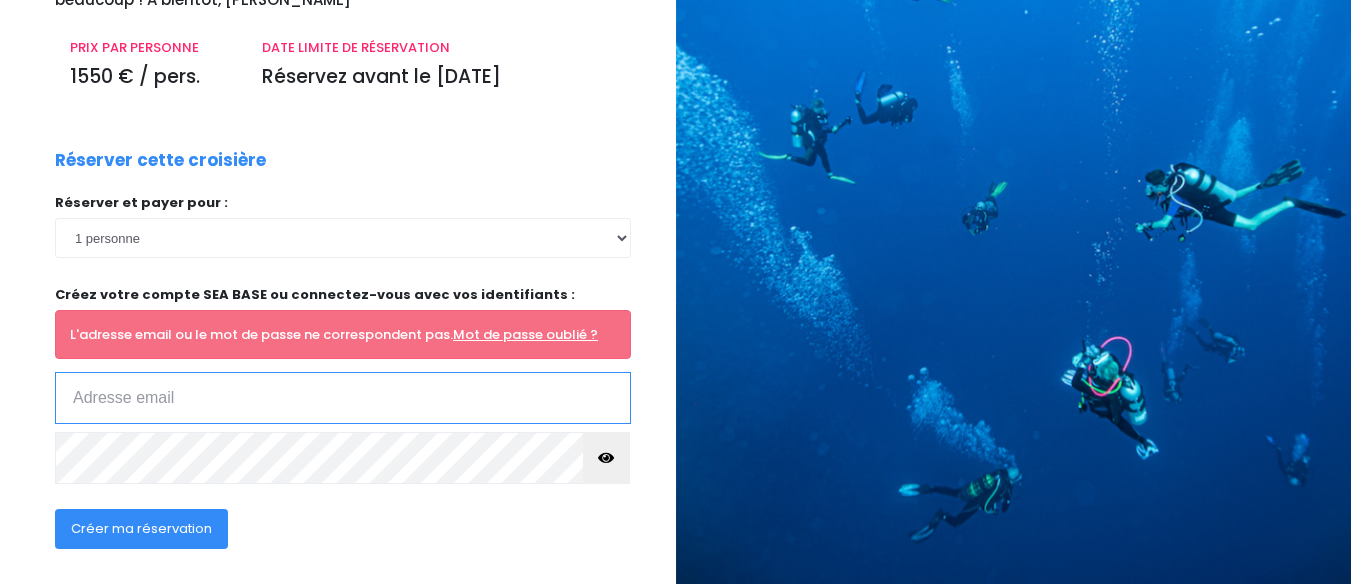 type on "[EMAIL_ADDRESS][DOMAIN_NAME]" 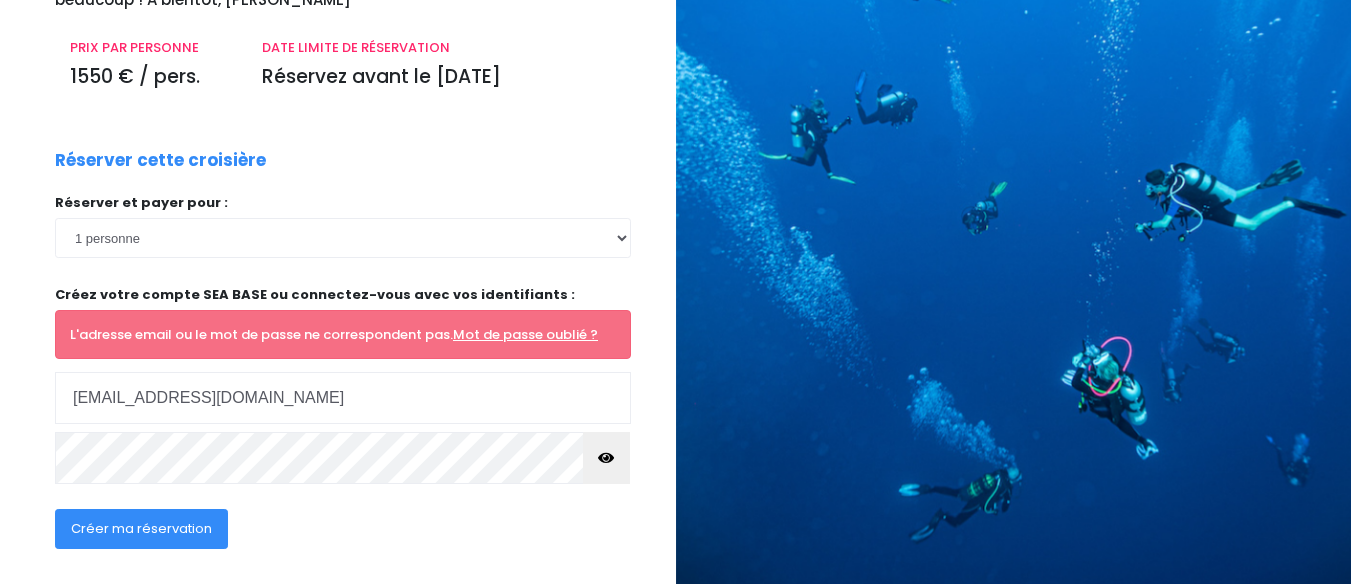 click at bounding box center [606, 458] 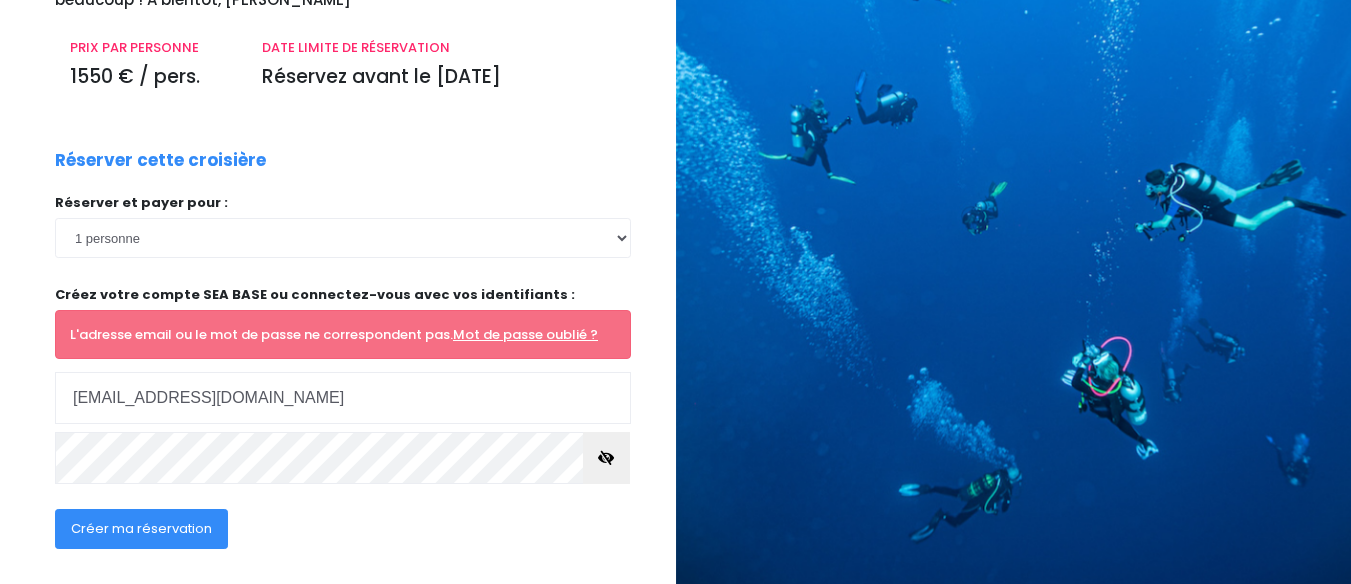 click on "Créer ma réservation" at bounding box center [141, 528] 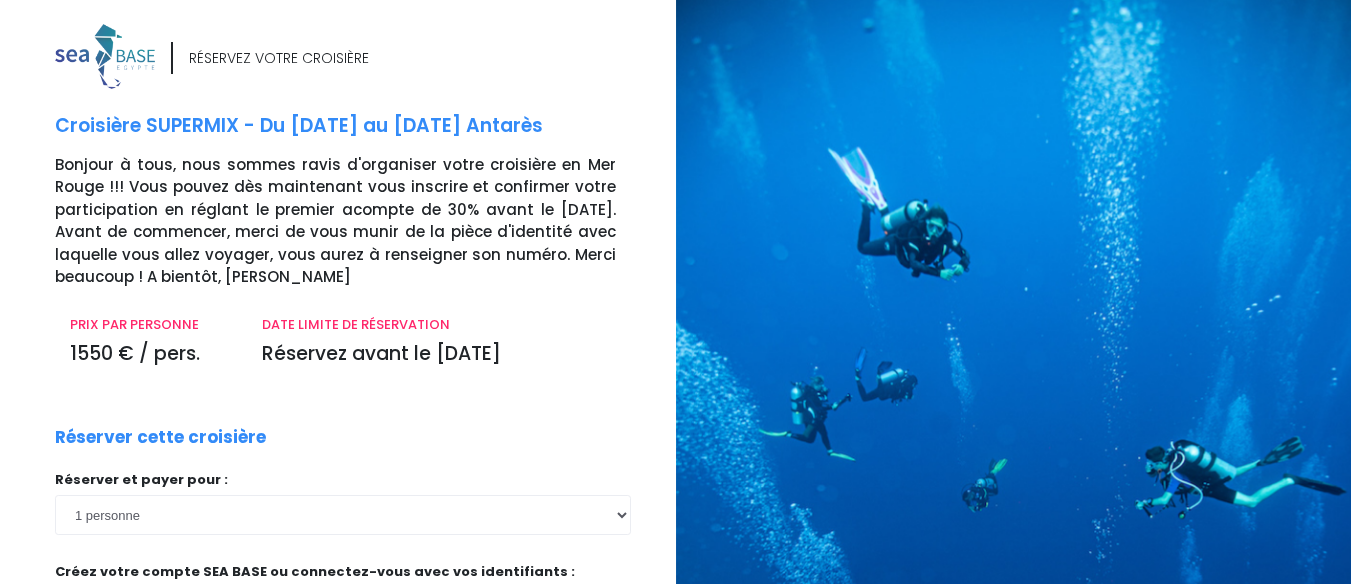 scroll, scrollTop: 277, scrollLeft: 0, axis: vertical 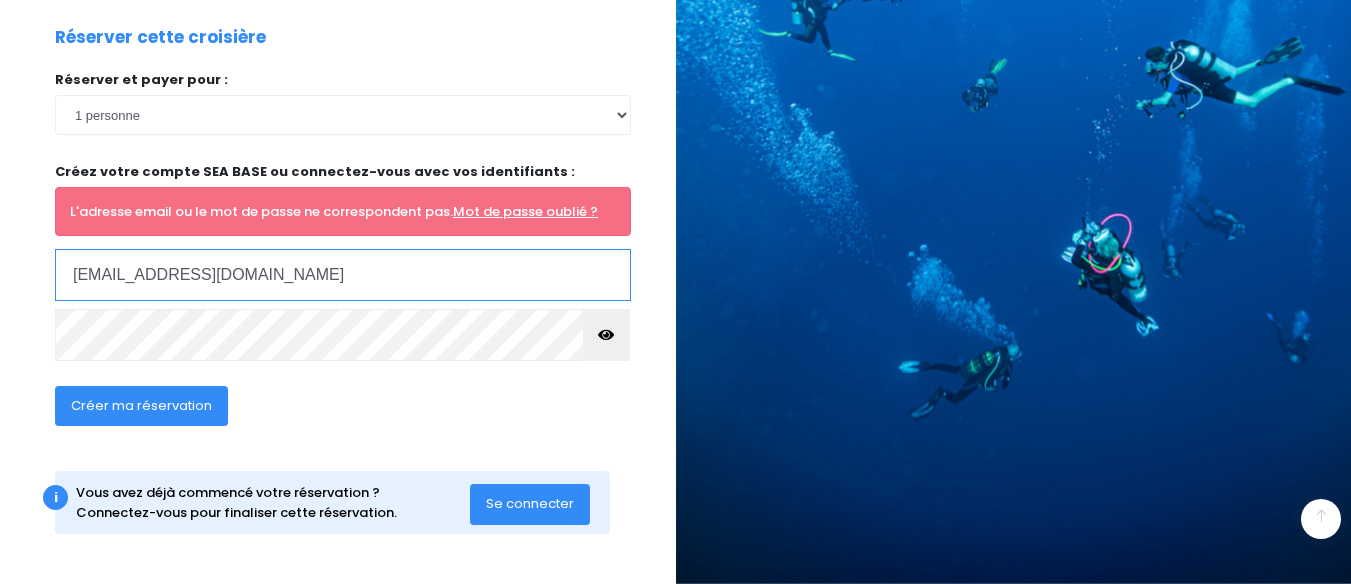 type on "cathfrank67@gmail.com" 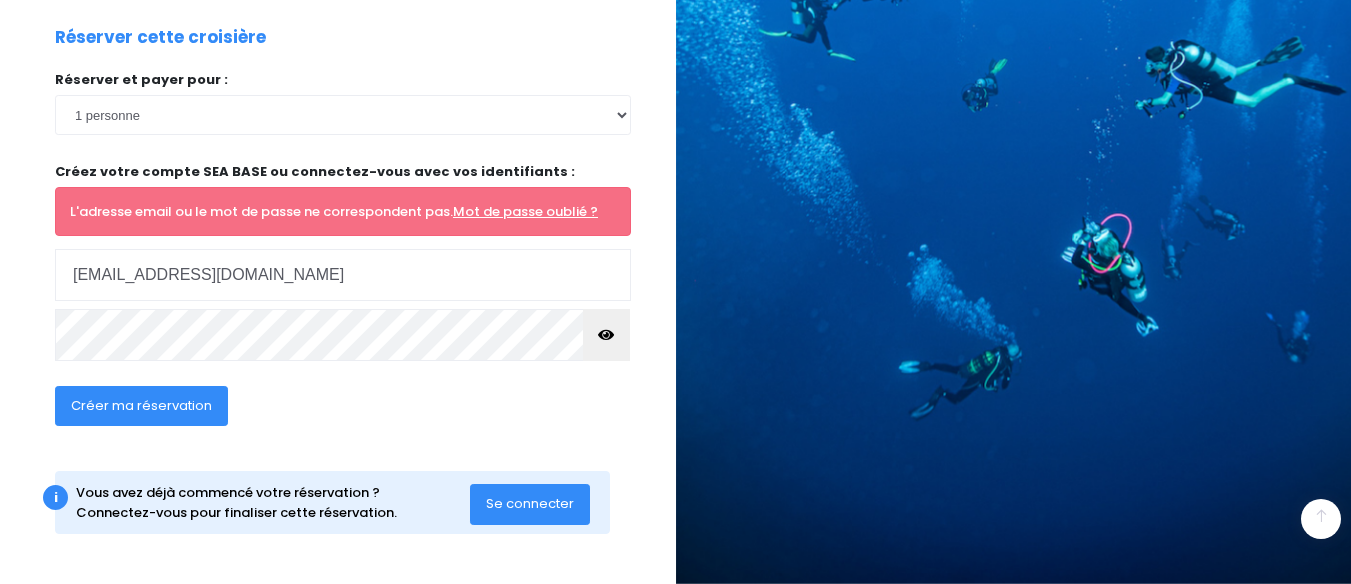 click at bounding box center (607, 335) 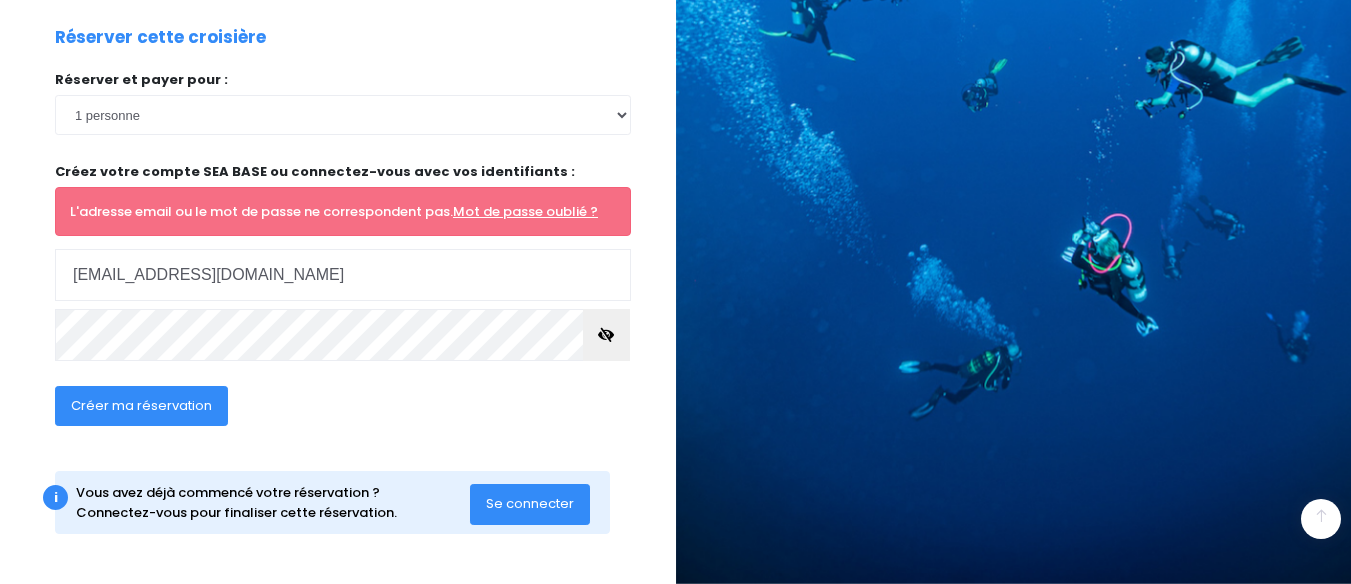 click on "Se connecter" at bounding box center (530, 503) 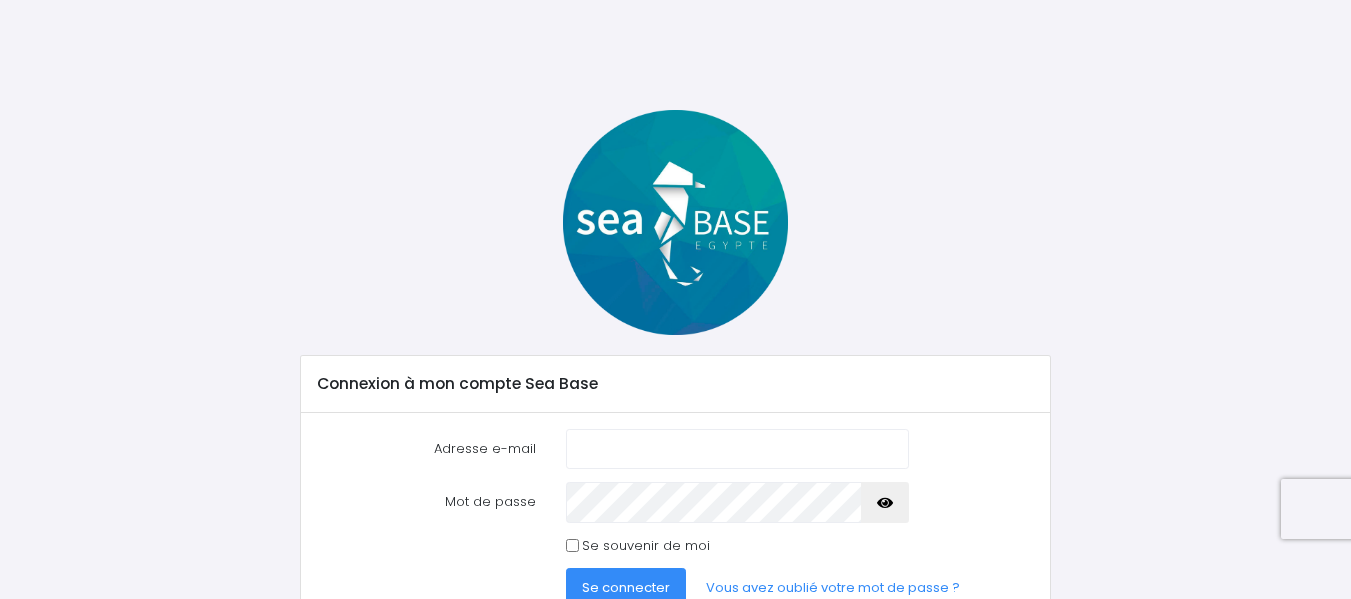 scroll, scrollTop: 97, scrollLeft: 0, axis: vertical 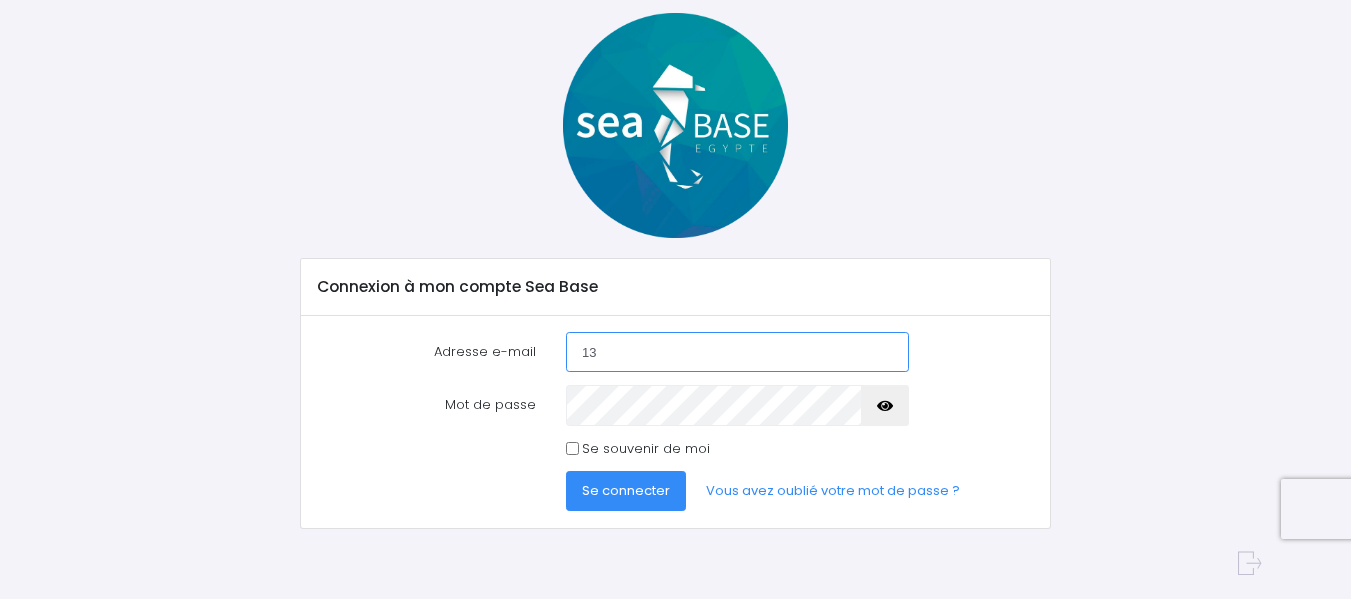 type on "[EMAIL_ADDRESS][DOMAIN_NAME]" 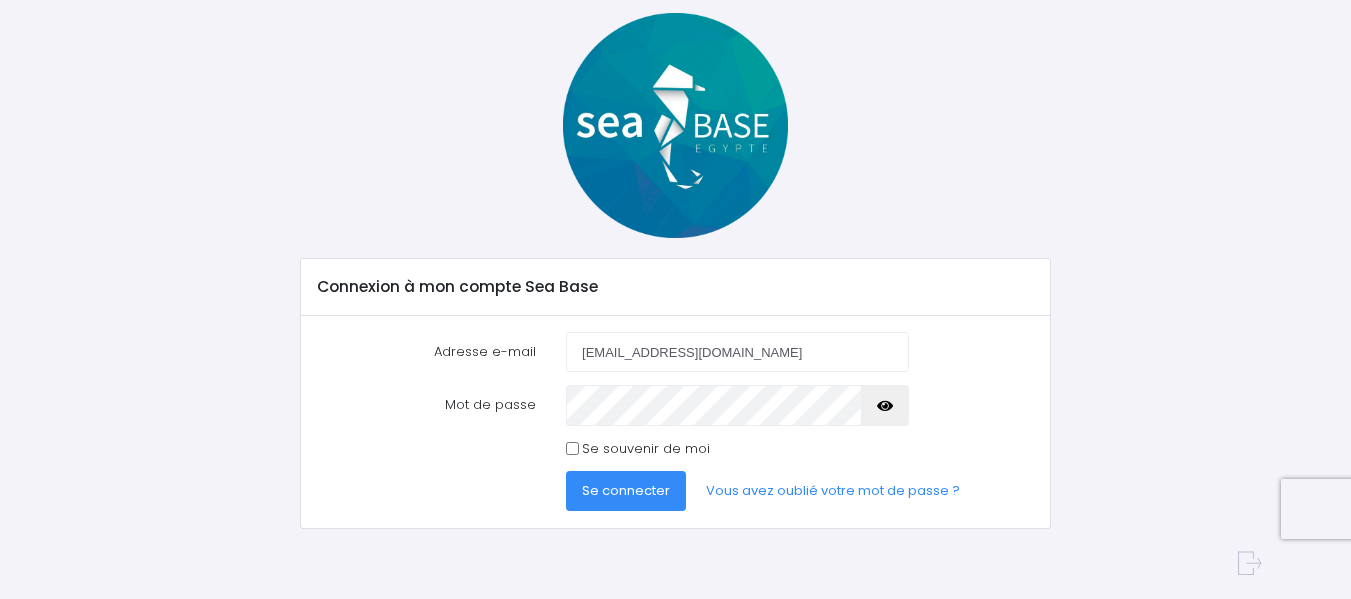 click at bounding box center [885, 405] 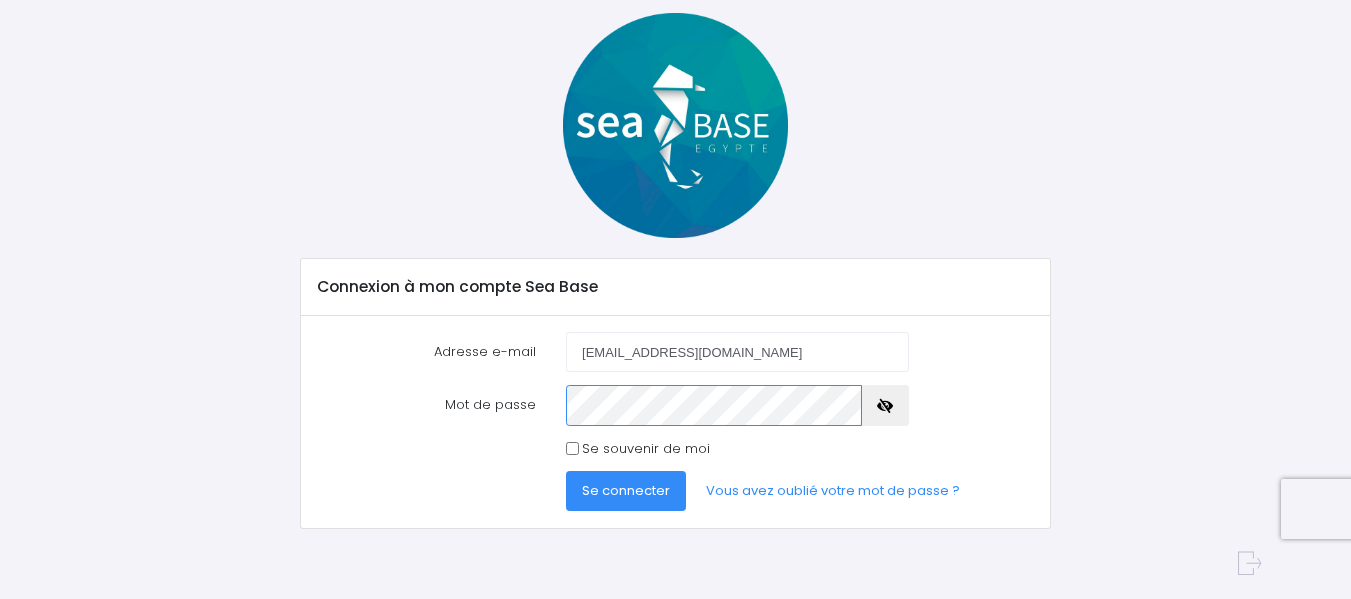 click on "Se connecter" at bounding box center (626, 491) 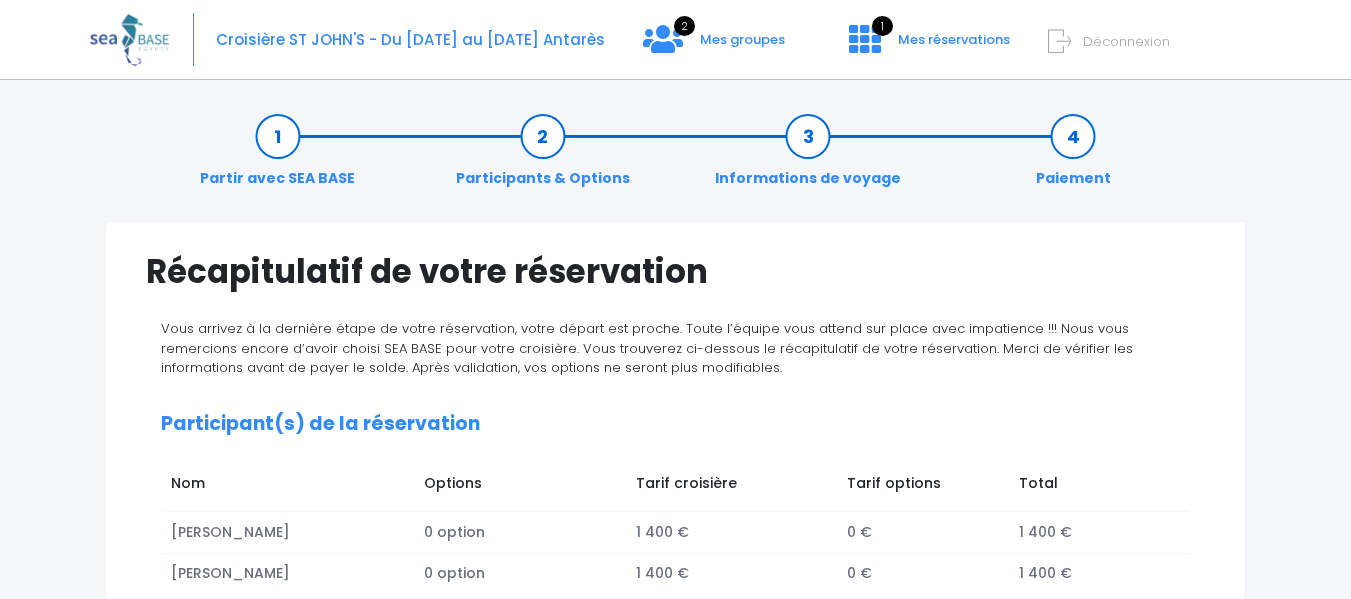 scroll, scrollTop: 0, scrollLeft: 0, axis: both 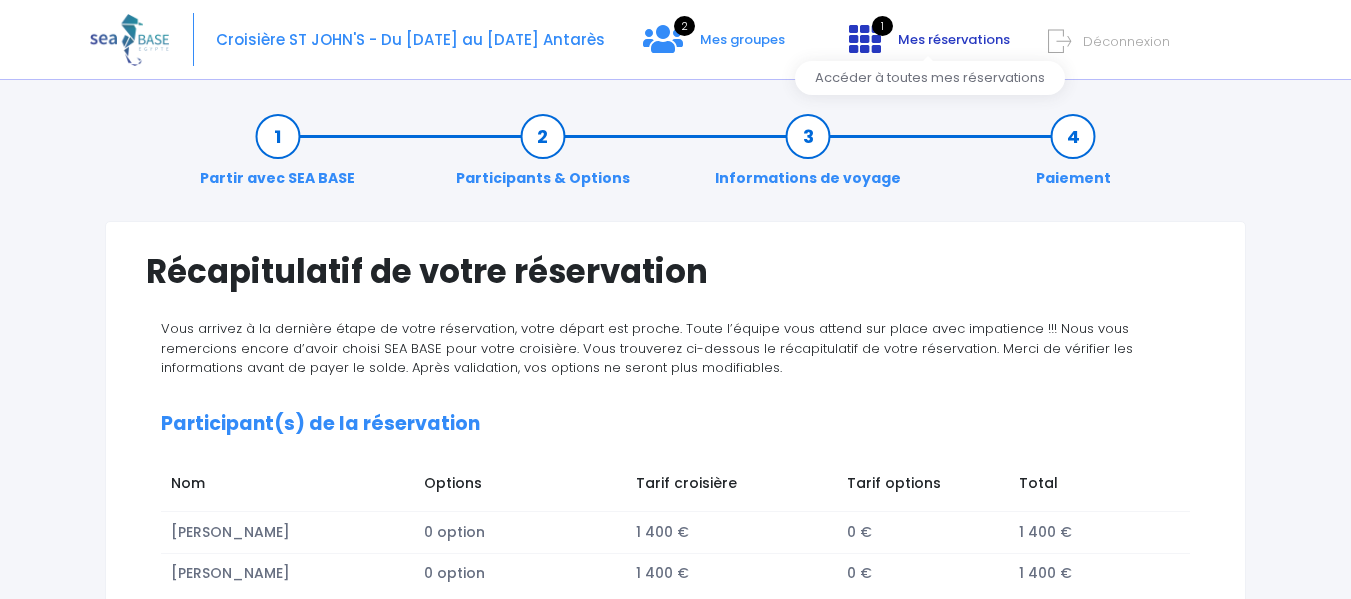 click on "Mes réservations" at bounding box center (954, 39) 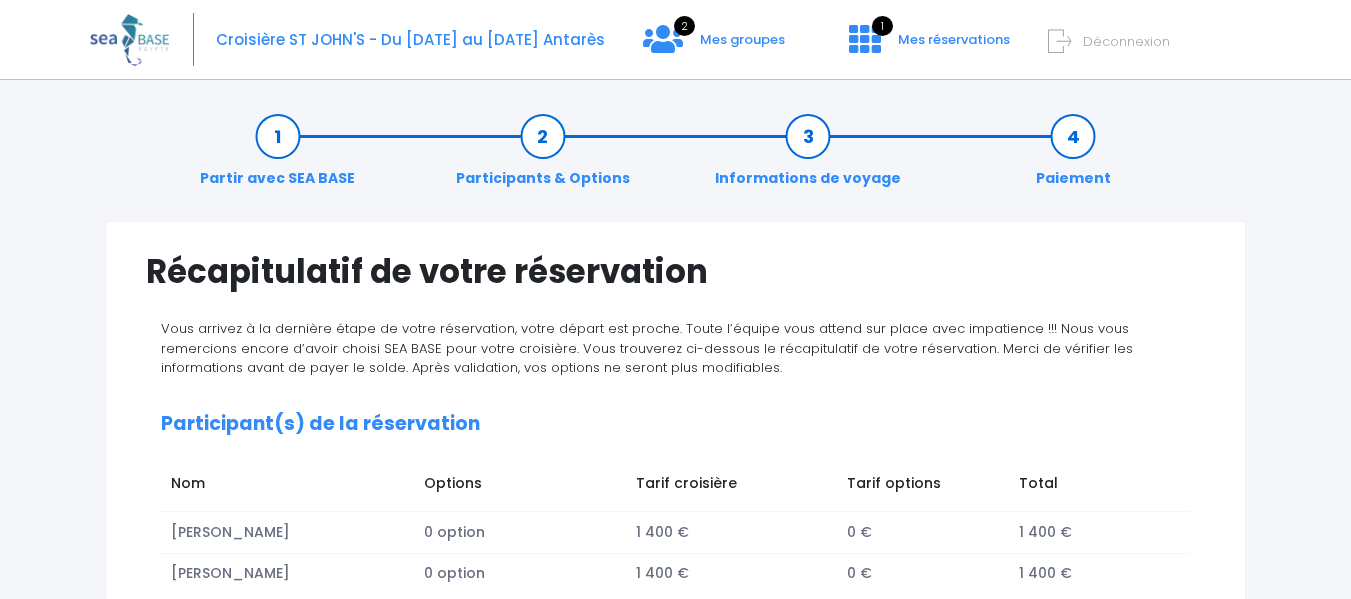 scroll, scrollTop: 200, scrollLeft: 0, axis: vertical 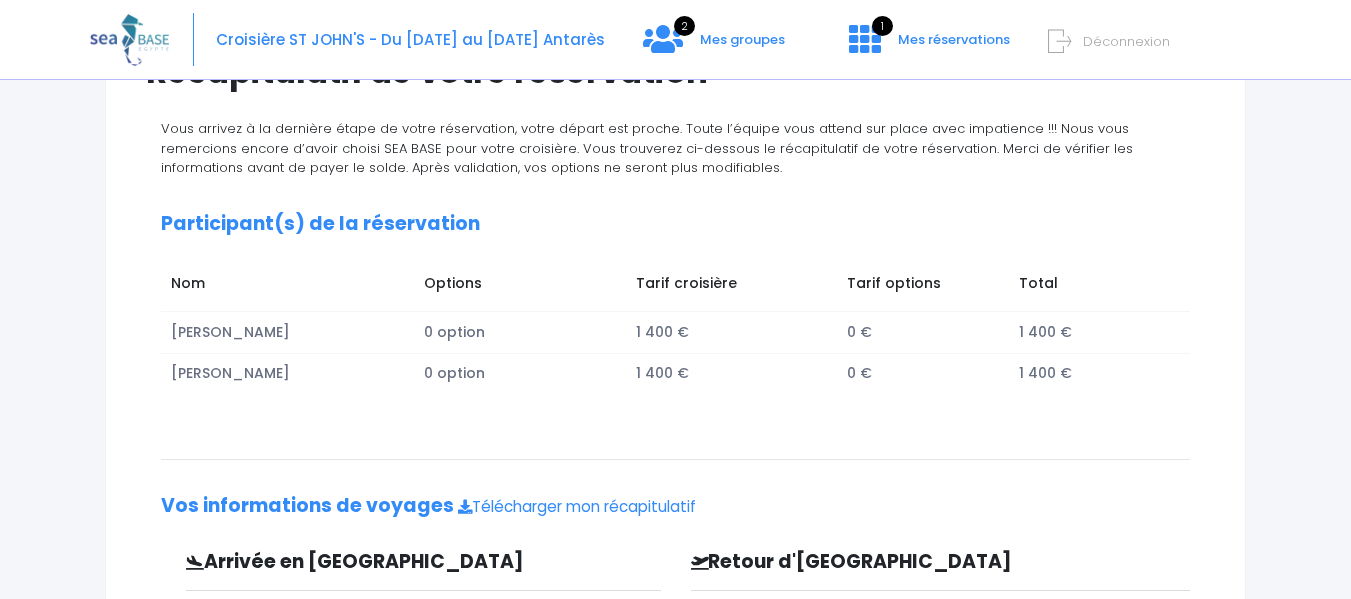 click on "Catherine RAZNY" at bounding box center [287, 333] 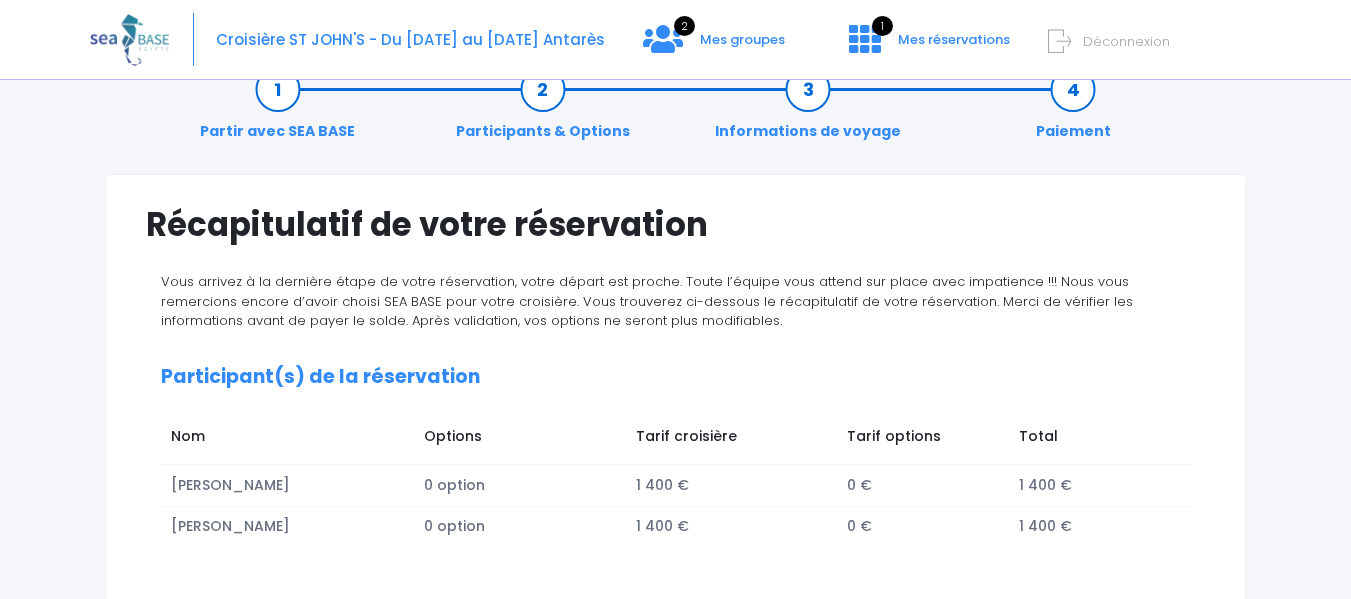 scroll, scrollTop: 0, scrollLeft: 0, axis: both 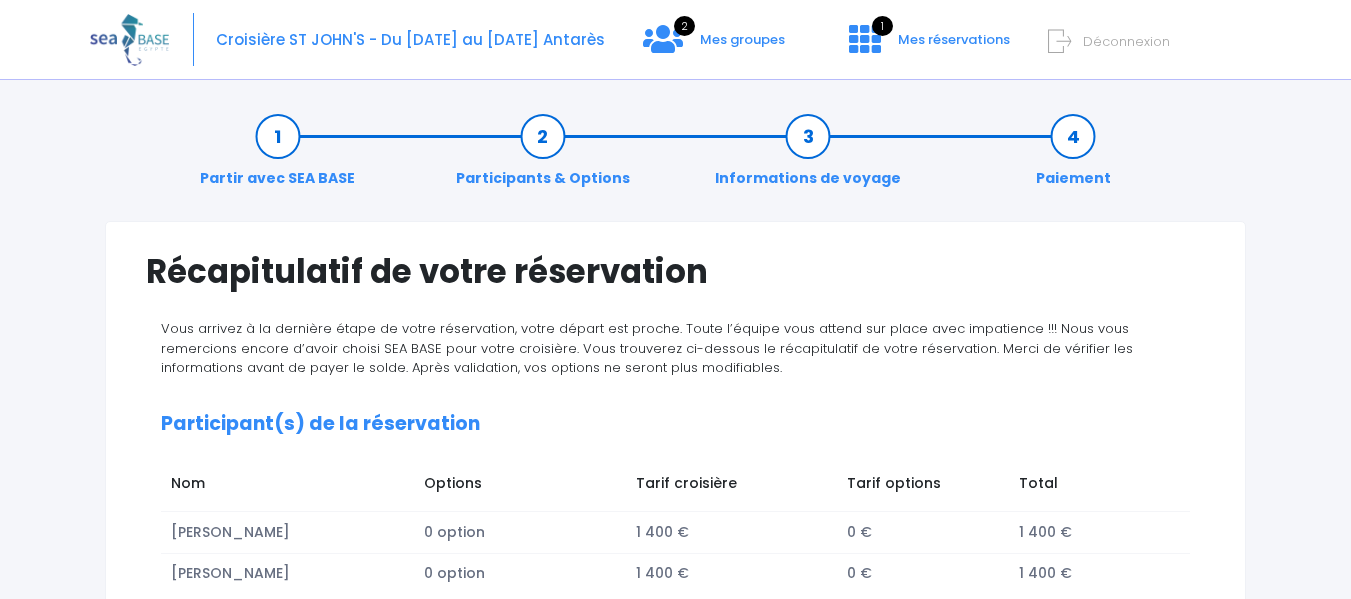 click on "2
Mes groupes
1
Mes réservations
Déconnexion" at bounding box center (1065, 62) 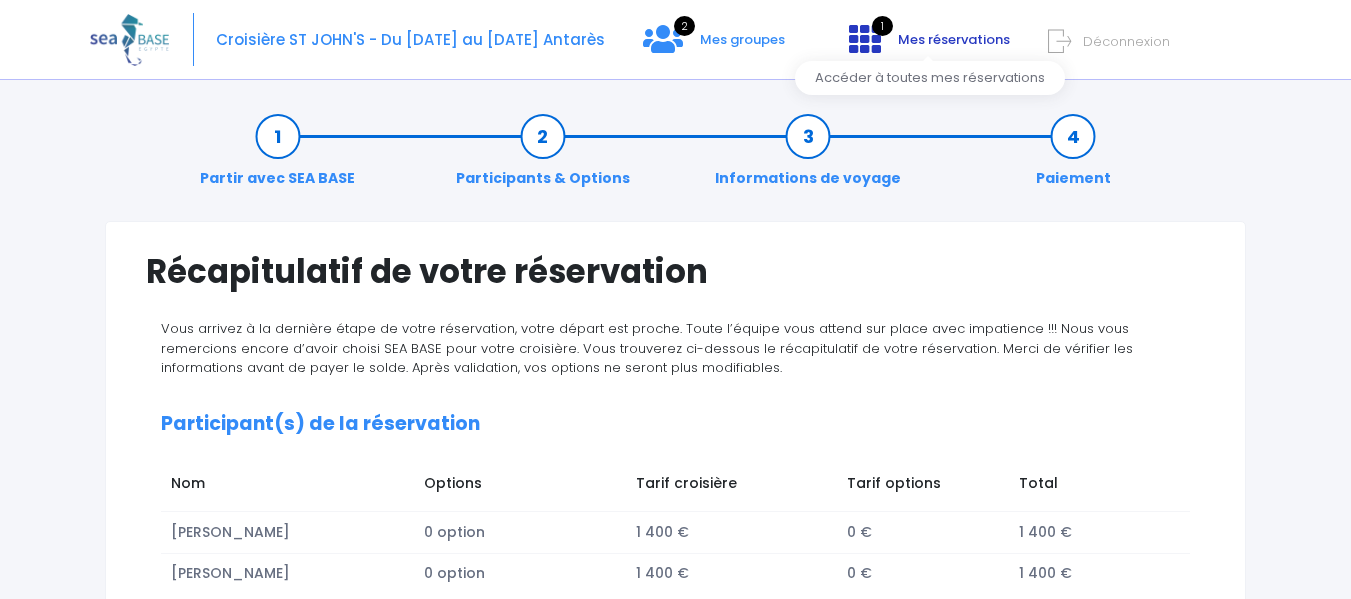 click on "1" at bounding box center [882, 26] 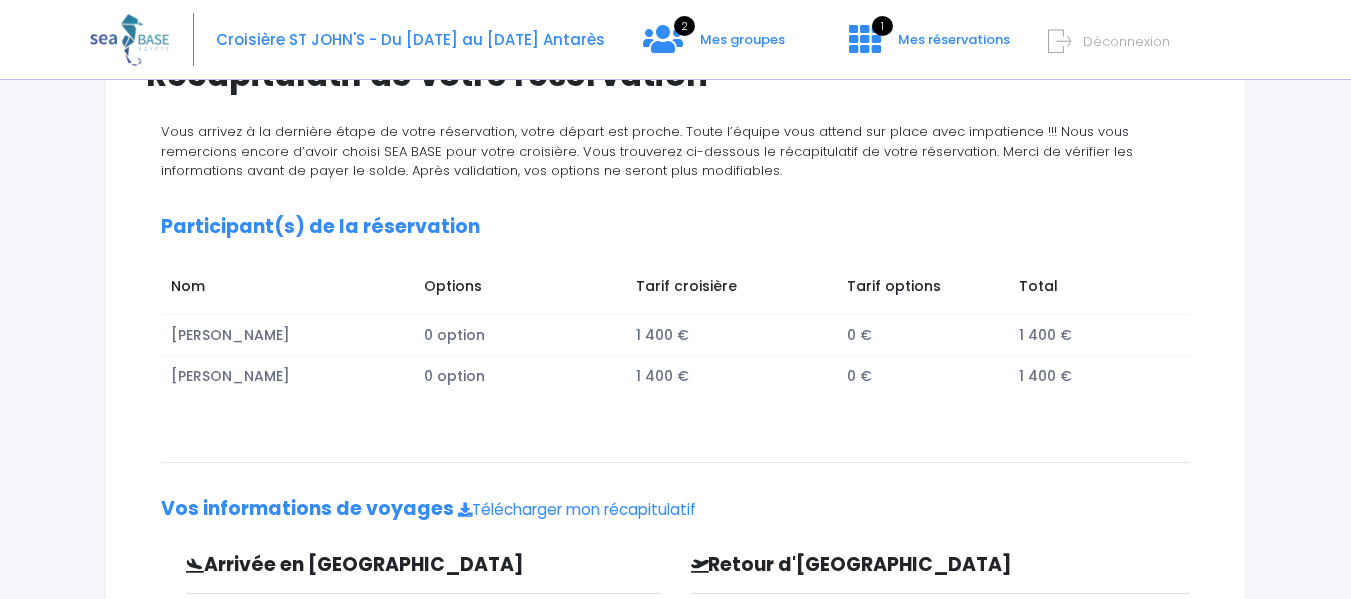 scroll, scrollTop: 0, scrollLeft: 0, axis: both 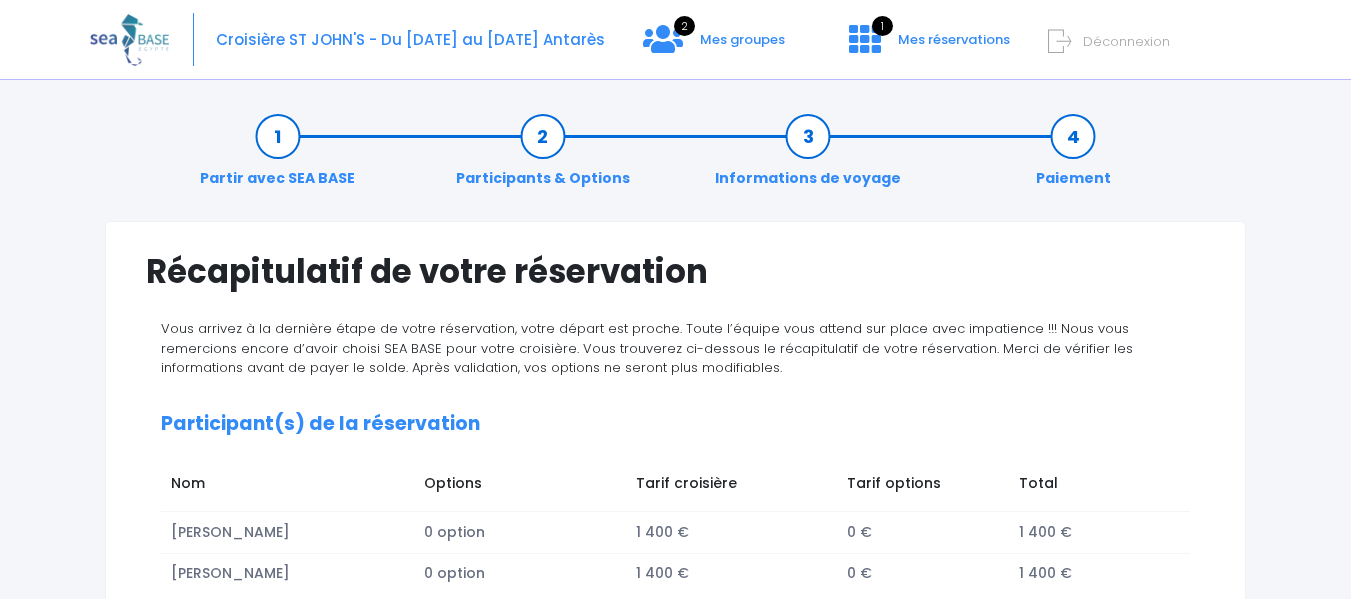 click on "Participants & Options" at bounding box center [543, 157] 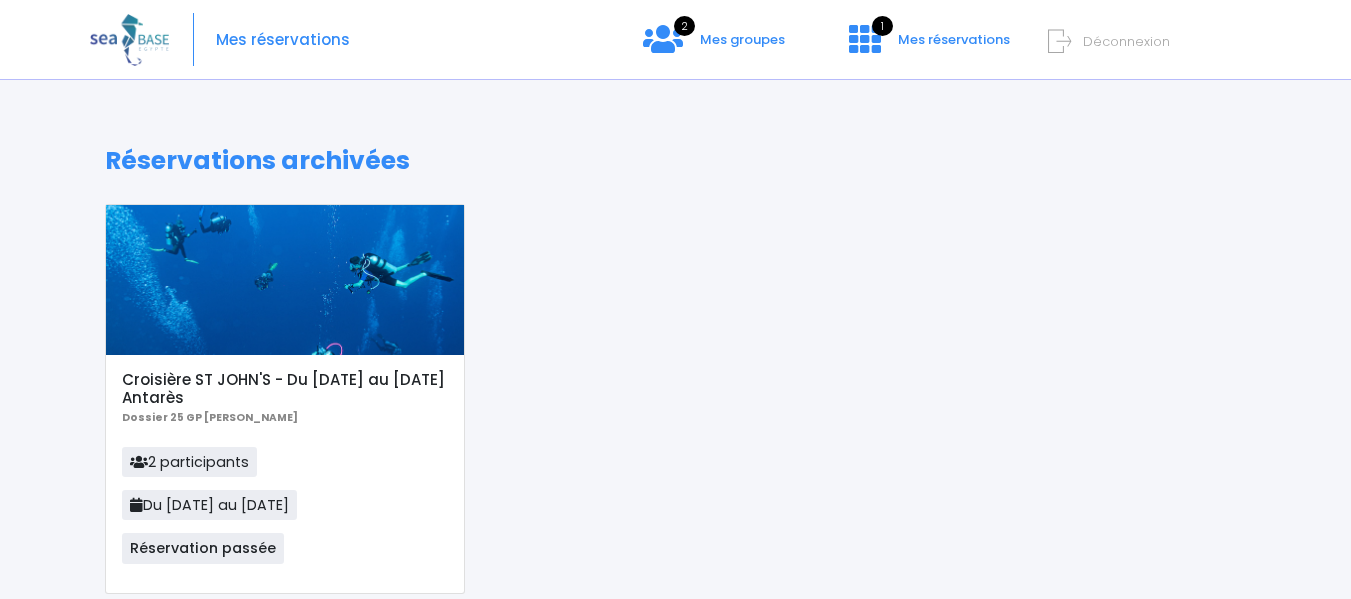 scroll, scrollTop: 0, scrollLeft: 0, axis: both 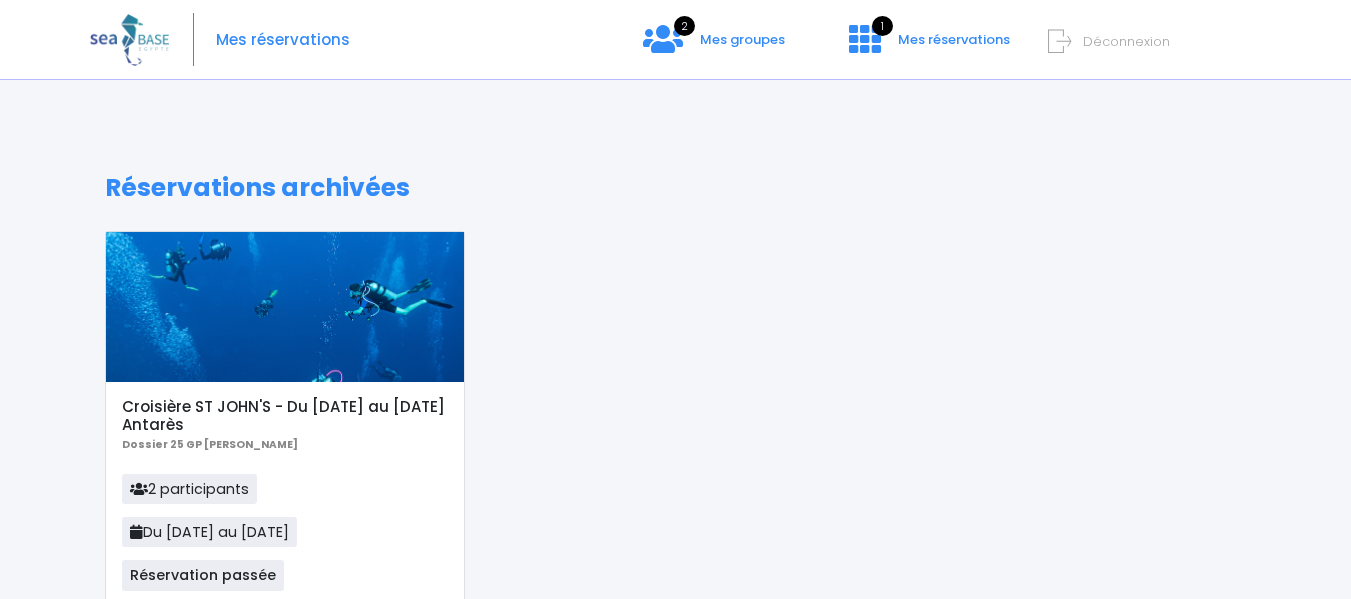 click on "Mes réservations" at bounding box center [283, 40] 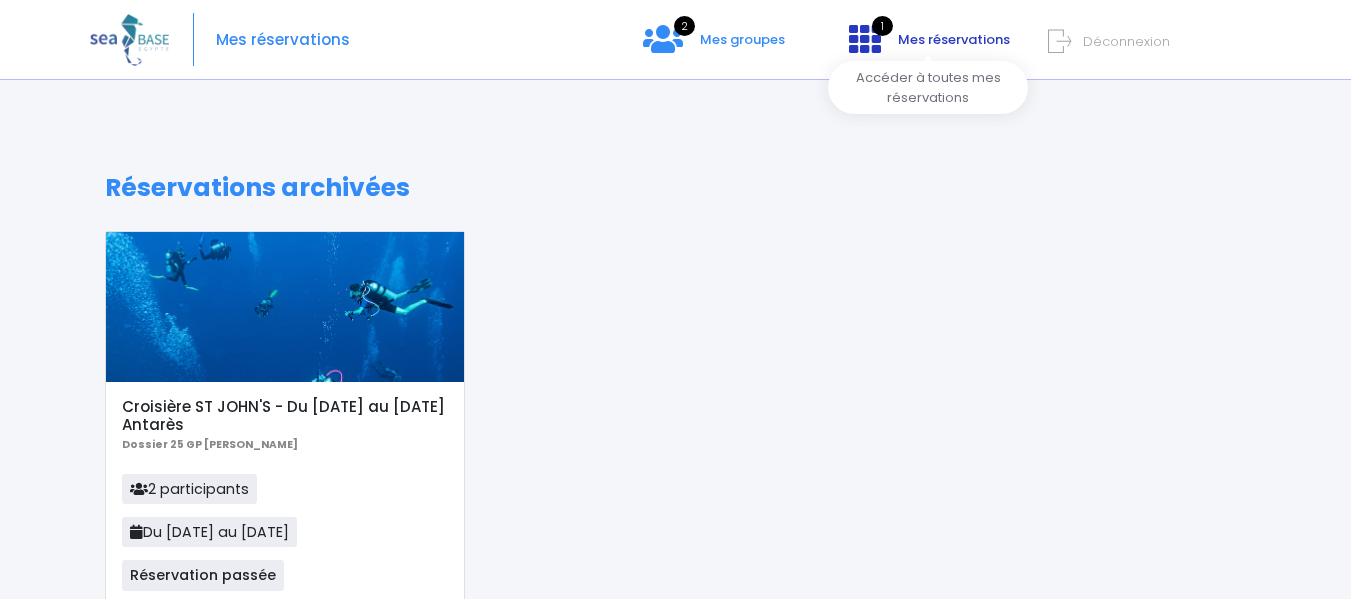 click on "Mes réservations" at bounding box center [954, 39] 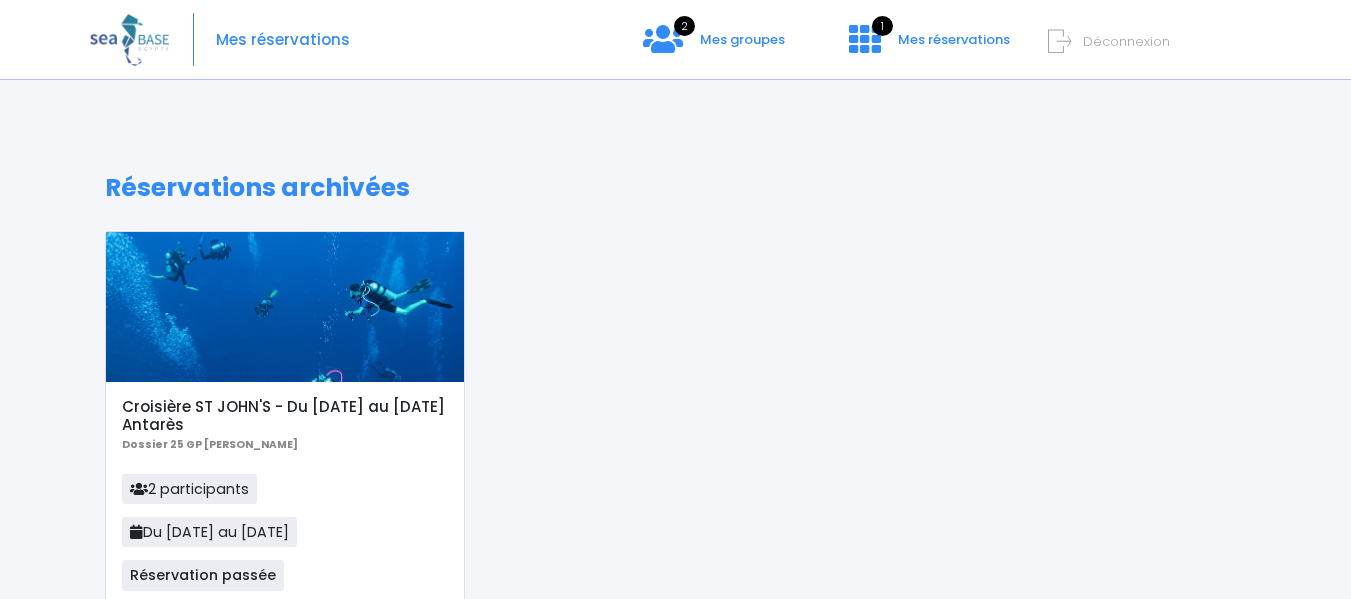 click on "Notre plateforme de réservation n'est pas compatible avec votre appareil.
Veuillez utiliser un ordinateur pour effectuer votre réservation.
Veuillez tourner votre tablette en mode paysage pour utiliser notre plateforme de réservation.
Réservations archivées" at bounding box center [675, 350] 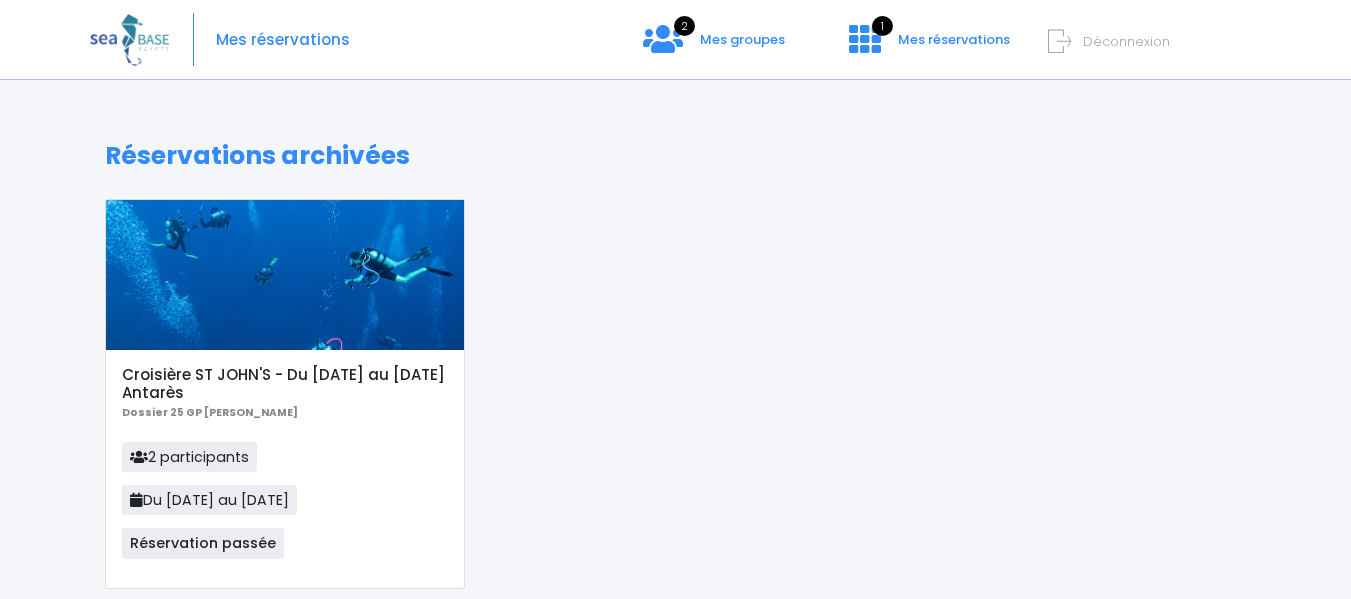 scroll, scrollTop: 0, scrollLeft: 0, axis: both 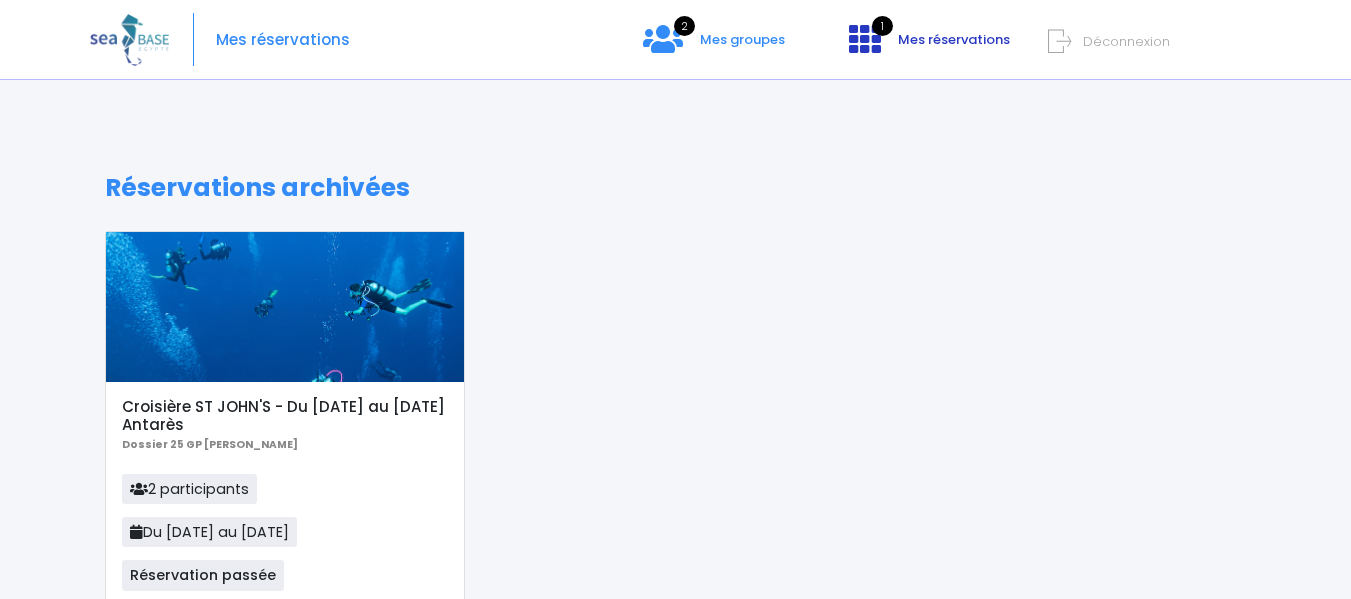 click on "Mes réservations" at bounding box center (954, 39) 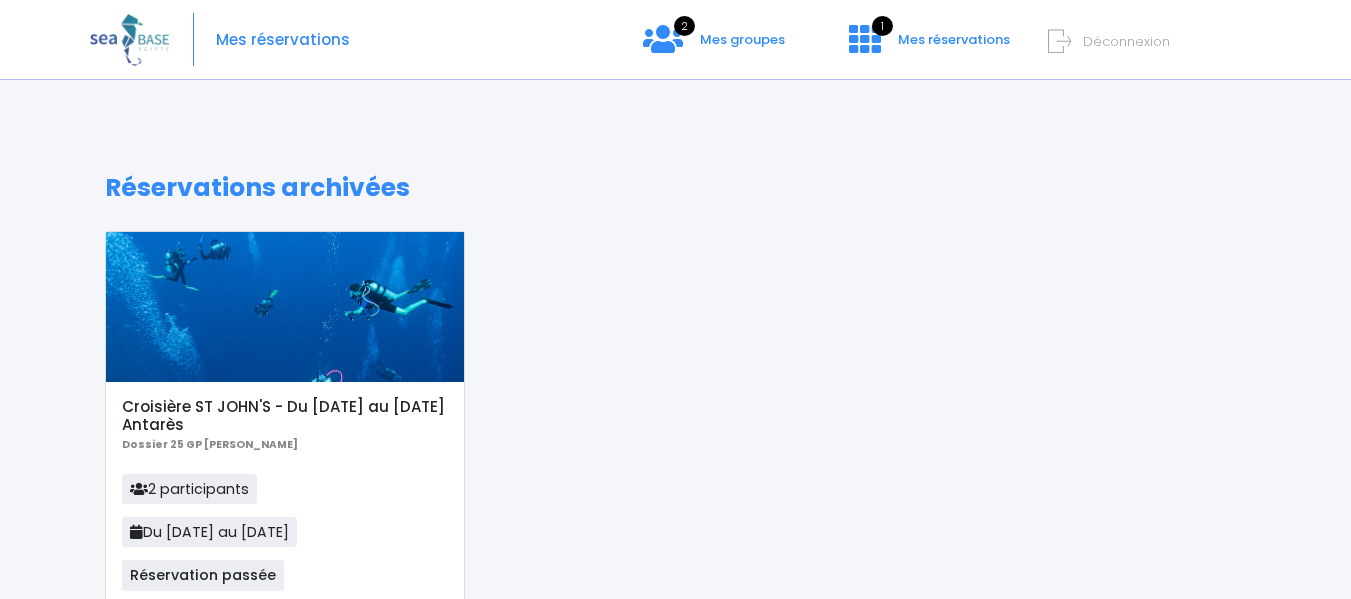 scroll, scrollTop: 0, scrollLeft: 0, axis: both 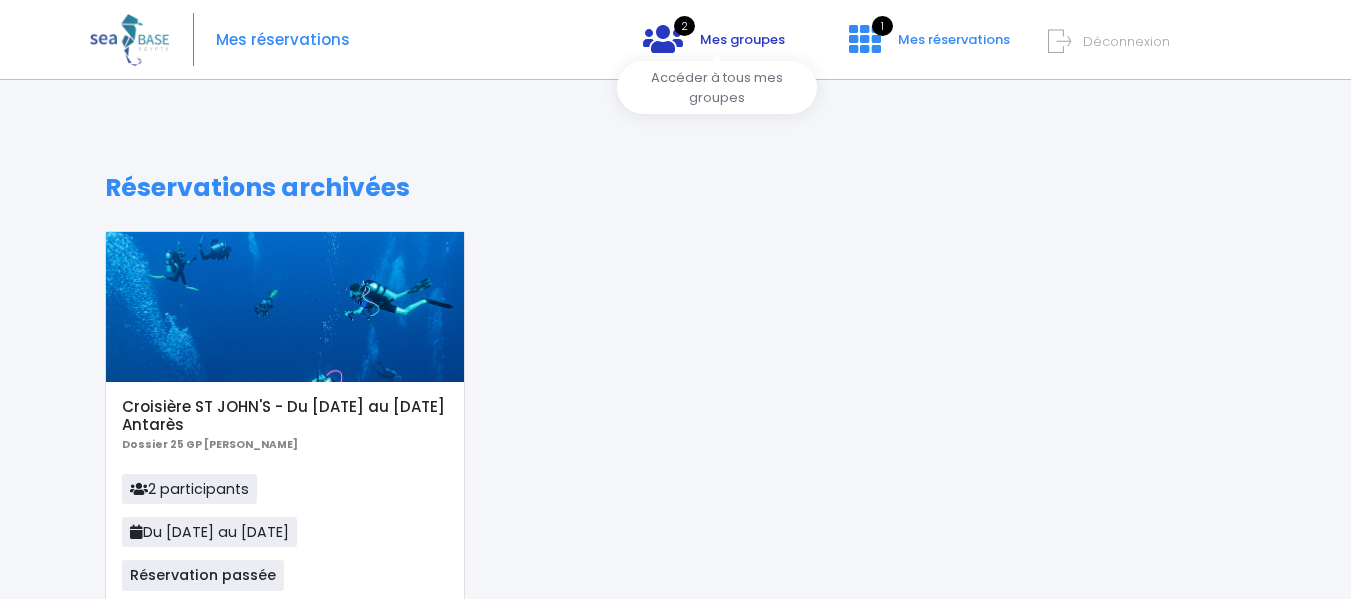 click on "Mes groupes" at bounding box center [742, 39] 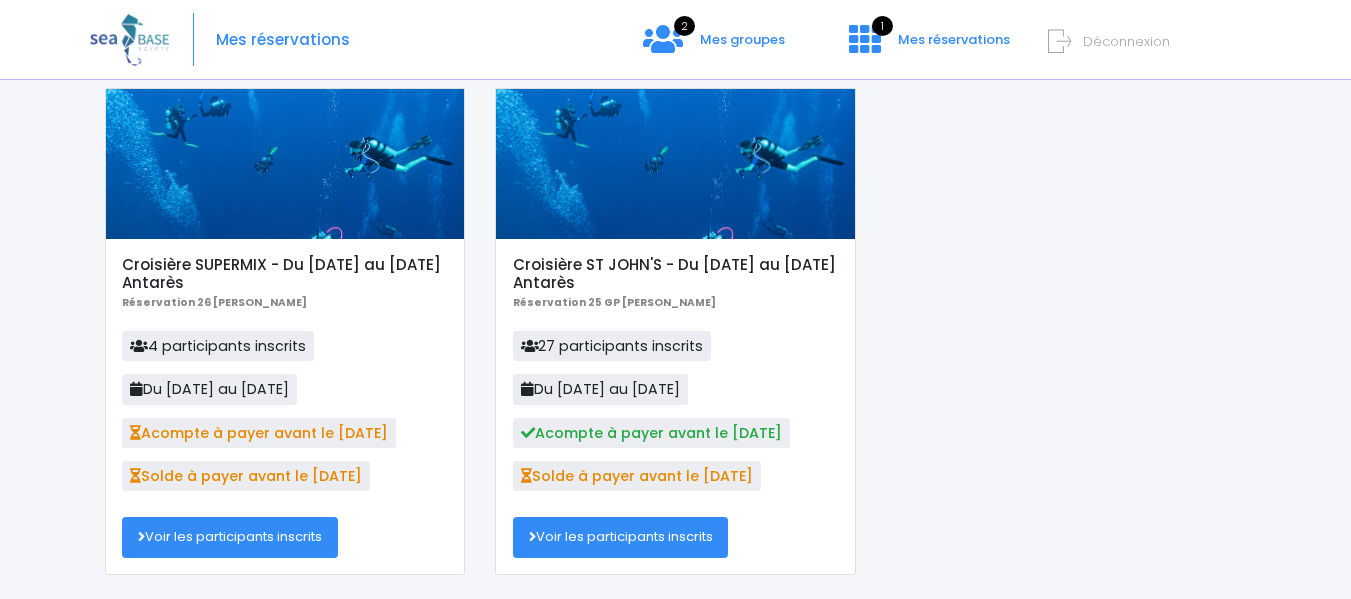 scroll, scrollTop: 200, scrollLeft: 0, axis: vertical 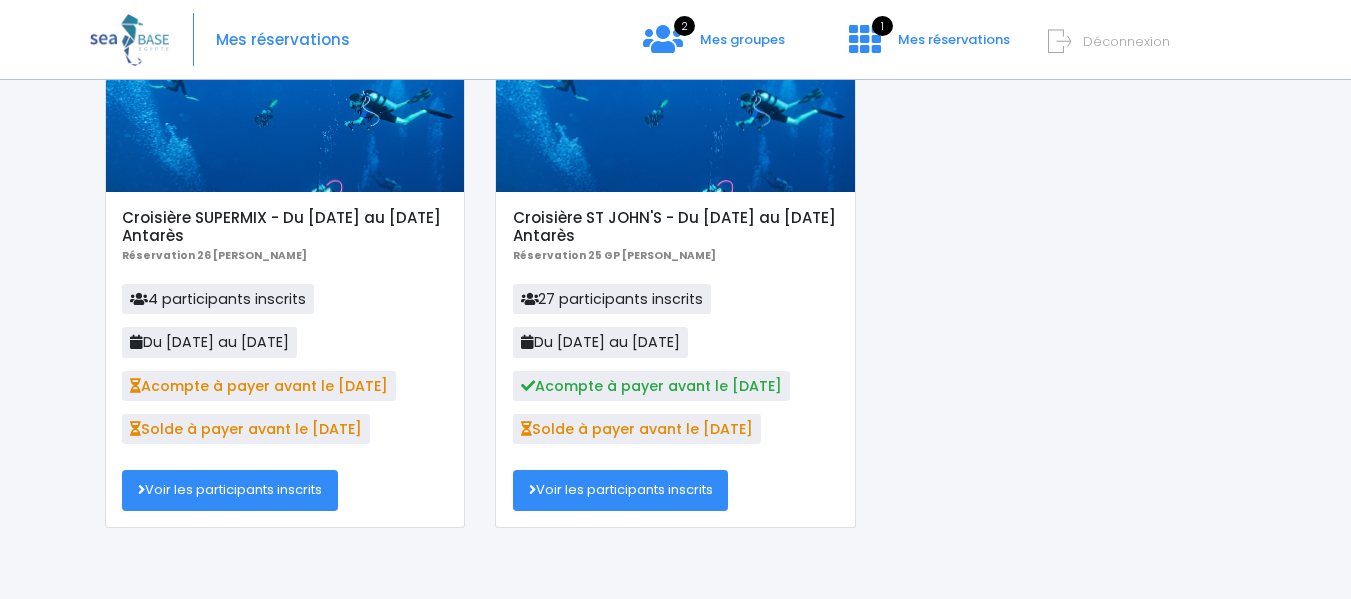 click on "Voir les participants inscrits" at bounding box center (230, 490) 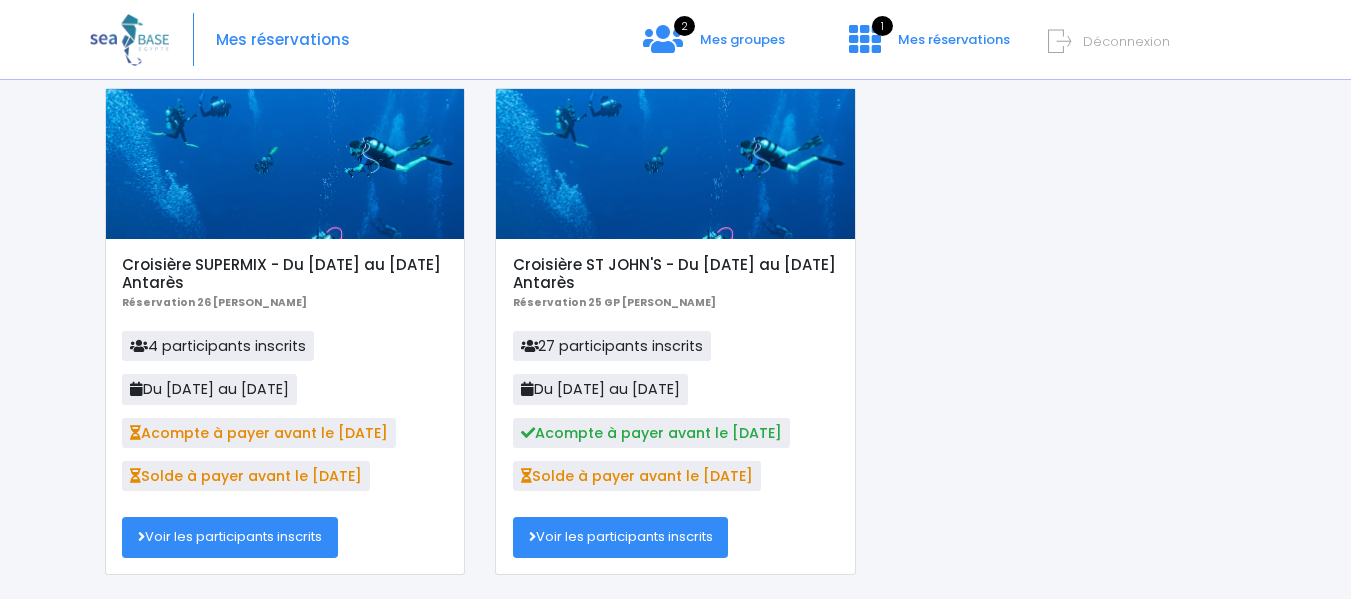 scroll, scrollTop: 200, scrollLeft: 0, axis: vertical 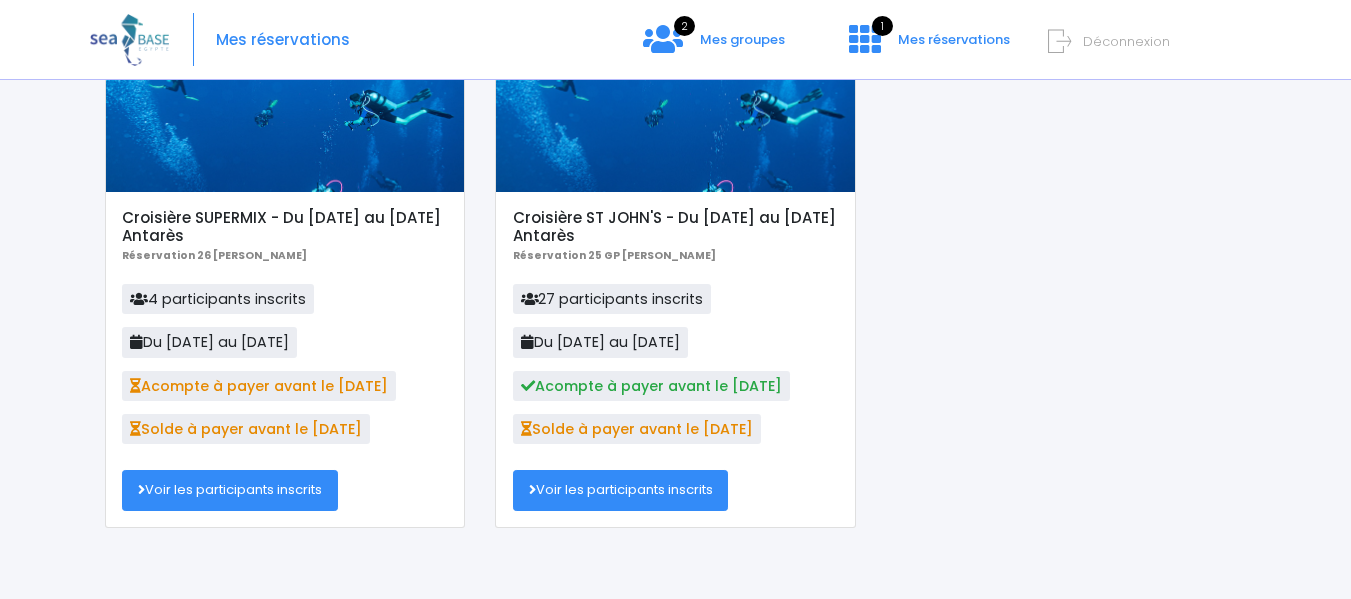 click on "Acompte à payer avant le 15/07/25" at bounding box center (259, 386) 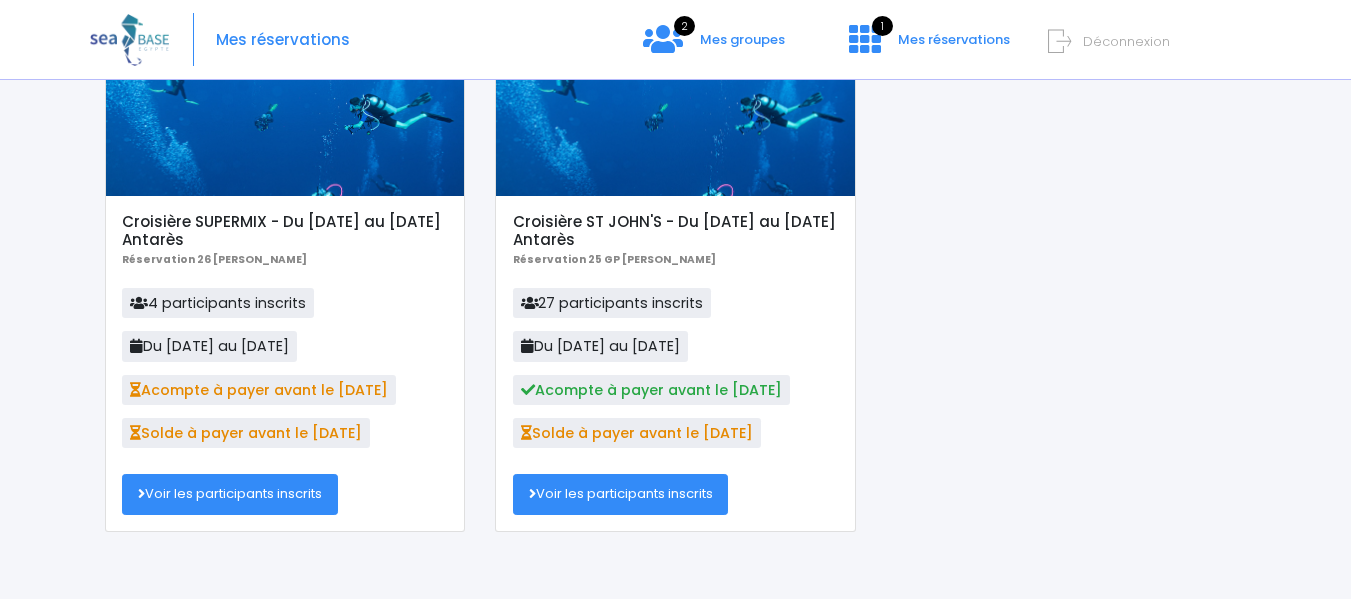 scroll, scrollTop: 0, scrollLeft: 0, axis: both 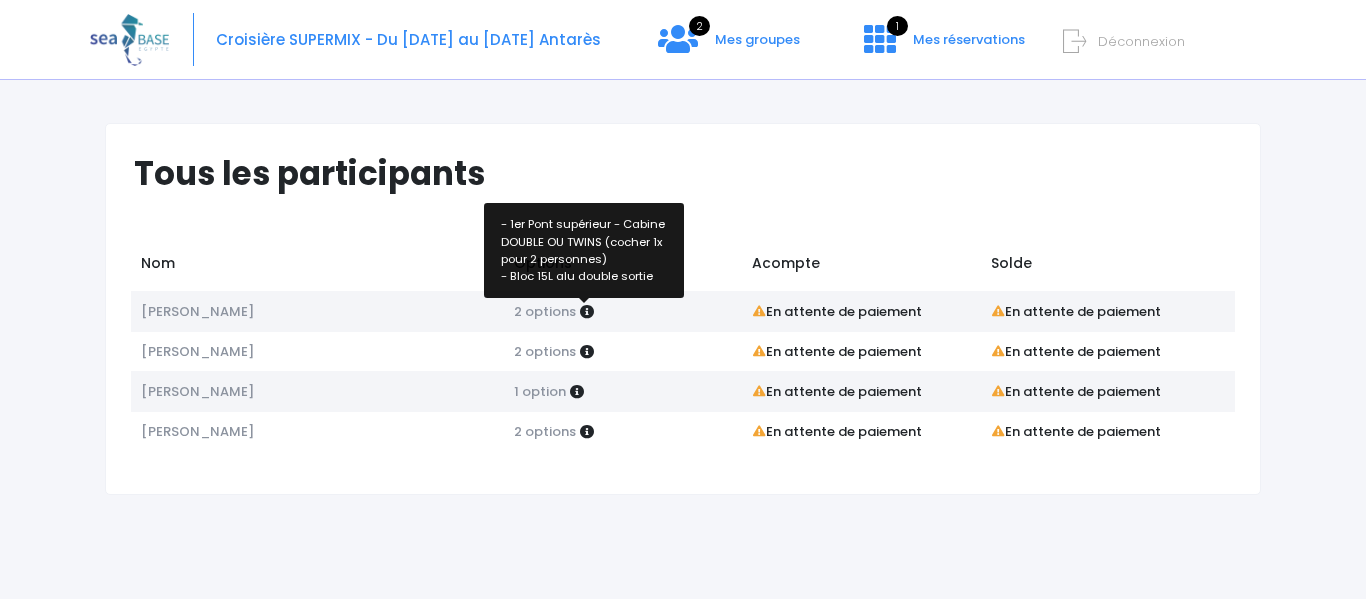 click at bounding box center (587, 312) 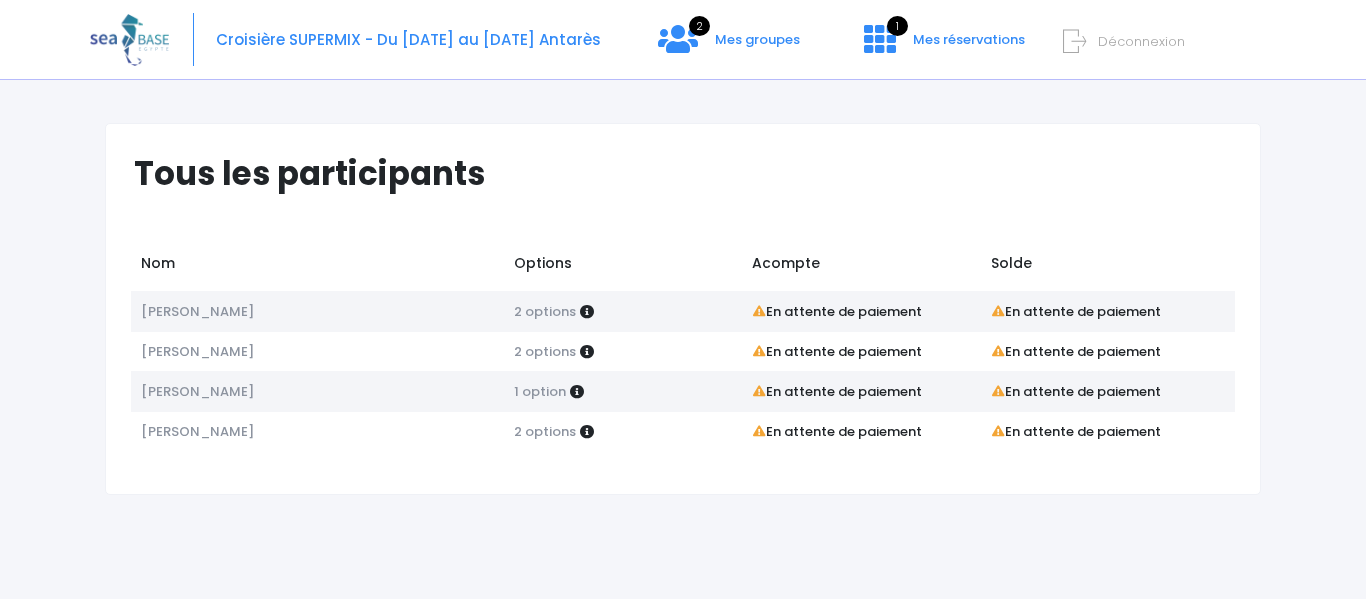 scroll, scrollTop: 0, scrollLeft: 0, axis: both 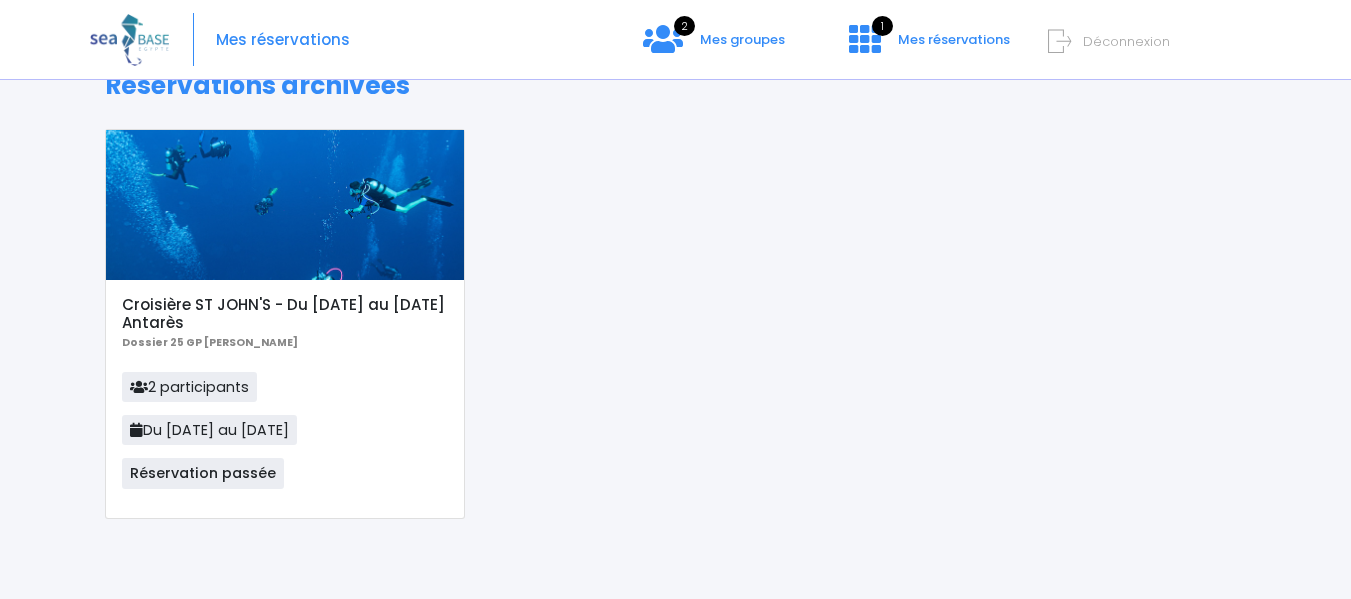 click on "Réservation  passée" at bounding box center [203, 473] 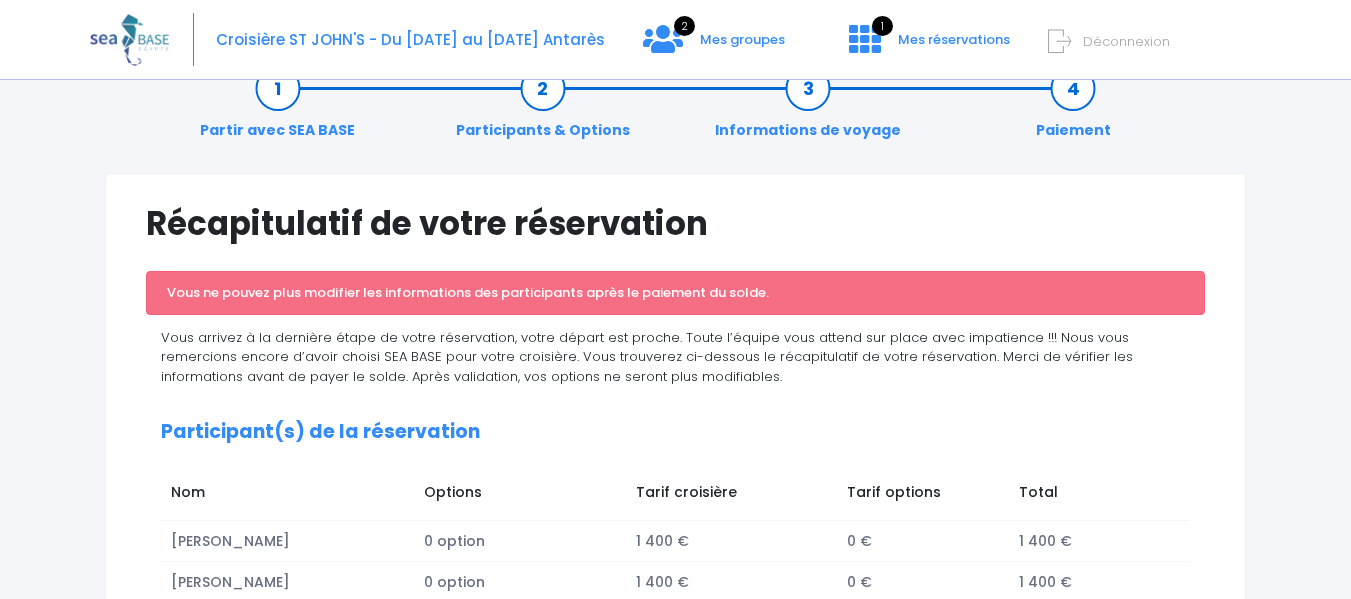 scroll, scrollTop: 0, scrollLeft: 0, axis: both 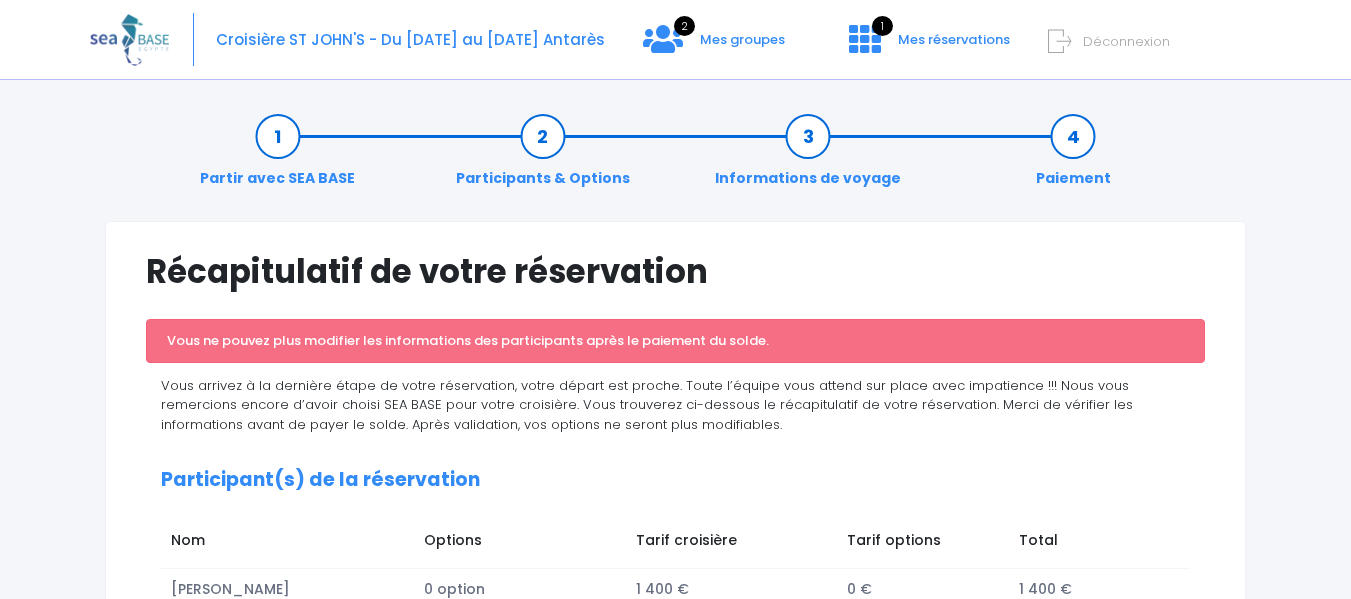 click on "Partir avec SEA BASE" at bounding box center [277, 157] 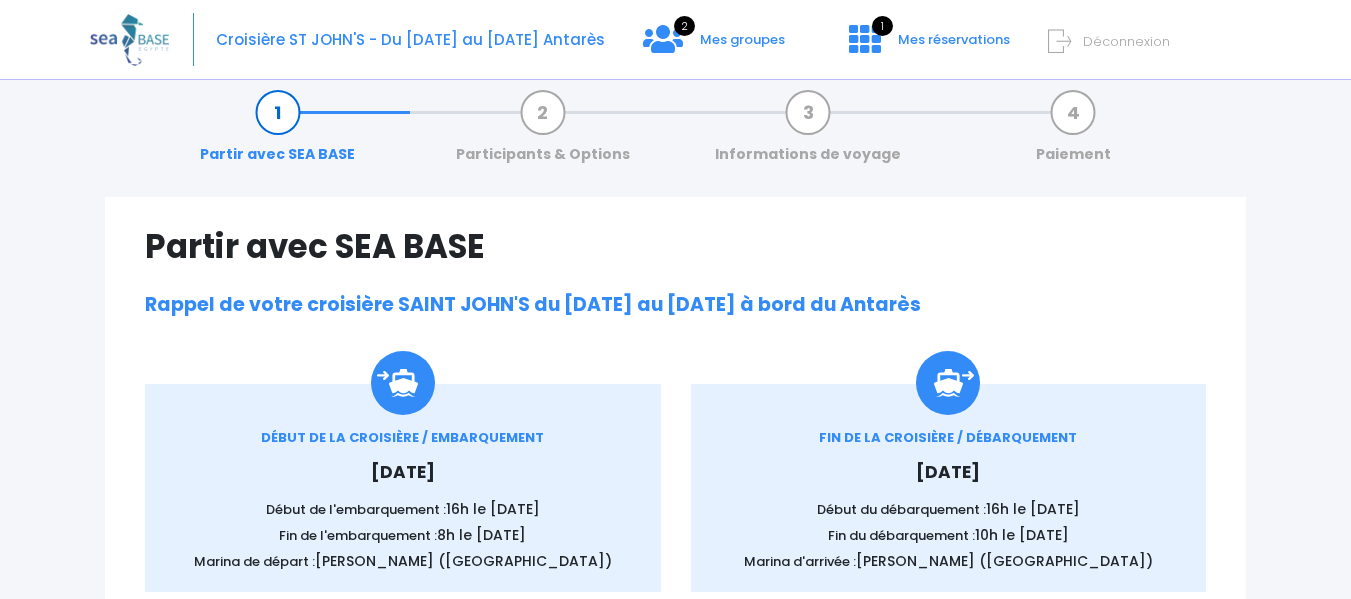scroll, scrollTop: 0, scrollLeft: 0, axis: both 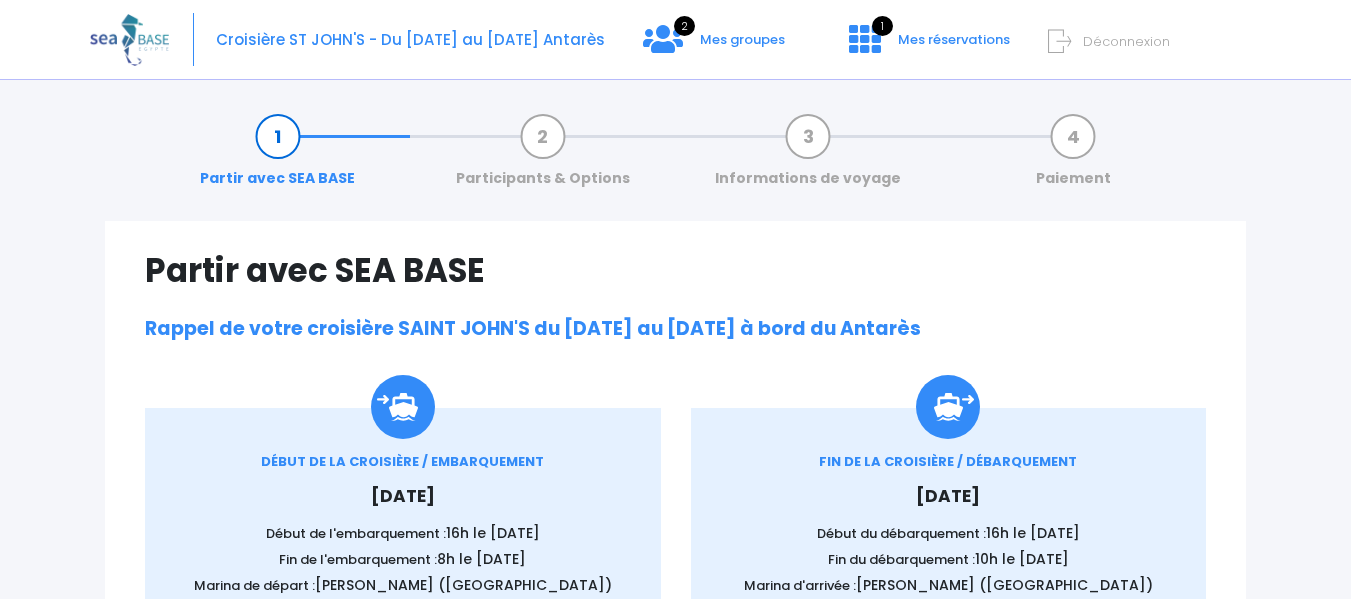 click on "Partir avec SEA BASE" at bounding box center (277, 157) 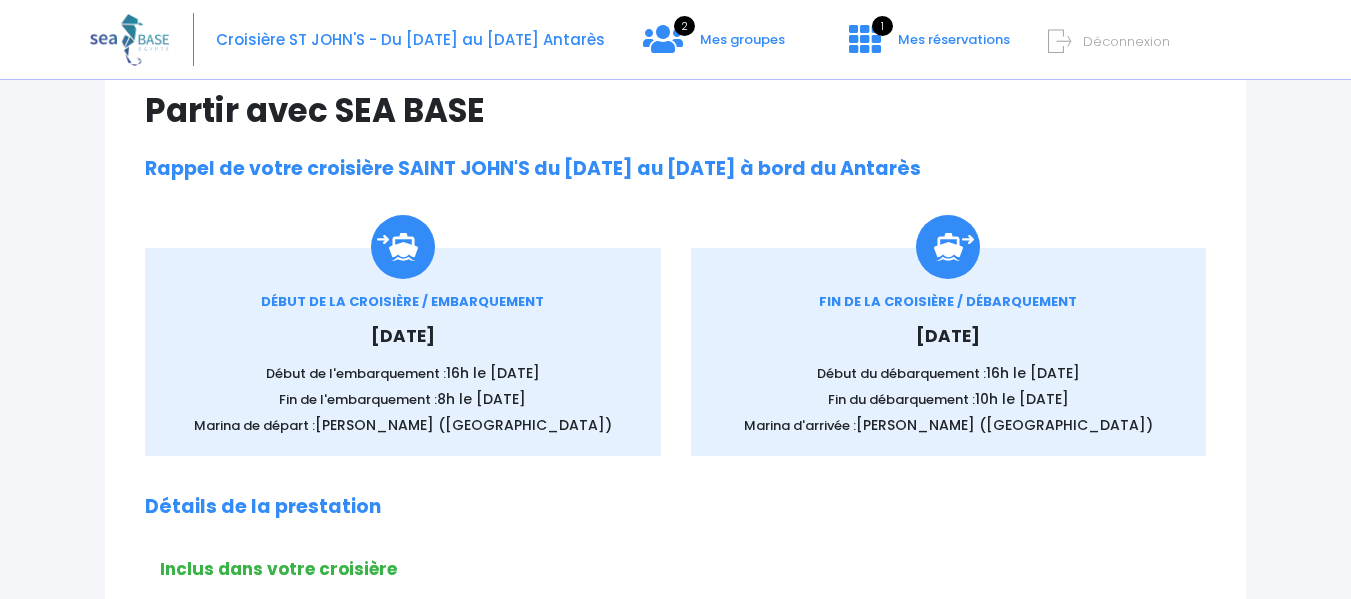scroll, scrollTop: 0, scrollLeft: 0, axis: both 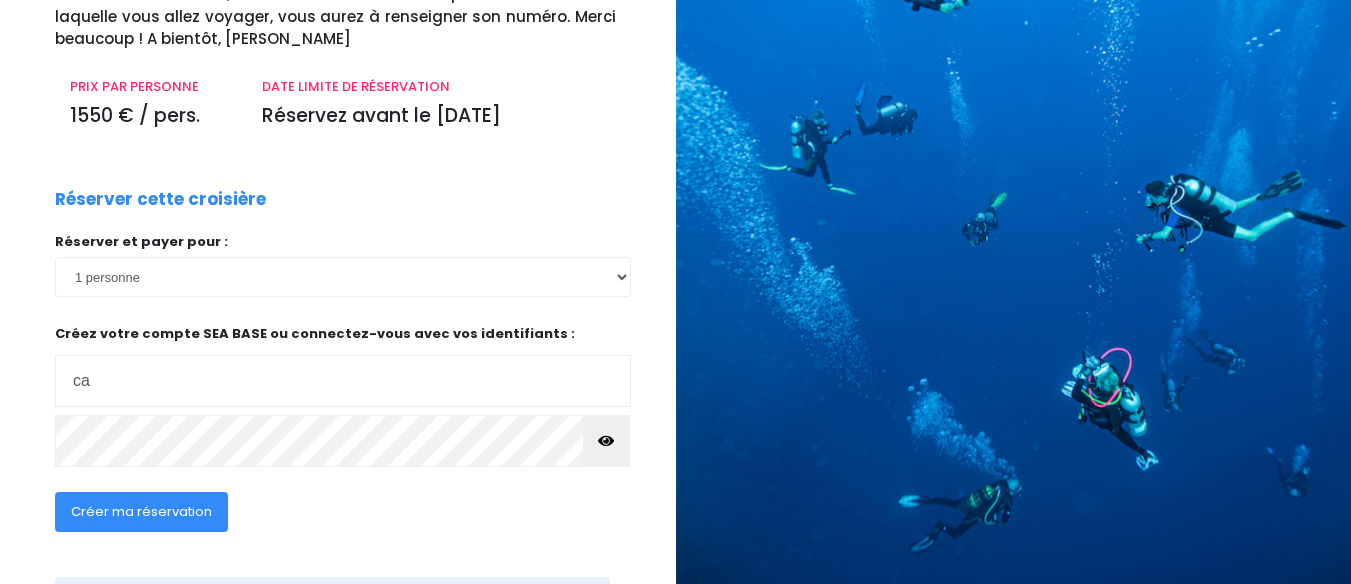 type on "c" 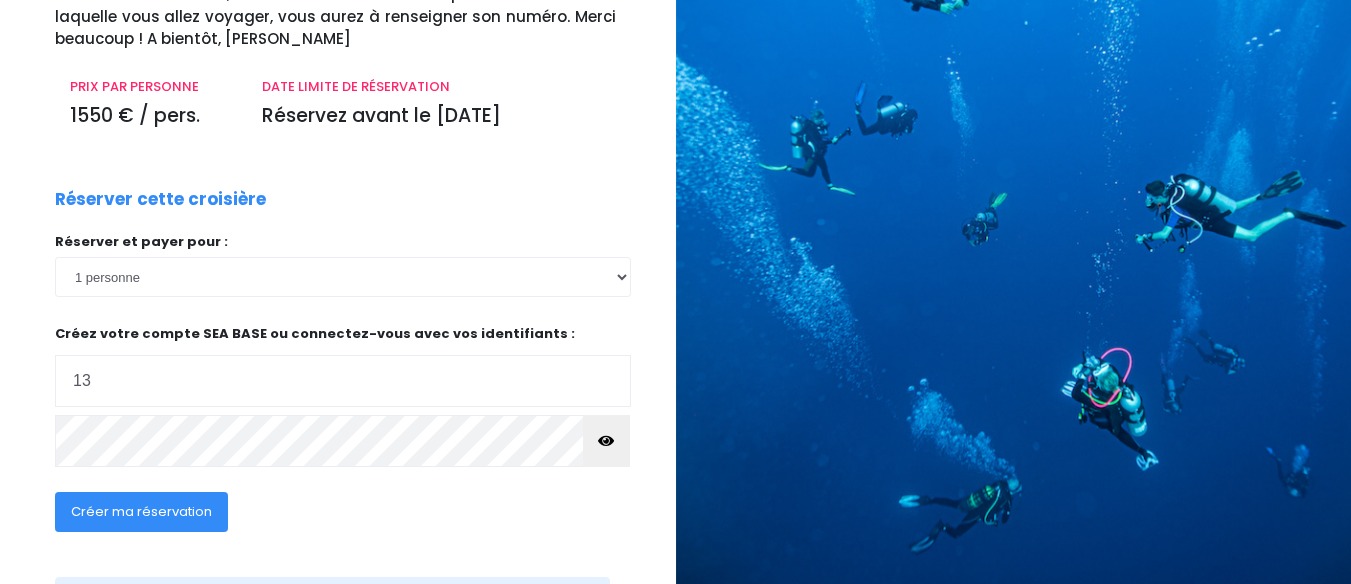 type on "13catoche@gmail.com" 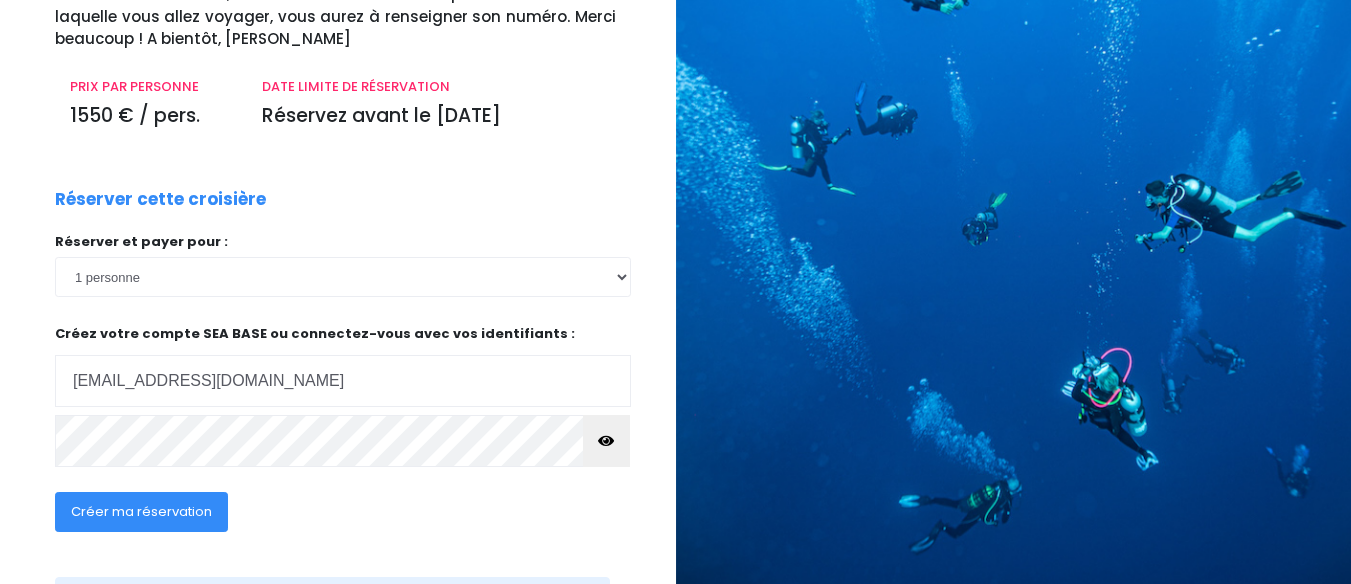 click on "Créer ma réservation" at bounding box center (141, 511) 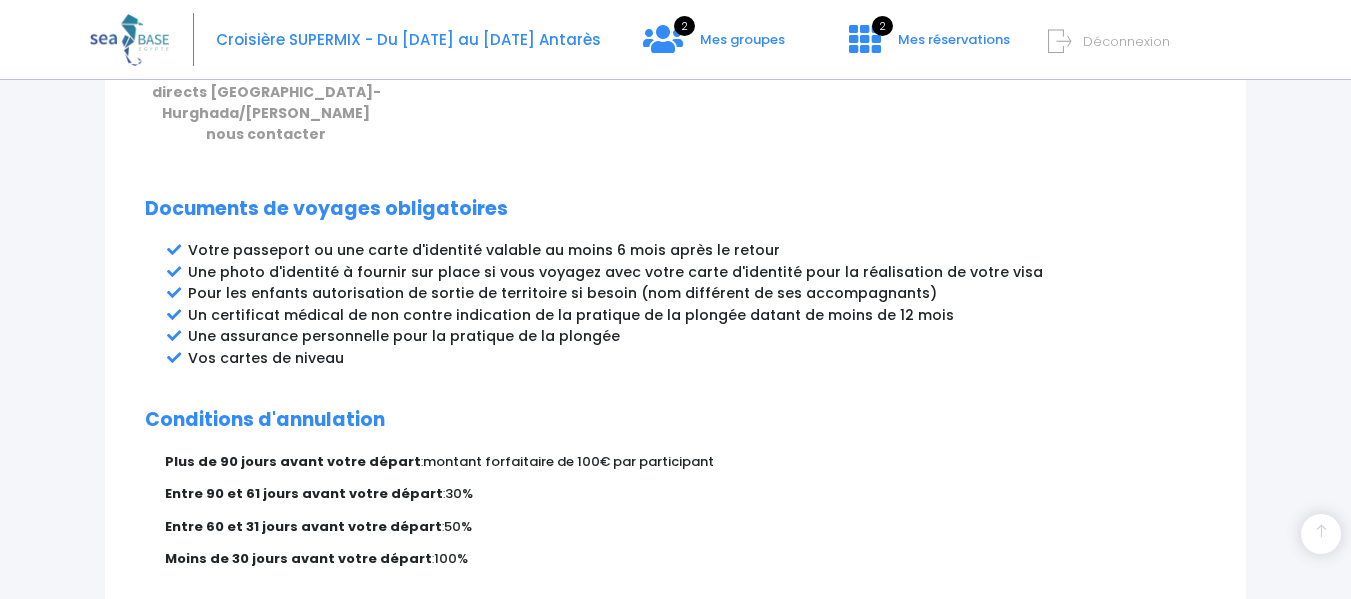 scroll, scrollTop: 1230, scrollLeft: 0, axis: vertical 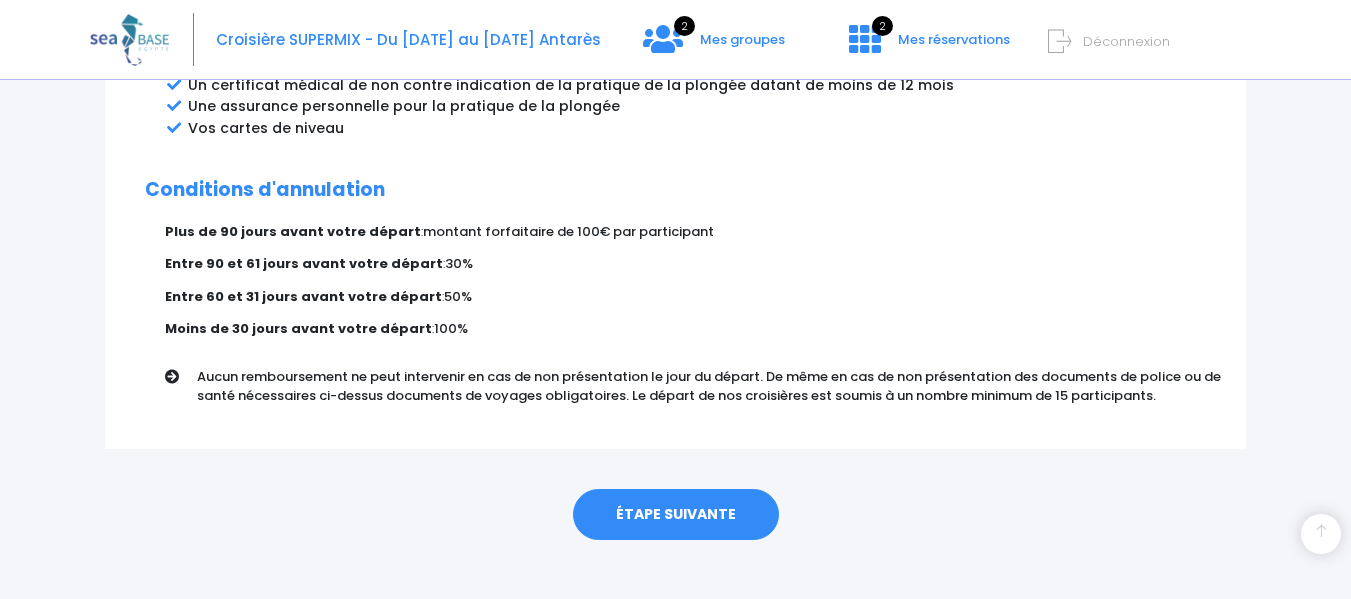 click on "ÉTAPE SUIVANTE" at bounding box center (676, 515) 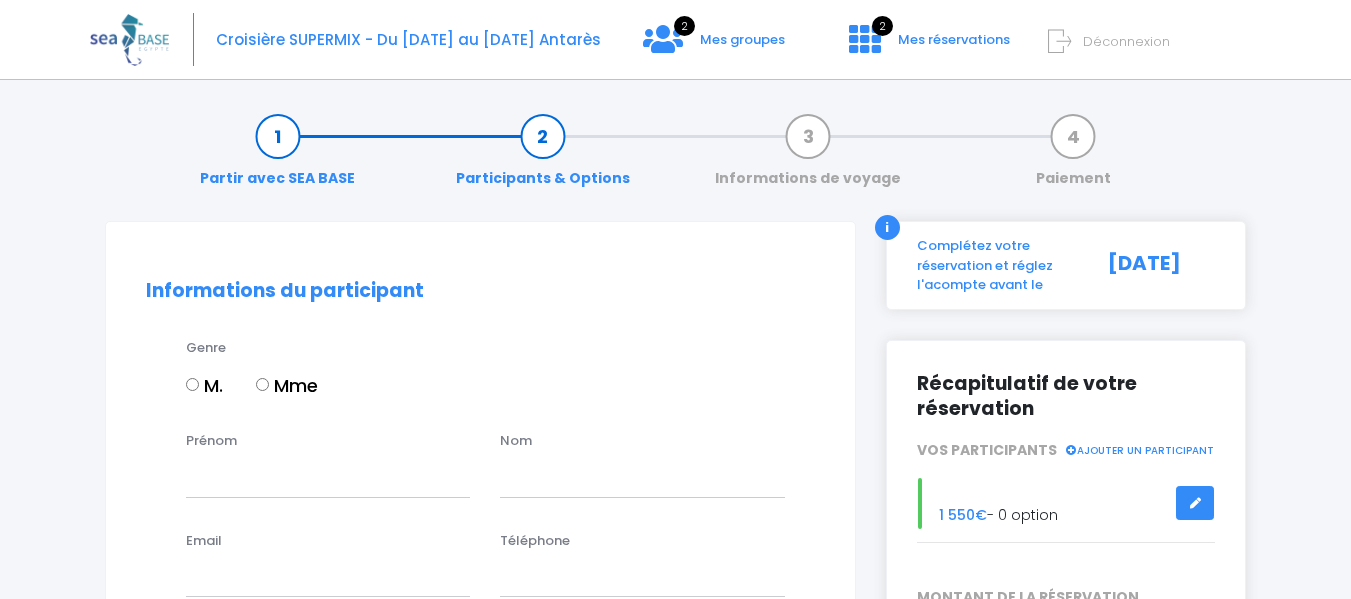 scroll, scrollTop: 0, scrollLeft: 0, axis: both 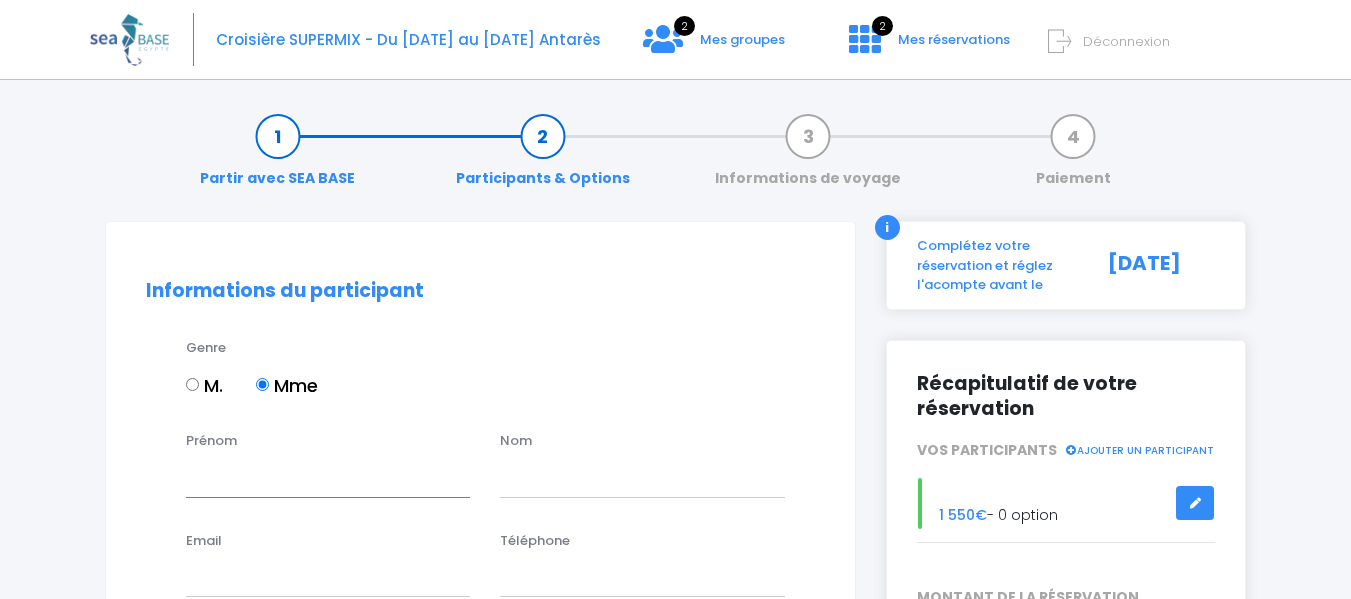 click on "Prénom" at bounding box center (328, 477) 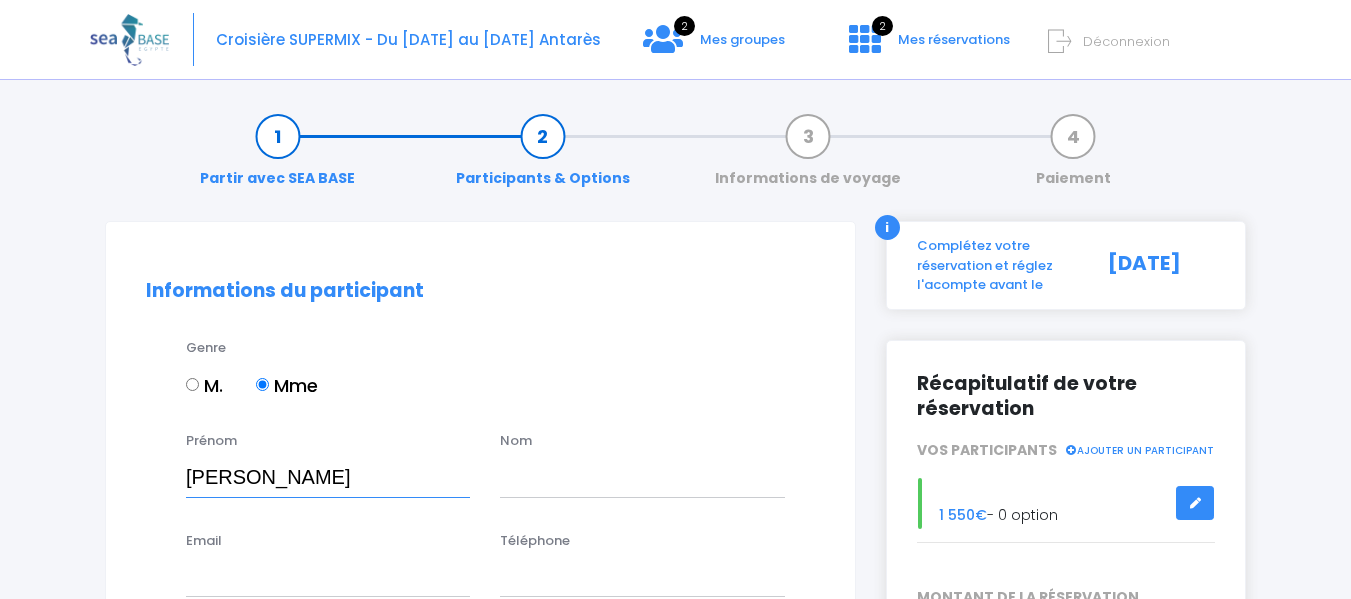 type on "Catherine" 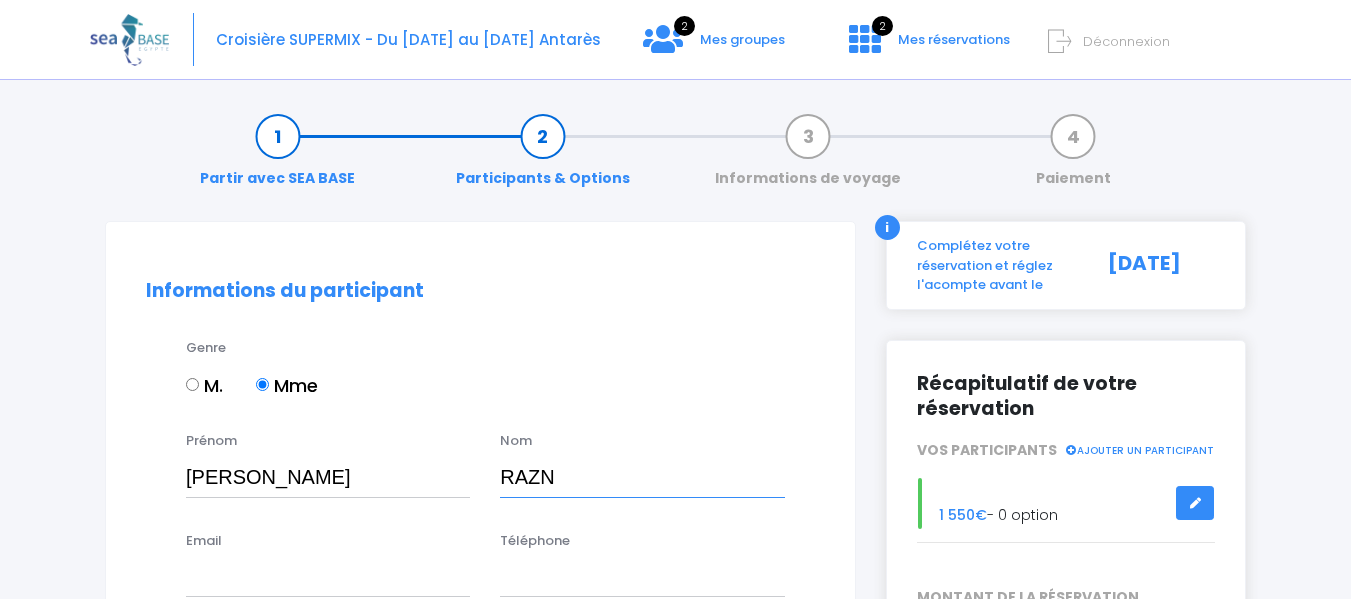 type on "RAZNY" 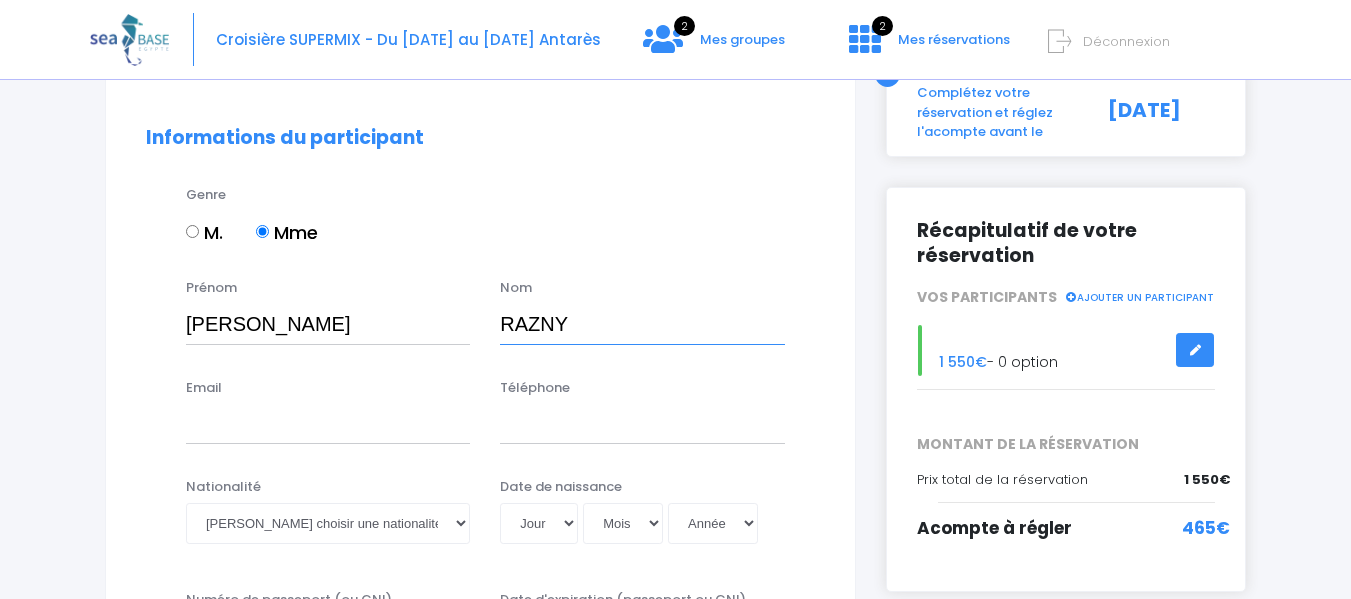 scroll, scrollTop: 200, scrollLeft: 0, axis: vertical 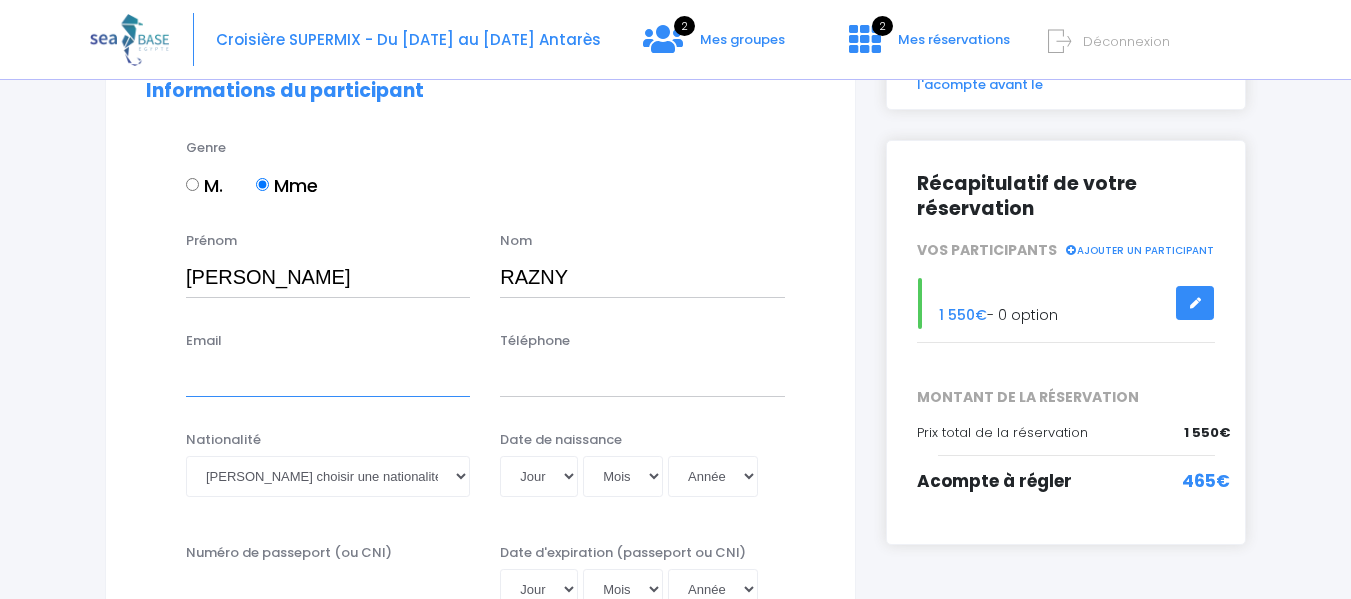 click on "Email" at bounding box center [328, 377] 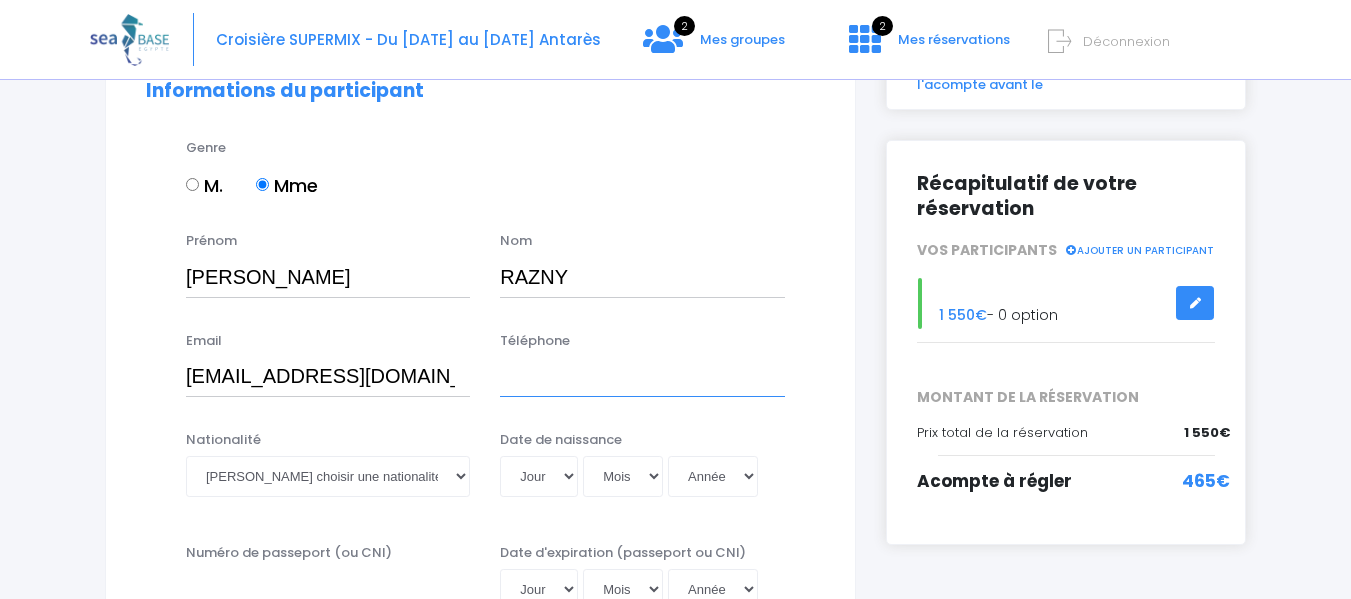 click on "Téléphone" at bounding box center [642, 377] 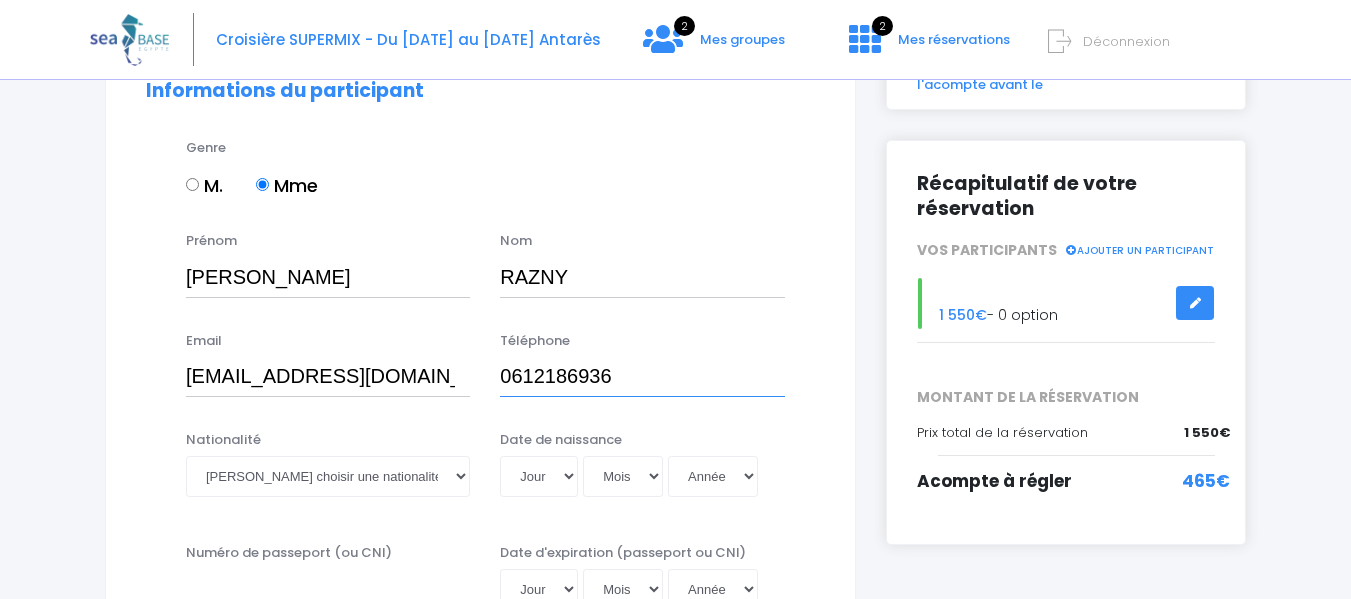 type on "0612186936" 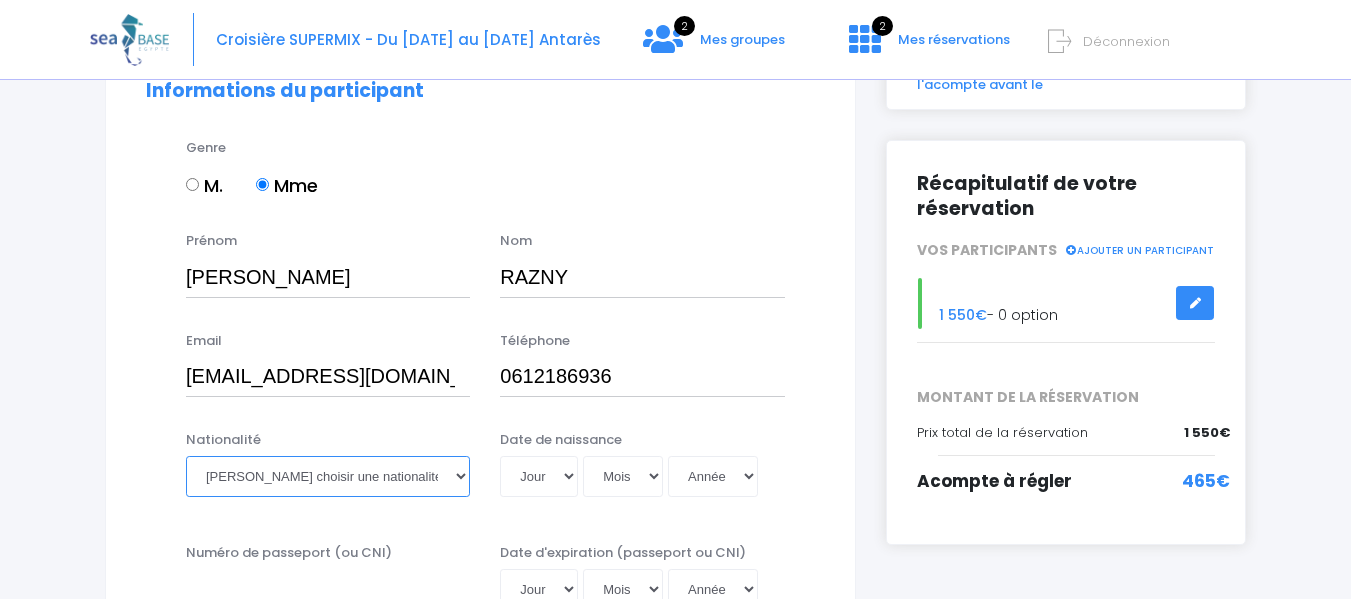 click on "Veuillez choisir une nationalité
Afghane
Albanaise
Algerienne
Allemande
Americaine
Andorrane
Angolaise
Antiguaise et barbudienne
Argentine Armenienne Australienne Autrichienne Azerbaïdjanaise Bahamienne" at bounding box center [328, 476] 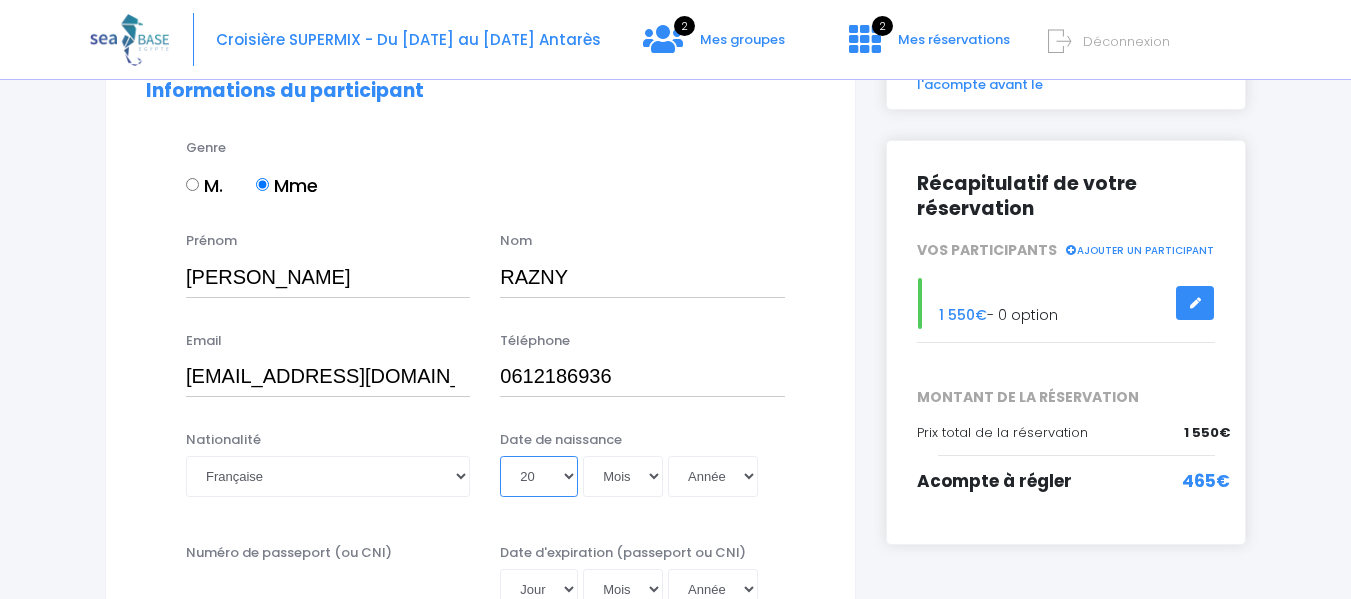 select on "23" 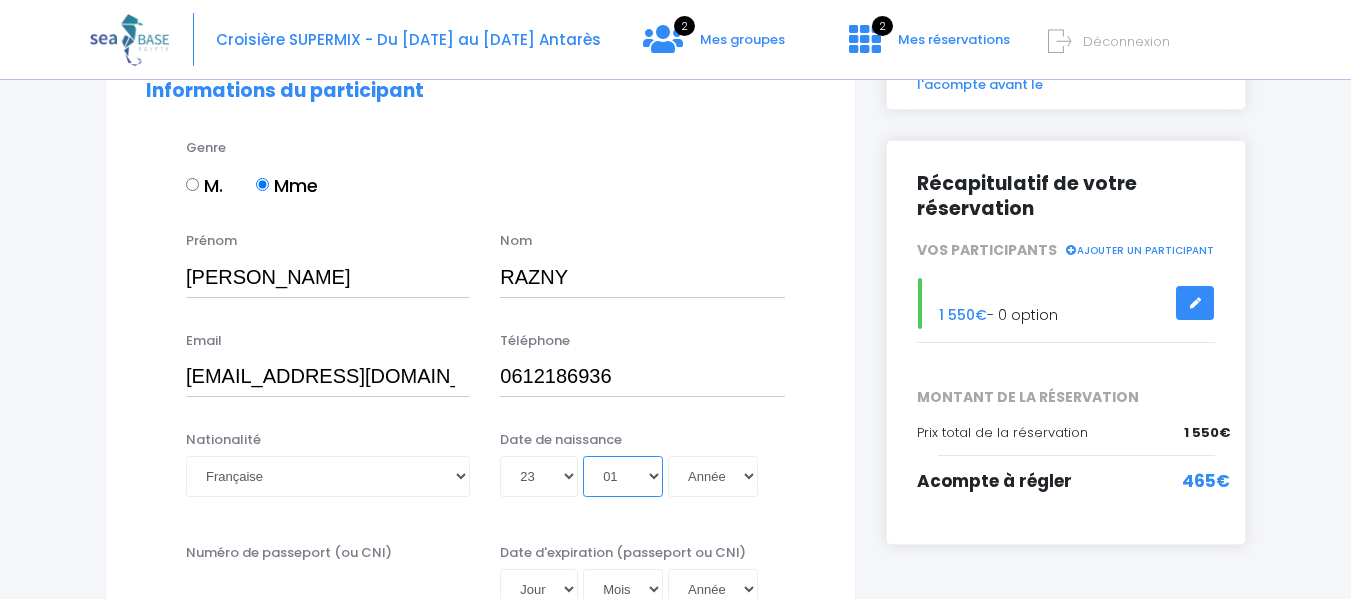 select on "07" 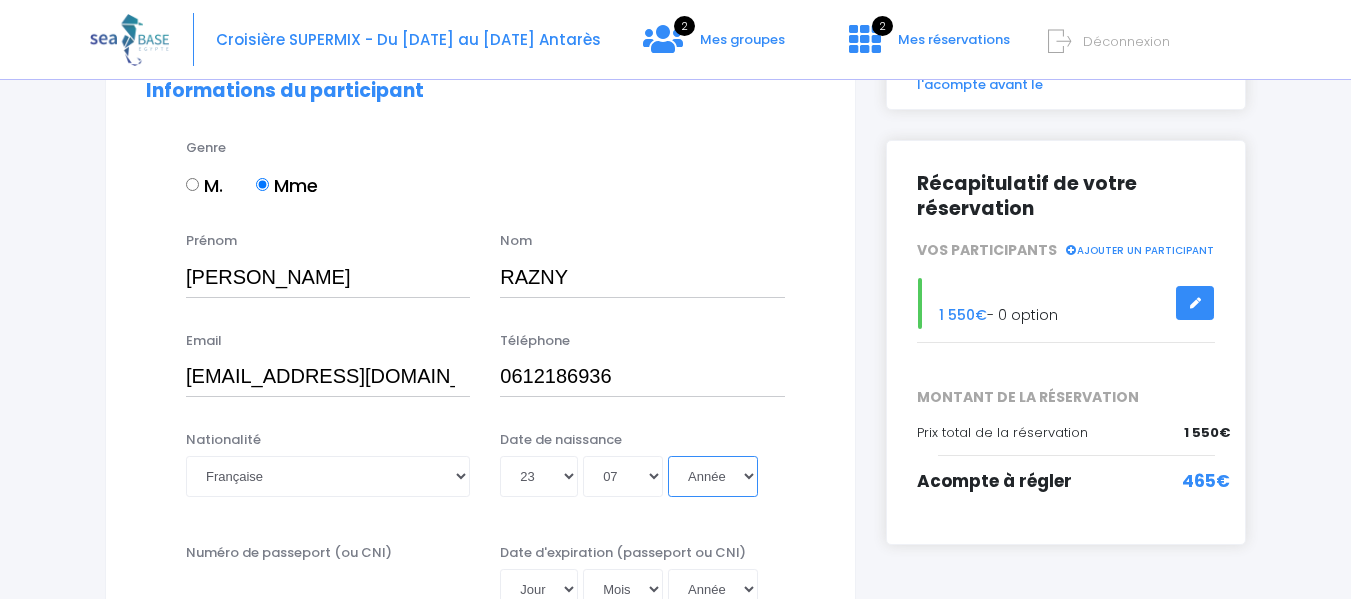 select on "1999" 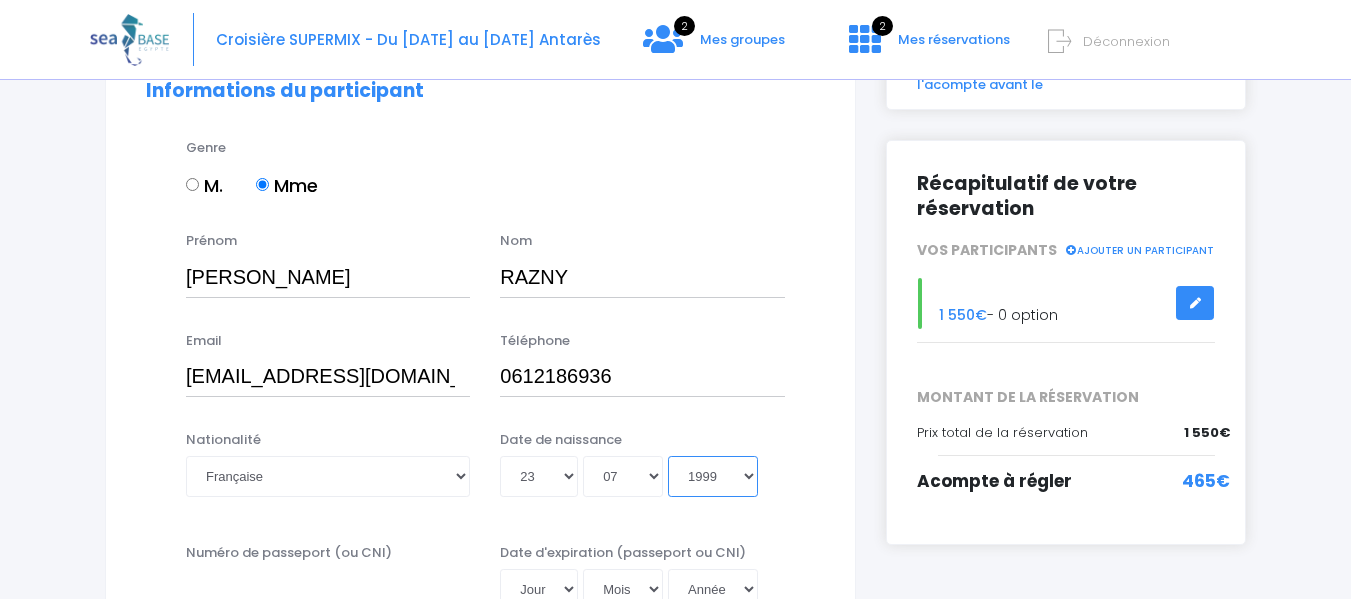 type on "1999-07-23" 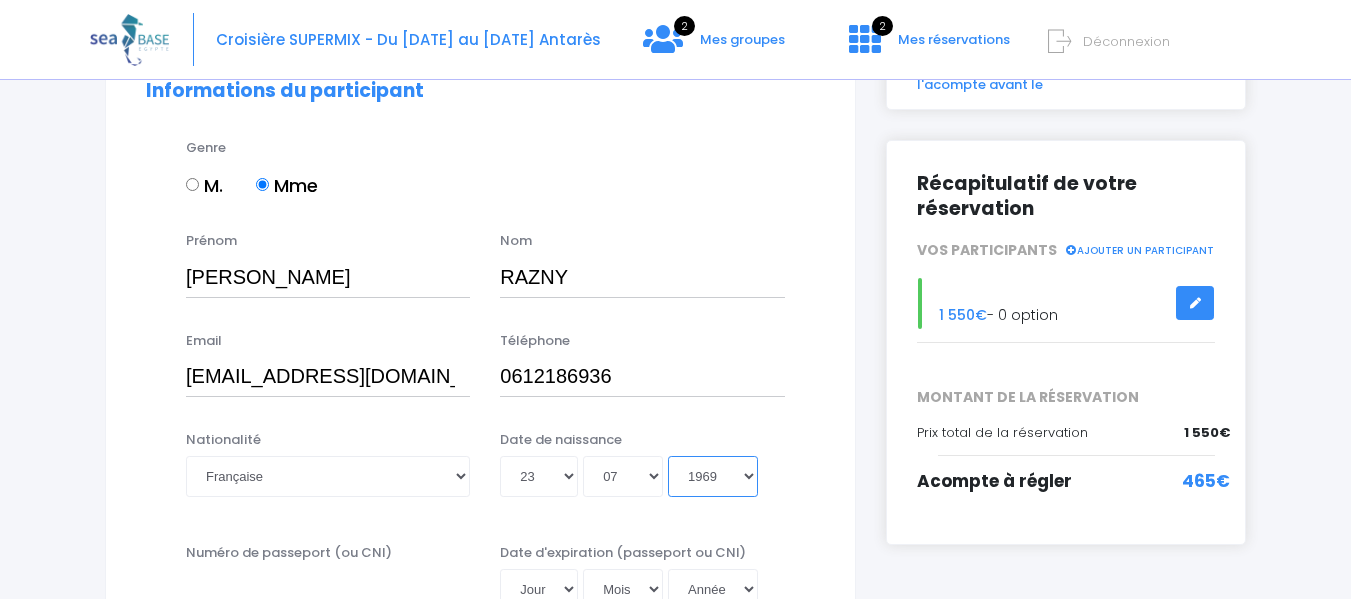 type on "1969-07-23" 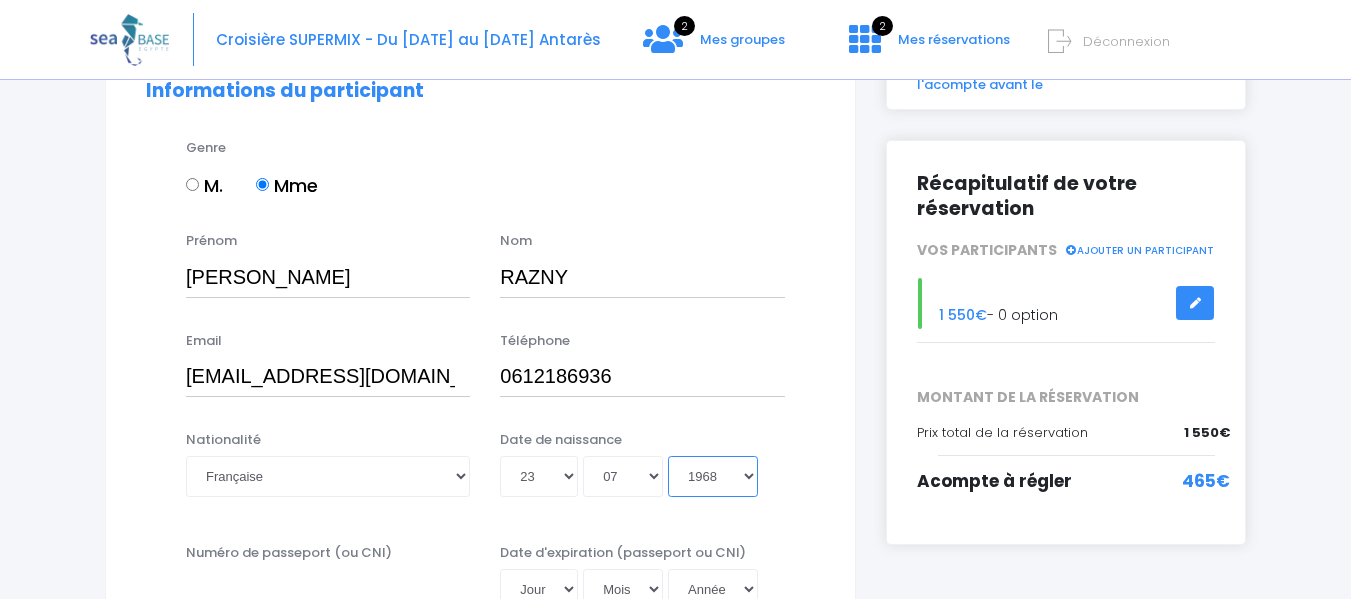 type on "1968-07-23" 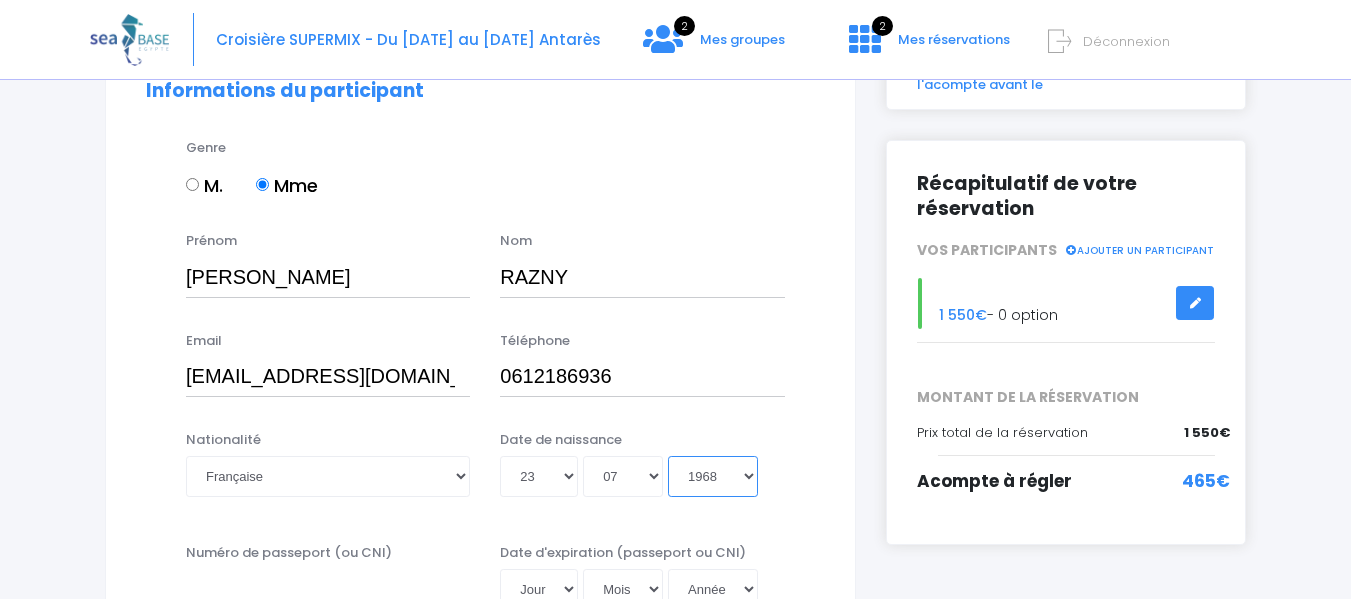 select on "1967" 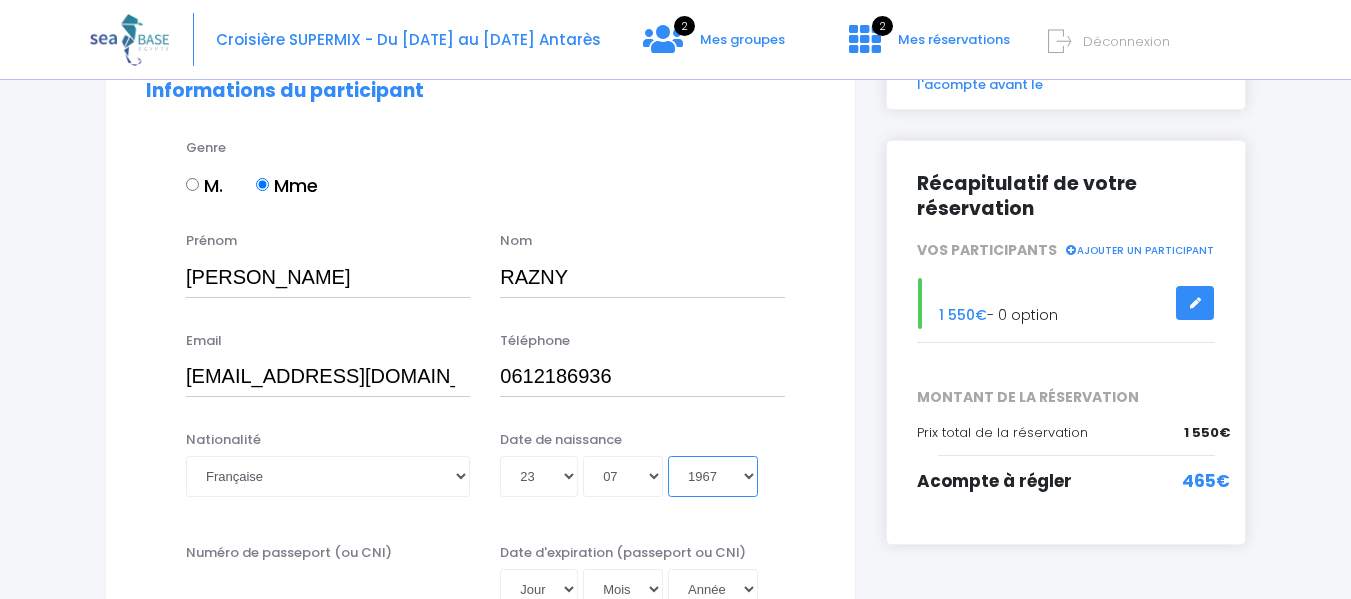 type on "1967-07-23" 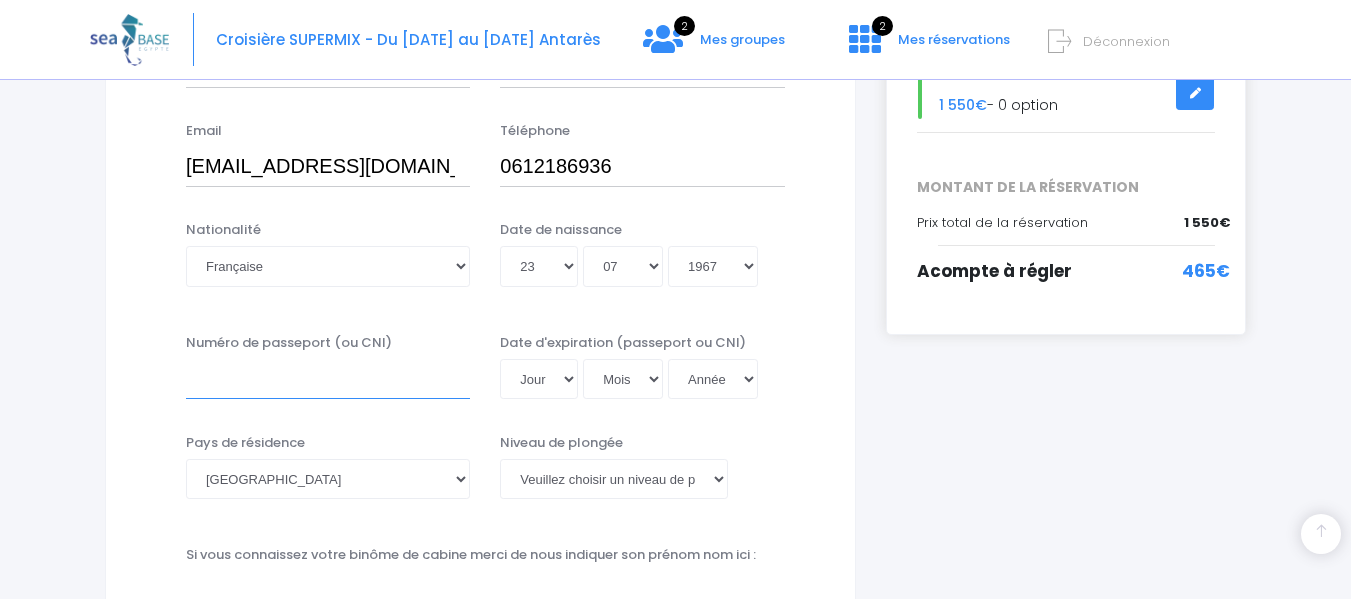 scroll, scrollTop: 610, scrollLeft: 0, axis: vertical 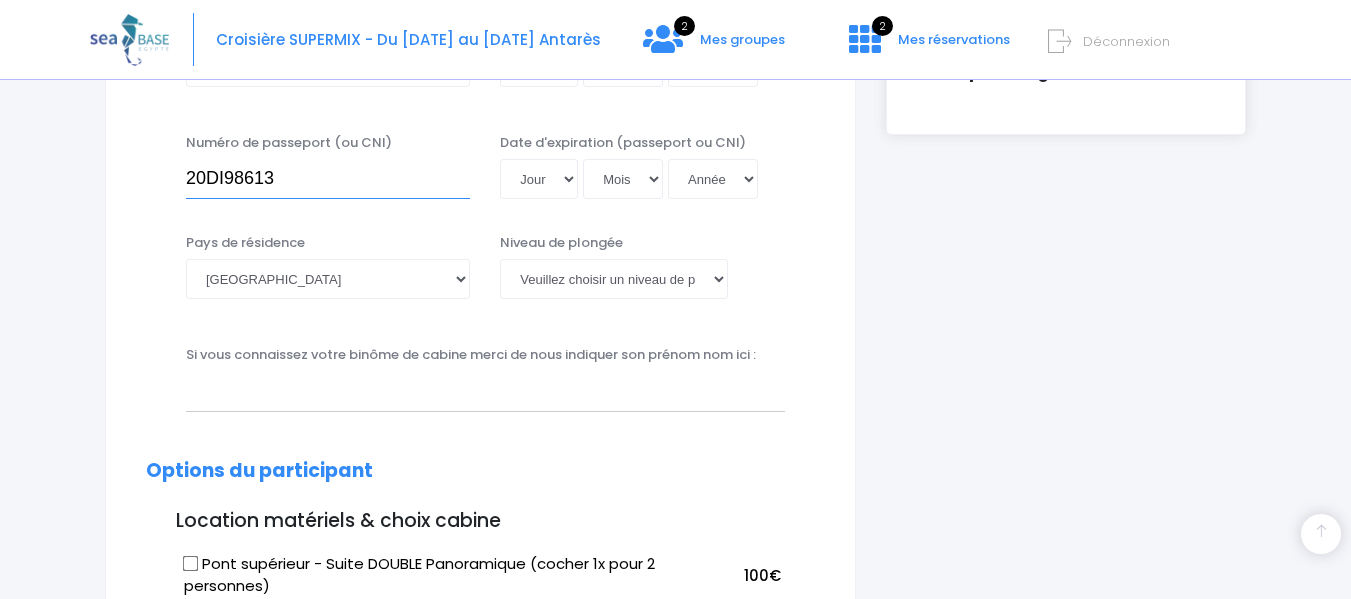 type on "20DI98613" 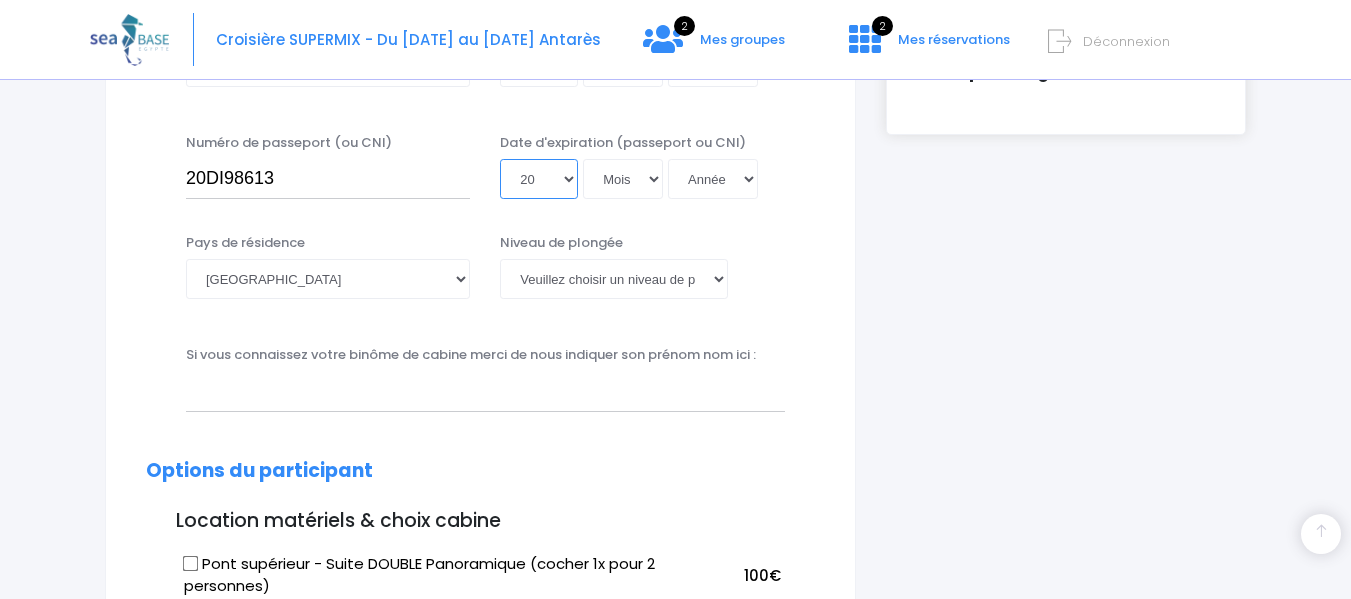 select on "29" 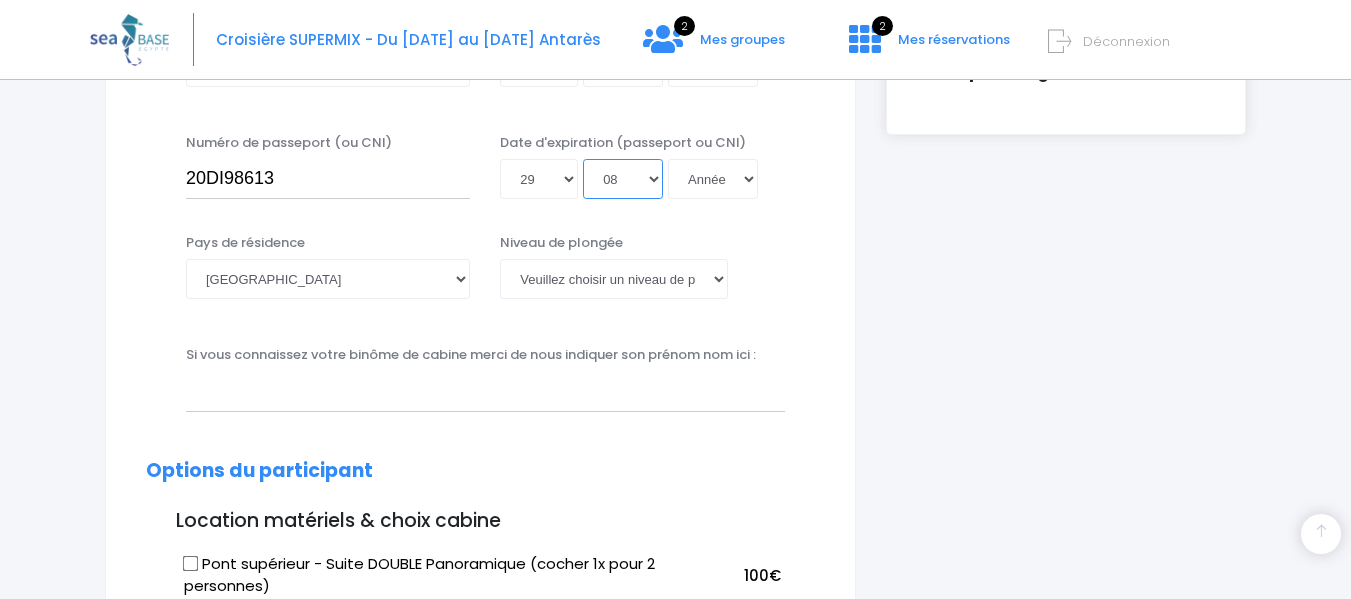 select on "09" 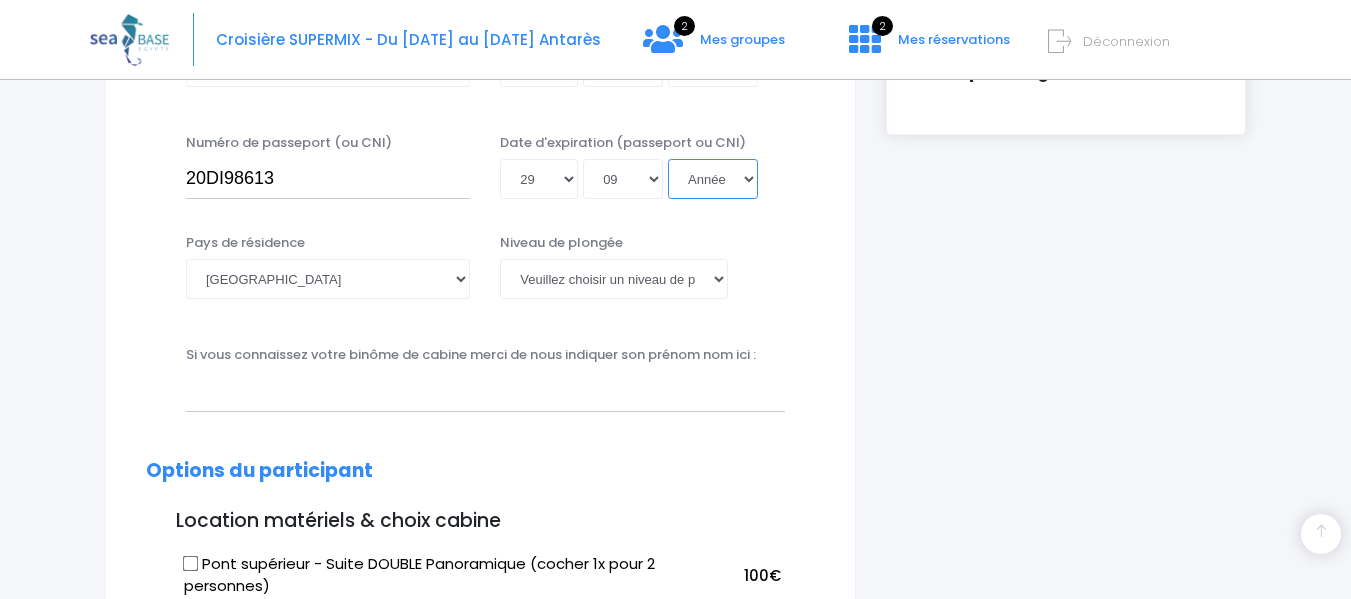 select on "2045" 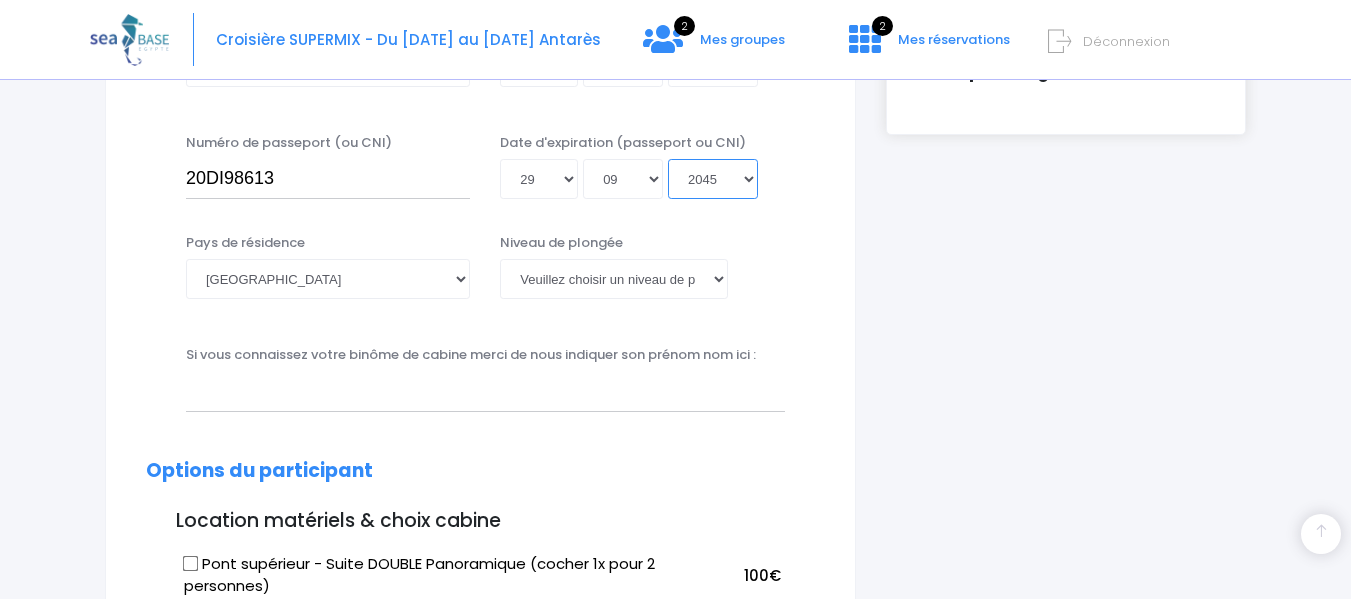 type on "2045-09-29" 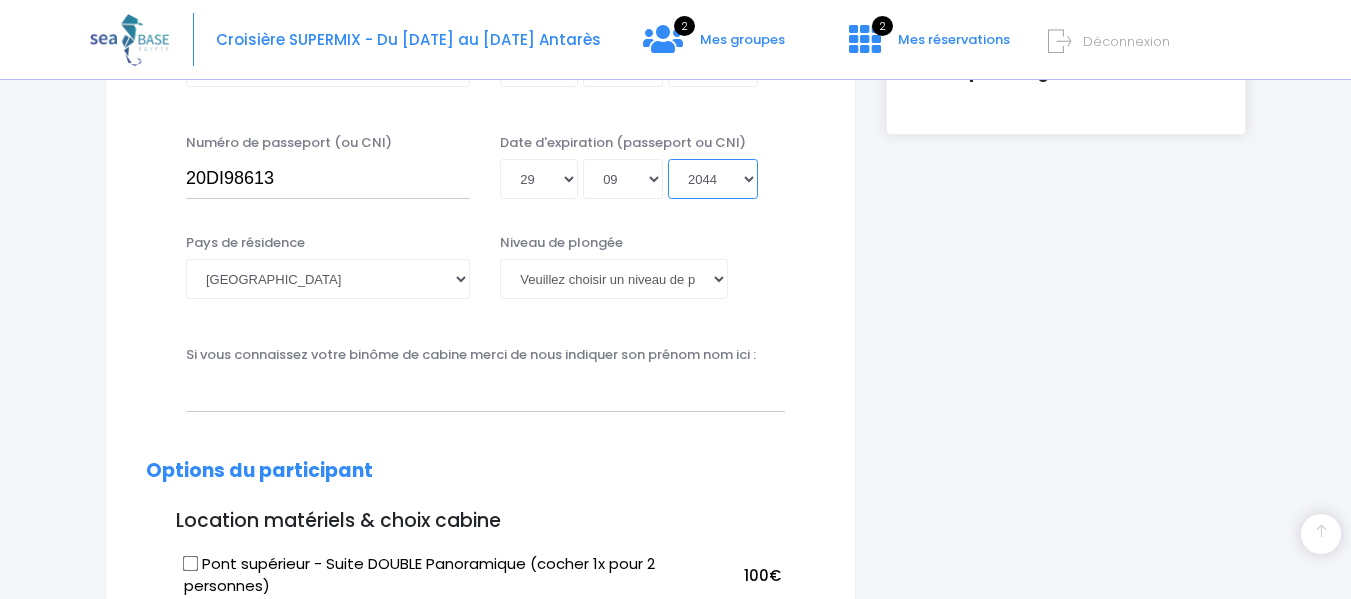 type on "2044-09-29" 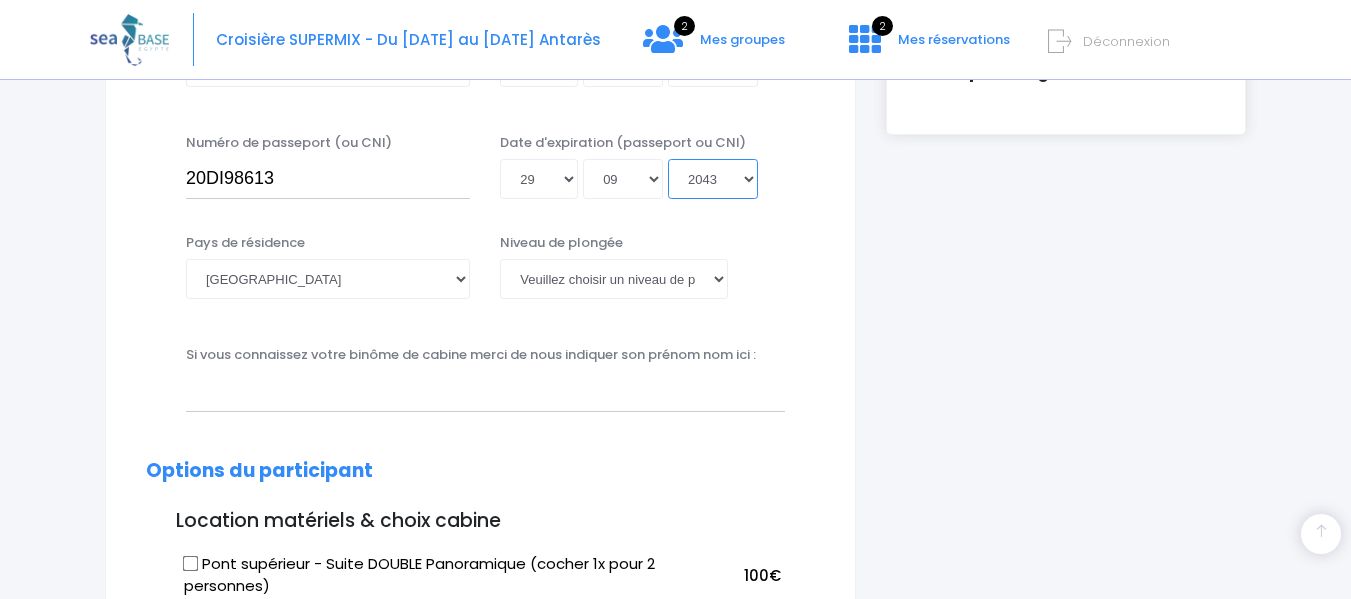type on "2043-09-29" 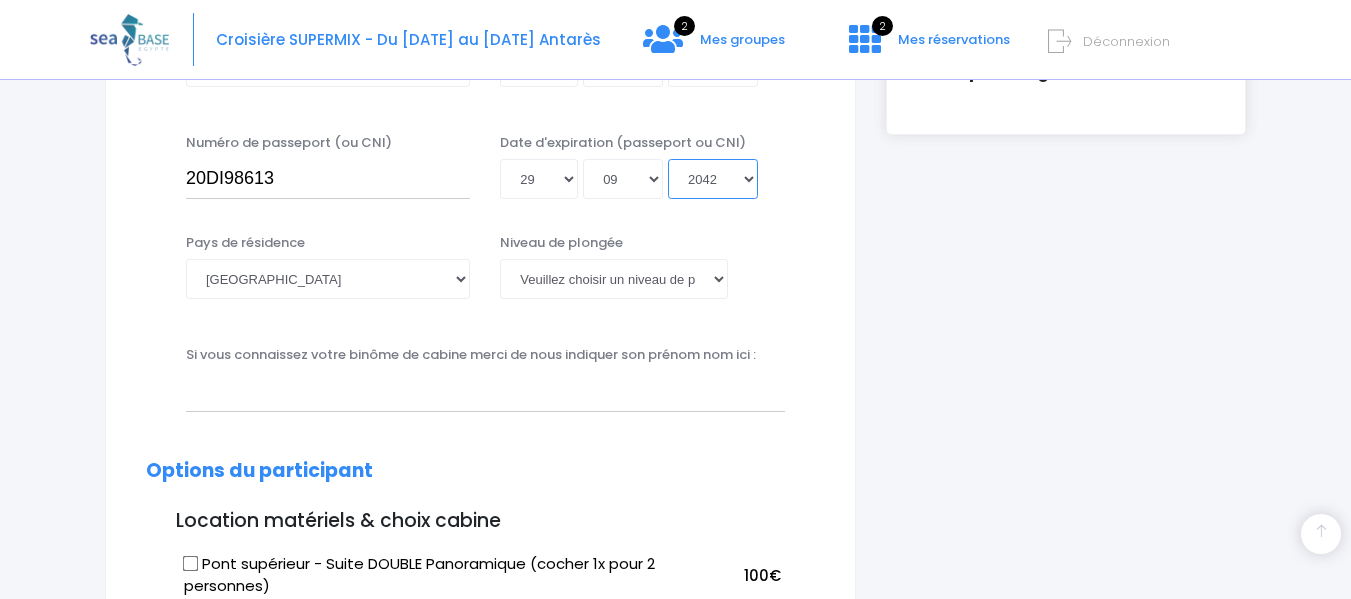 type on "2042-09-29" 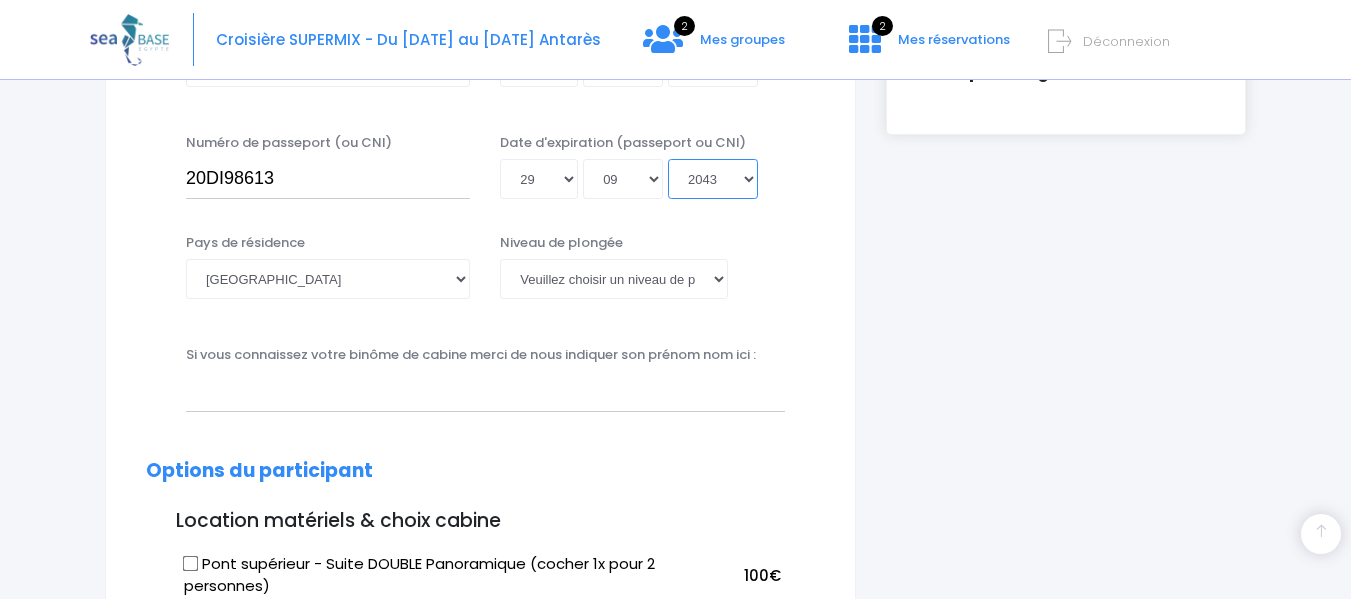 type on "2043-09-29" 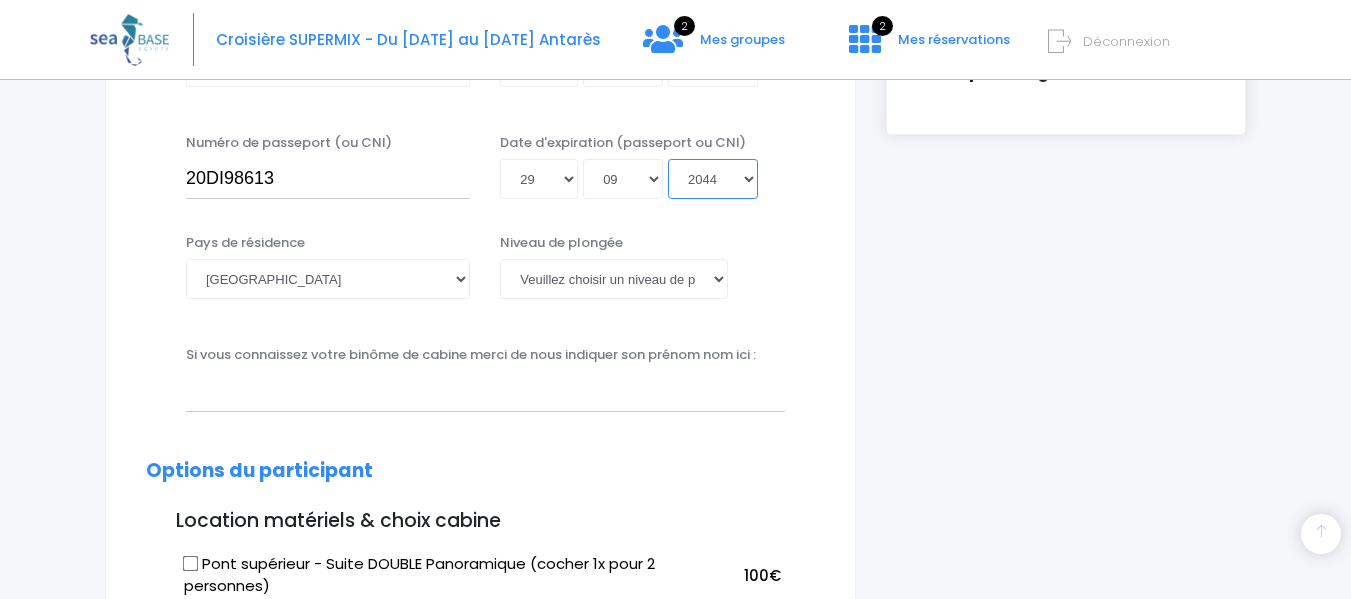 type on "2044-09-29" 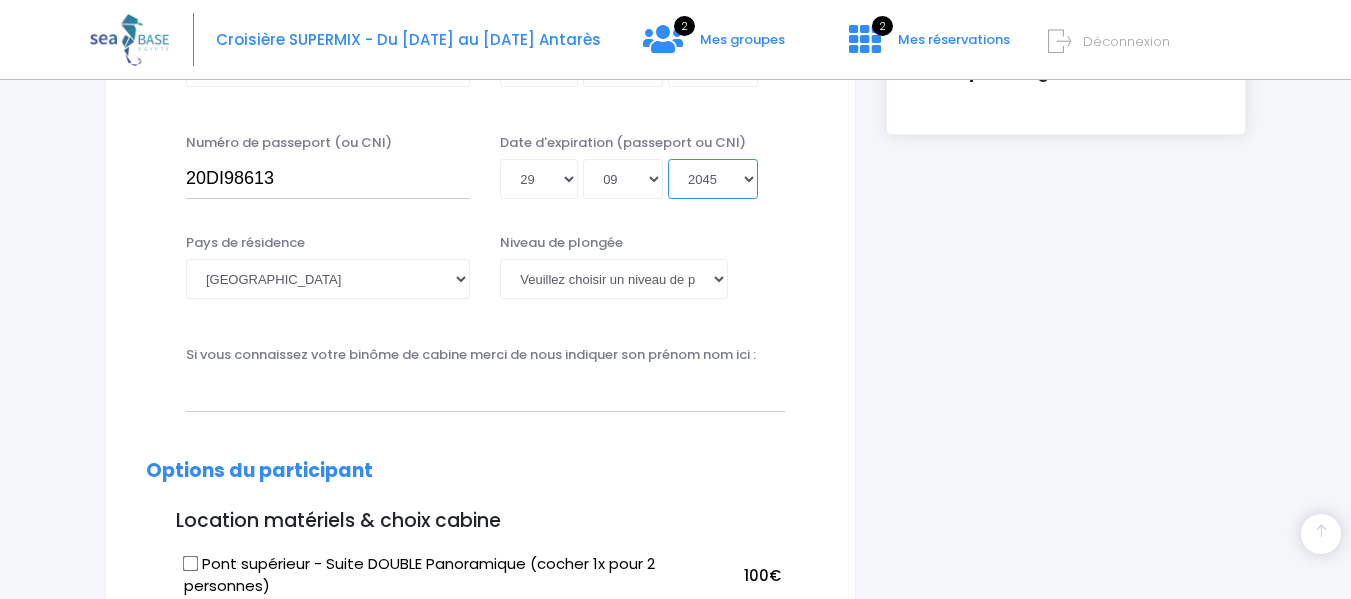 type on "2045-09-29" 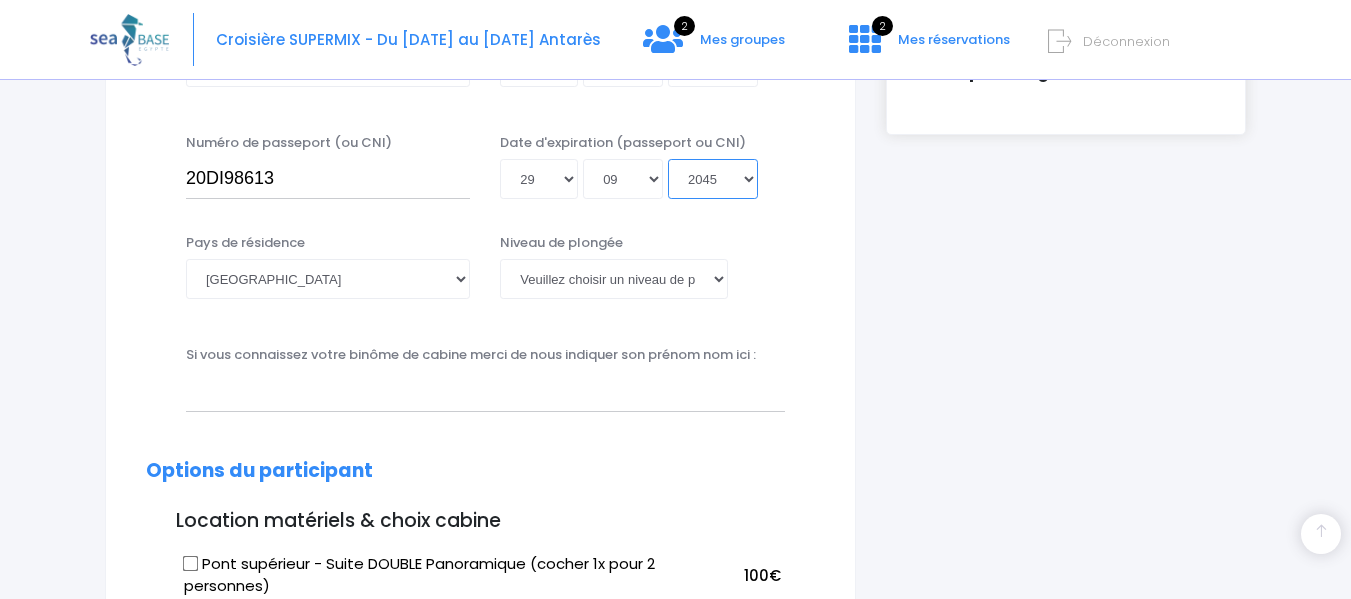 select on "2039" 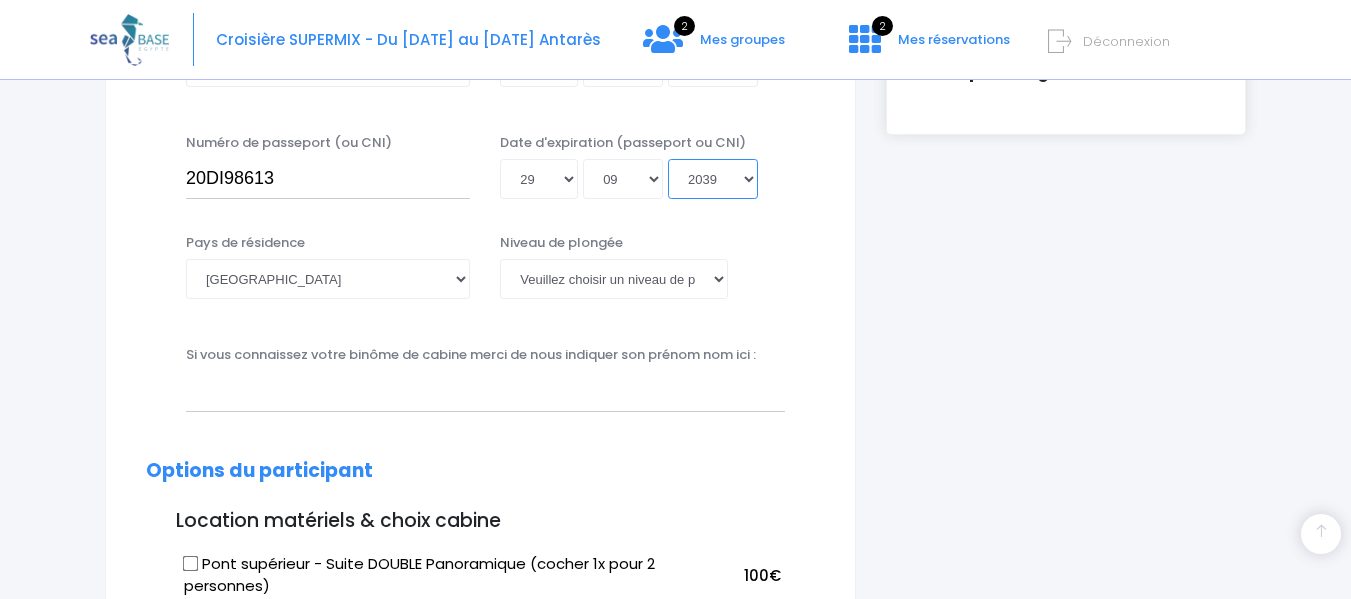 type on "2039-09-29" 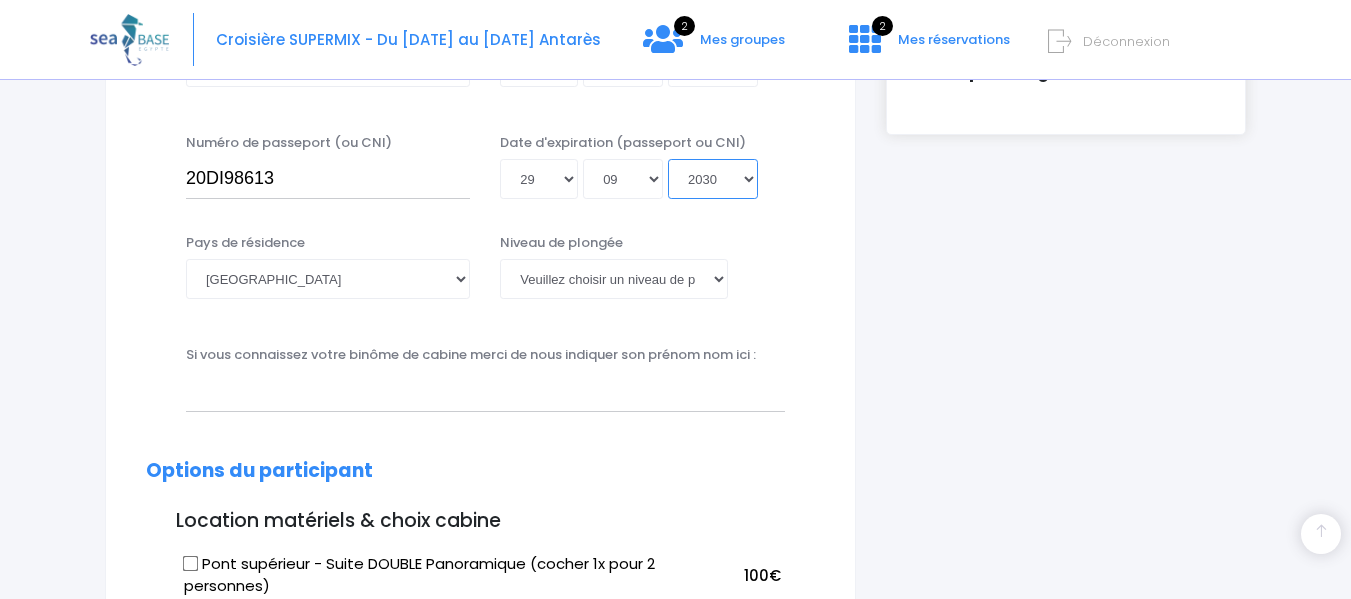 type on "2030-09-29" 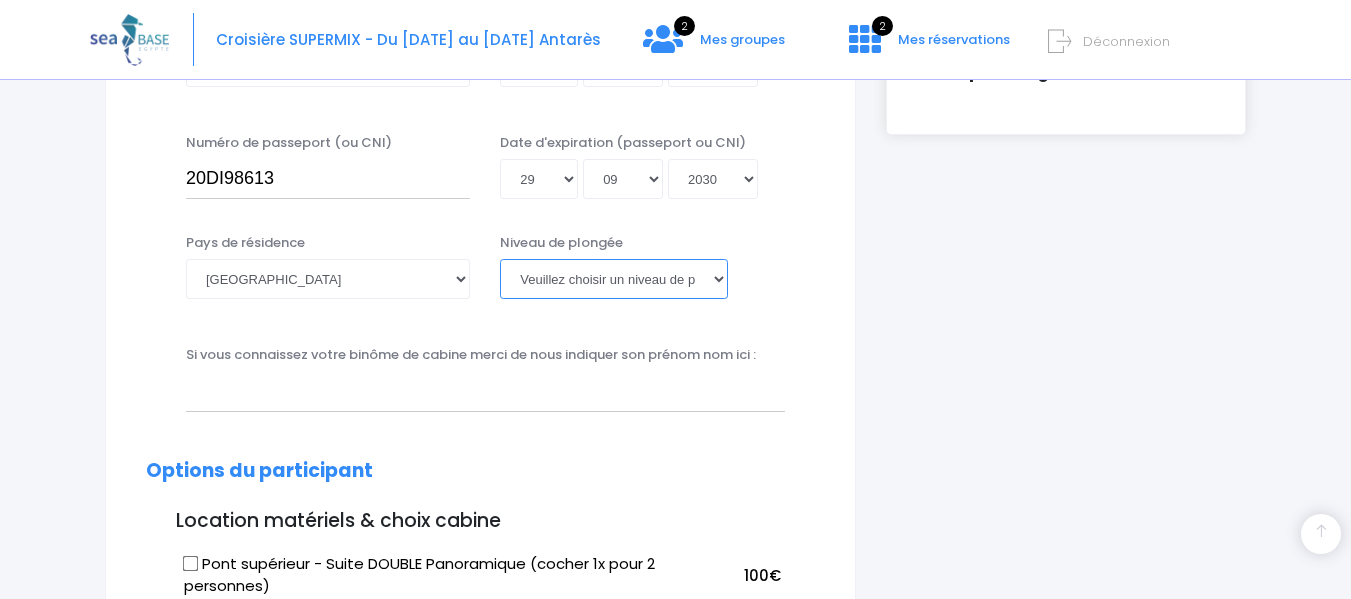 click on "Veuillez choisir un niveau de plongée
Non plongeur
Junior OW diver
Adventure OW diver
Open Water diver
Advanced OW diver
Deep diver
Rescue diver
Dive Master
Instructeur
MSDT
IDC Staff
Master instructeur
Course Director
N1
N2
N3
N4 PA40 MF1 MF2 PE40 Autre" at bounding box center (613, 279) 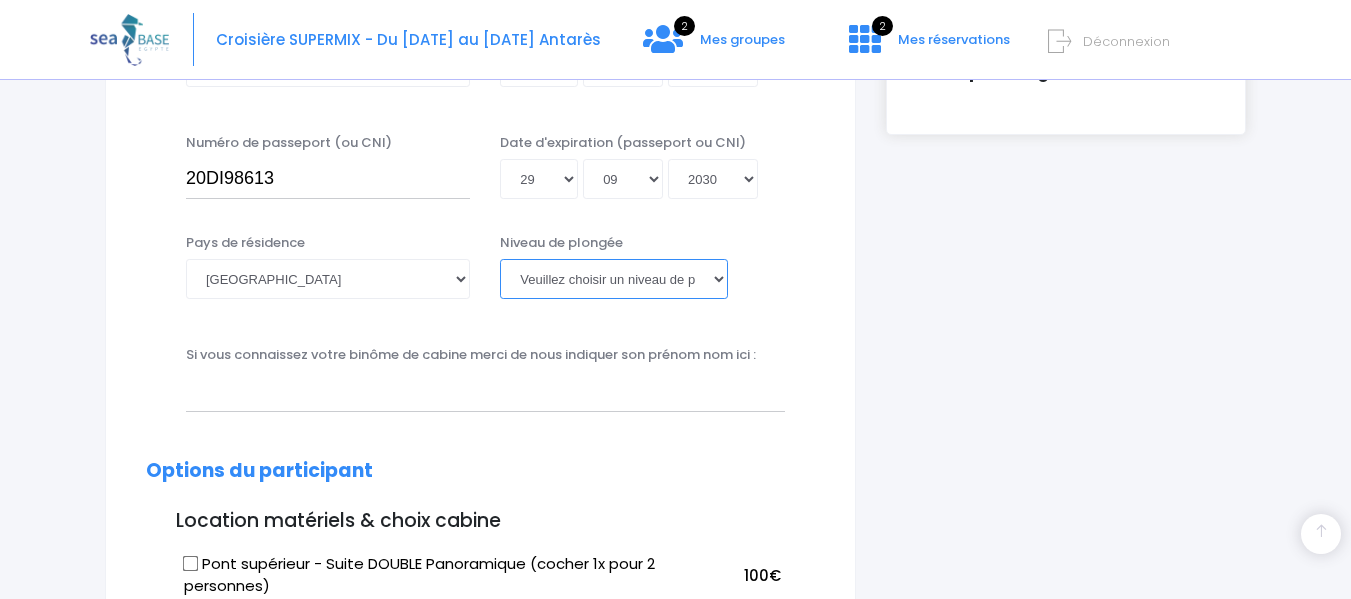 select on "N3" 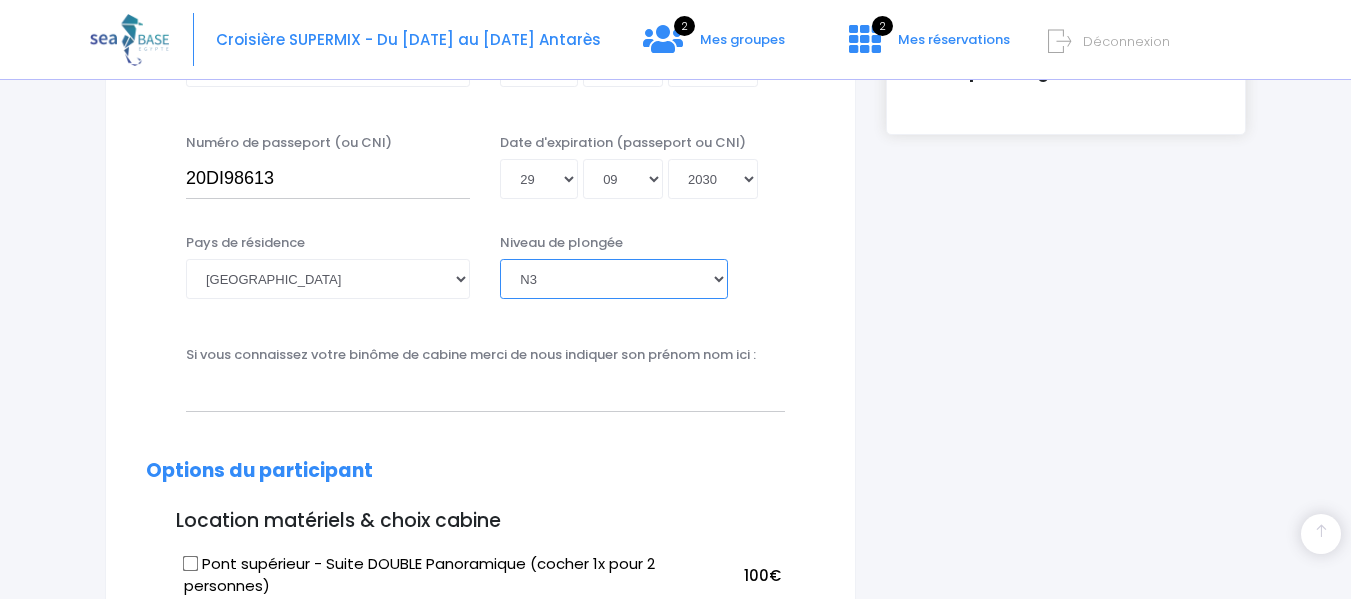 click on "Veuillez choisir un niveau de plongée
Non plongeur
Junior OW diver
Adventure OW diver
Open Water diver
Advanced OW diver
Deep diver
Rescue diver
Dive Master
Instructeur
MSDT
IDC Staff
Master instructeur
Course Director
N1
N2
N3
N4 PA40 MF1 MF2 PE40 Autre" at bounding box center [613, 279] 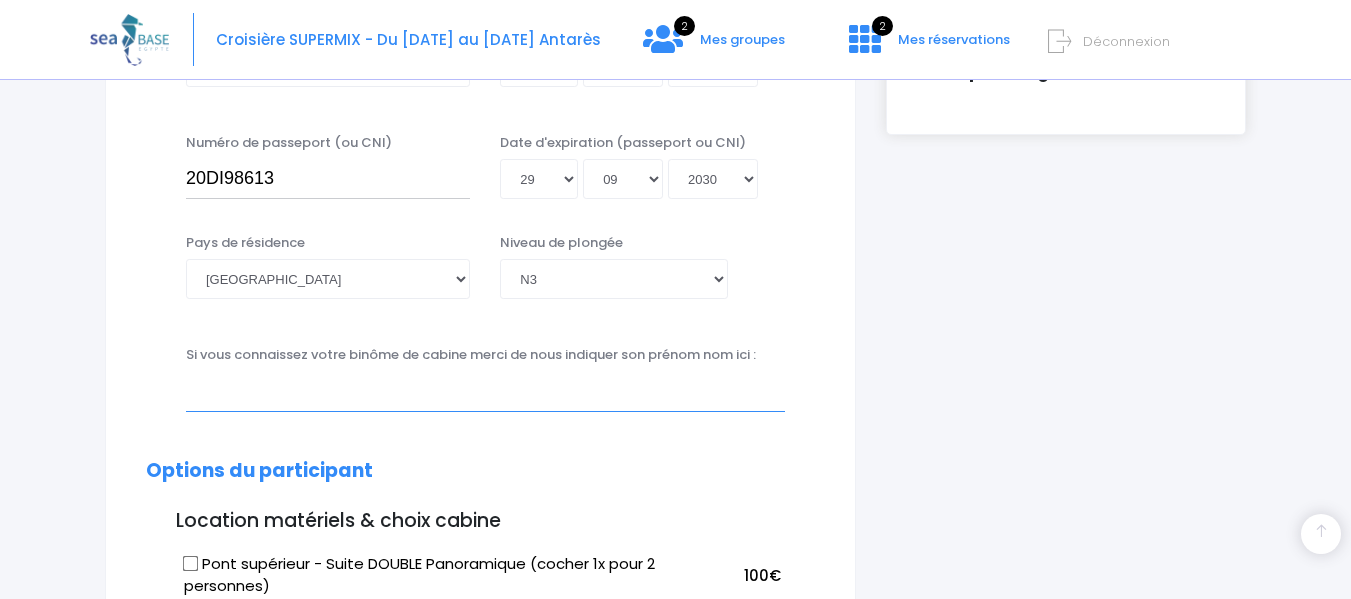 click at bounding box center (485, 391) 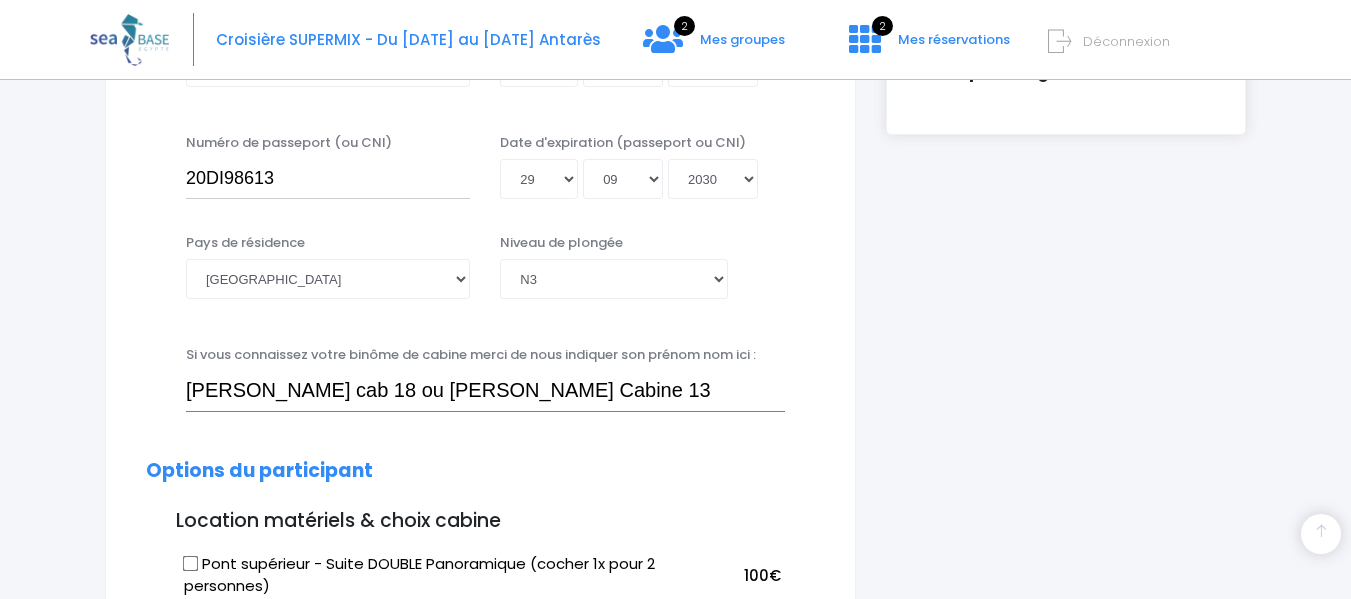 click on "Frank Cartet cab 18 ou Sarah Afifi Cabine 13" at bounding box center (485, 391) 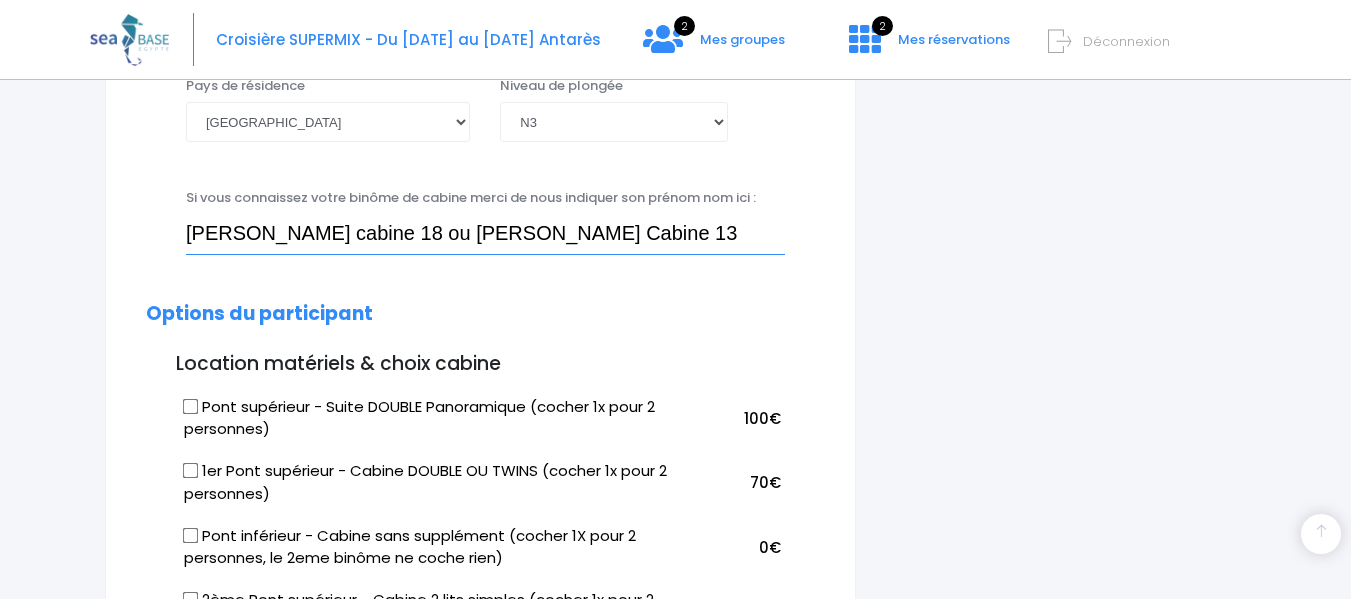 scroll, scrollTop: 810, scrollLeft: 0, axis: vertical 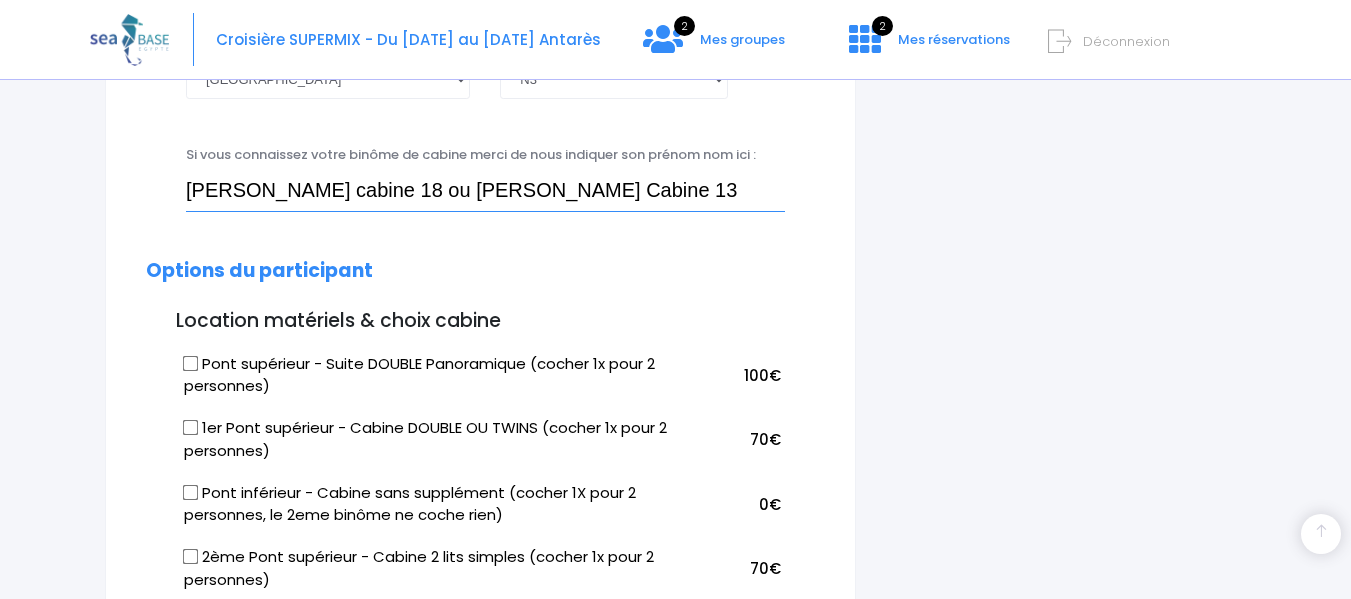 type on "Frank Cartet cabine 18 ou Sarah Afifi Cabine 13" 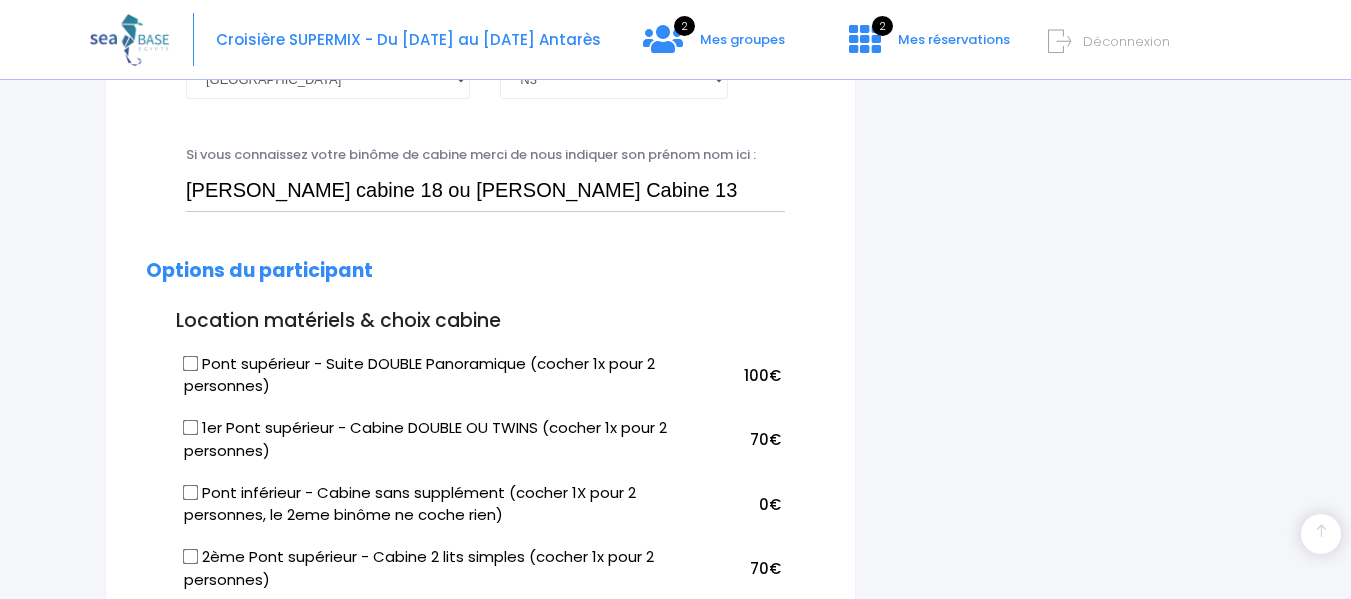 click on "Pont supérieur - Suite DOUBLE Panoramique (cocher 1x pour 2 personnes)" at bounding box center (191, 363) 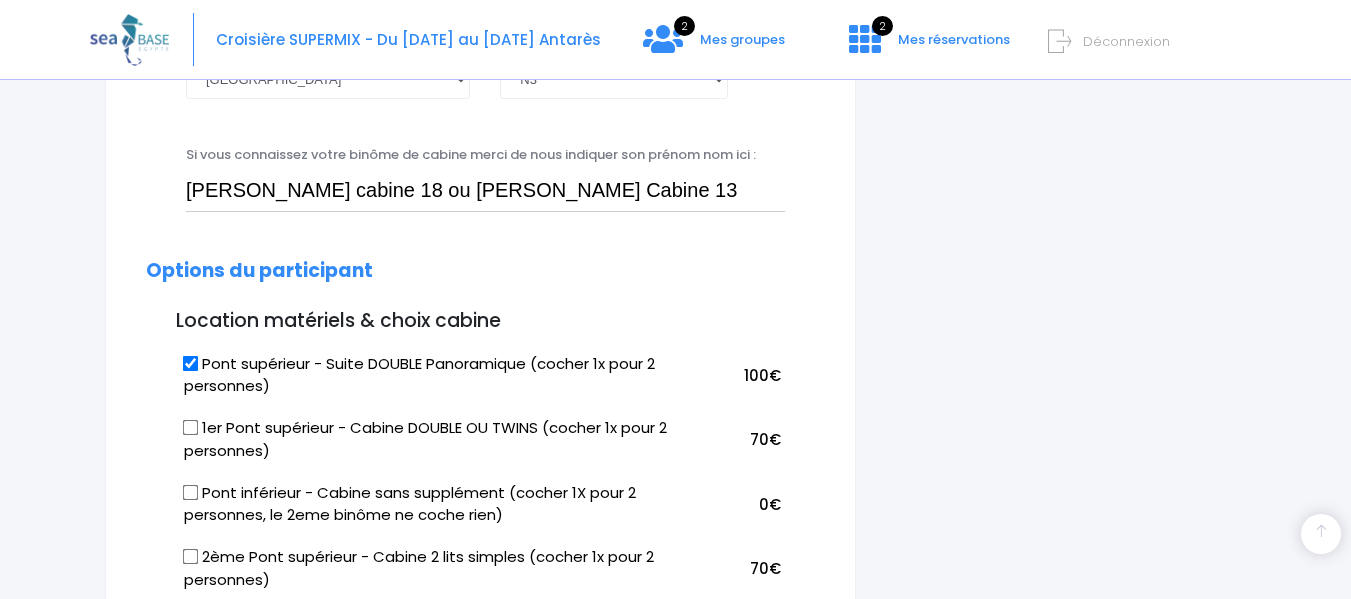 click on "1er Pont supérieur - Cabine DOUBLE OU TWINS (cocher 1x pour 2 personnes)" at bounding box center (191, 428) 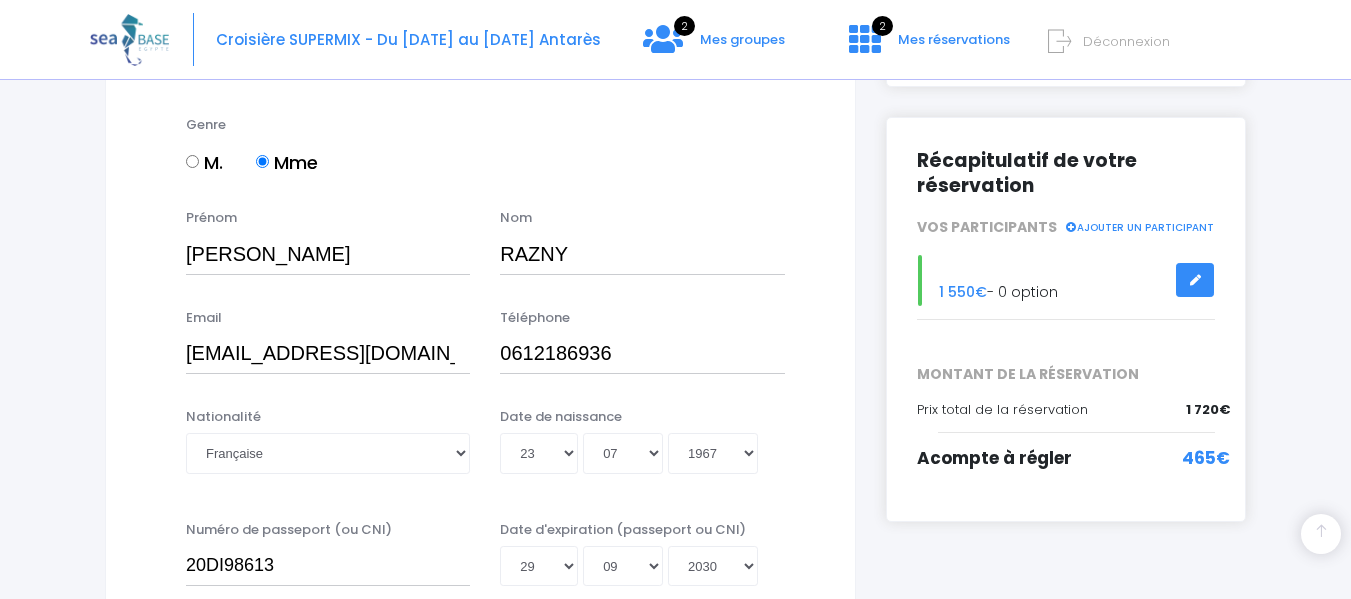 scroll, scrollTop: 210, scrollLeft: 0, axis: vertical 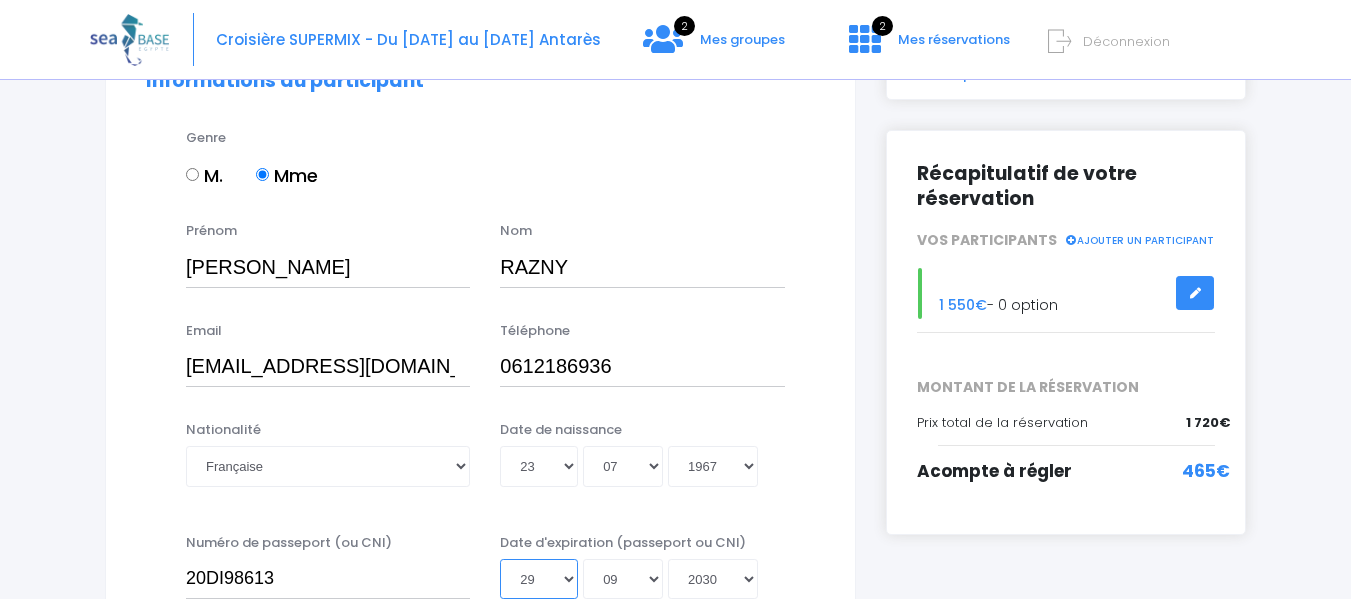 click on "Jour 01 02 03 04 05 06 07 08 09 10 11 12 13 14 15 16 17 18 19 20 21 22 23 24 25 26 27 28 29 30 31" at bounding box center [539, 579] 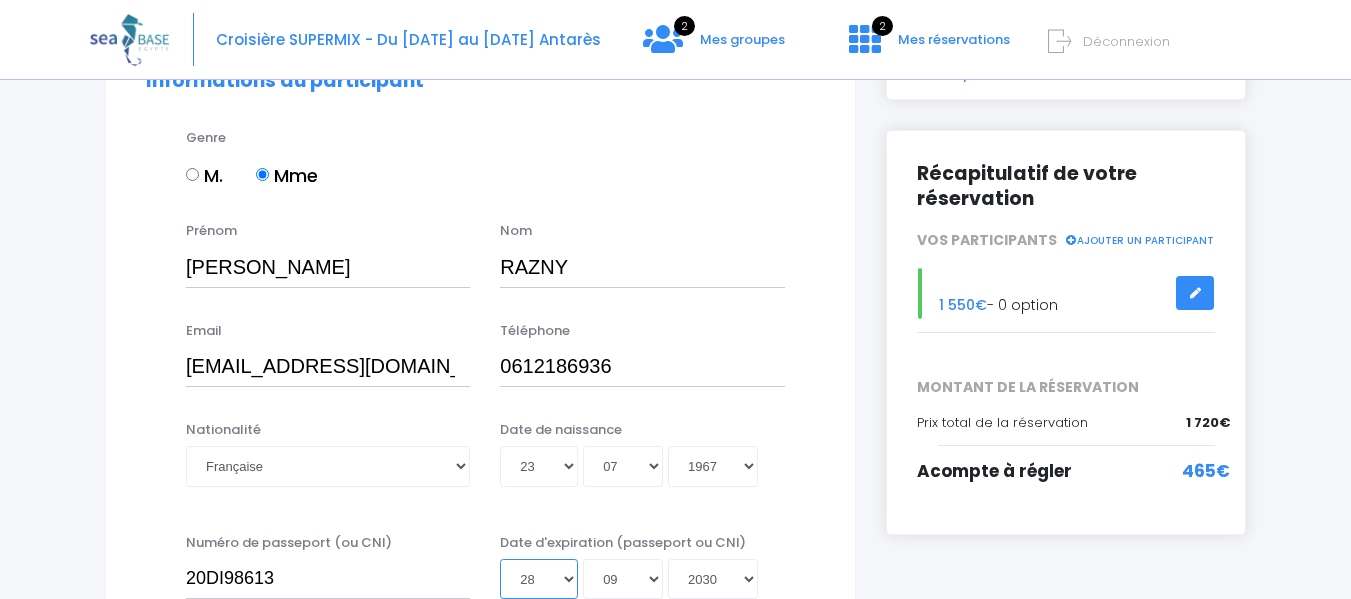 click on "Jour 01 02 03 04 05 06 07 08 09 10 11 12 13 14 15 16 17 18 19 20 21 22 23 24 25 26 27 28 29 30 31" at bounding box center (539, 579) 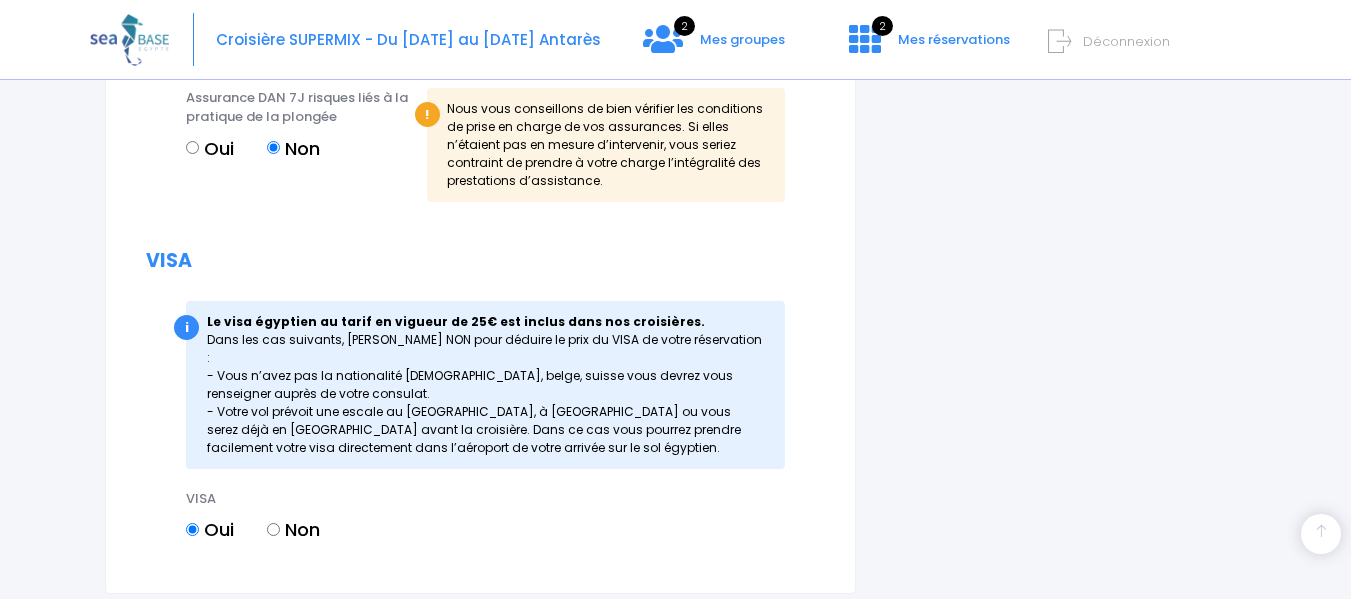 scroll, scrollTop: 2410, scrollLeft: 0, axis: vertical 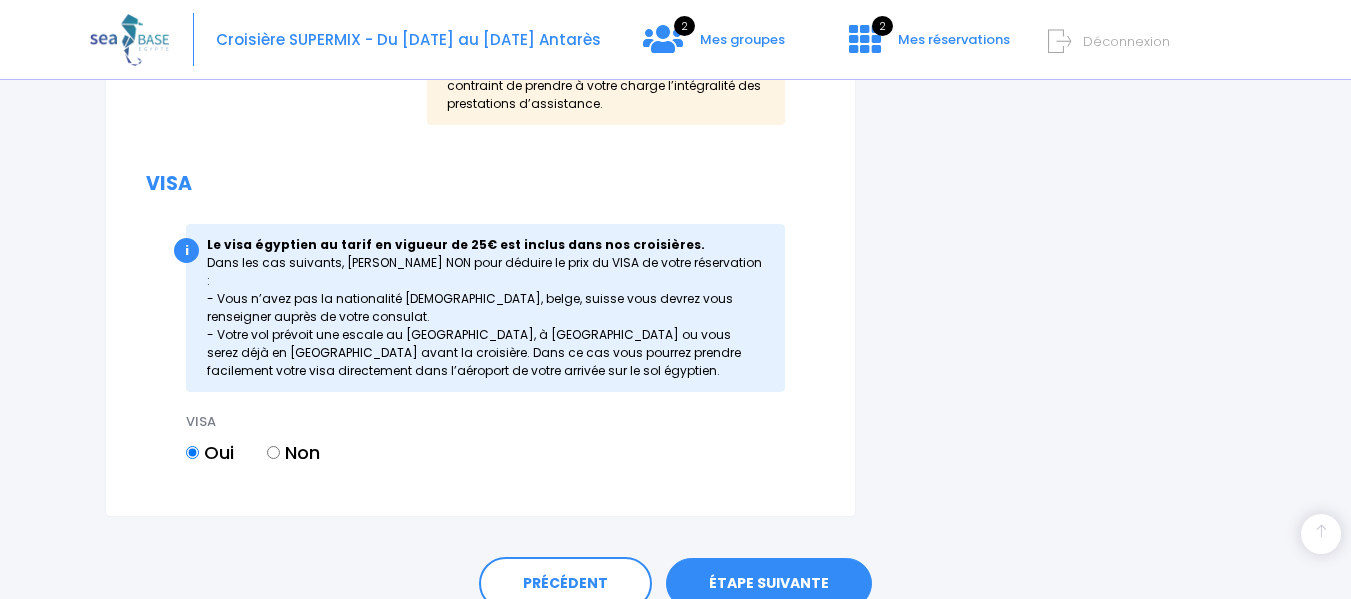click on "ÉTAPE SUIVANTE" at bounding box center (769, 584) 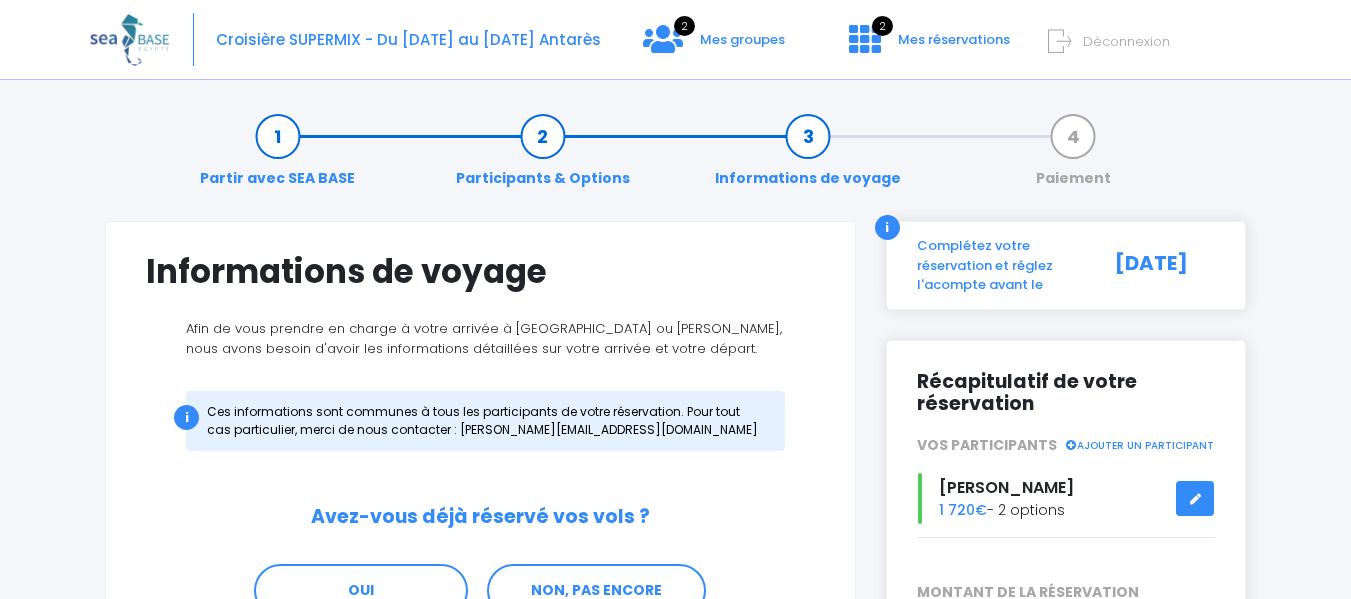scroll, scrollTop: 200, scrollLeft: 0, axis: vertical 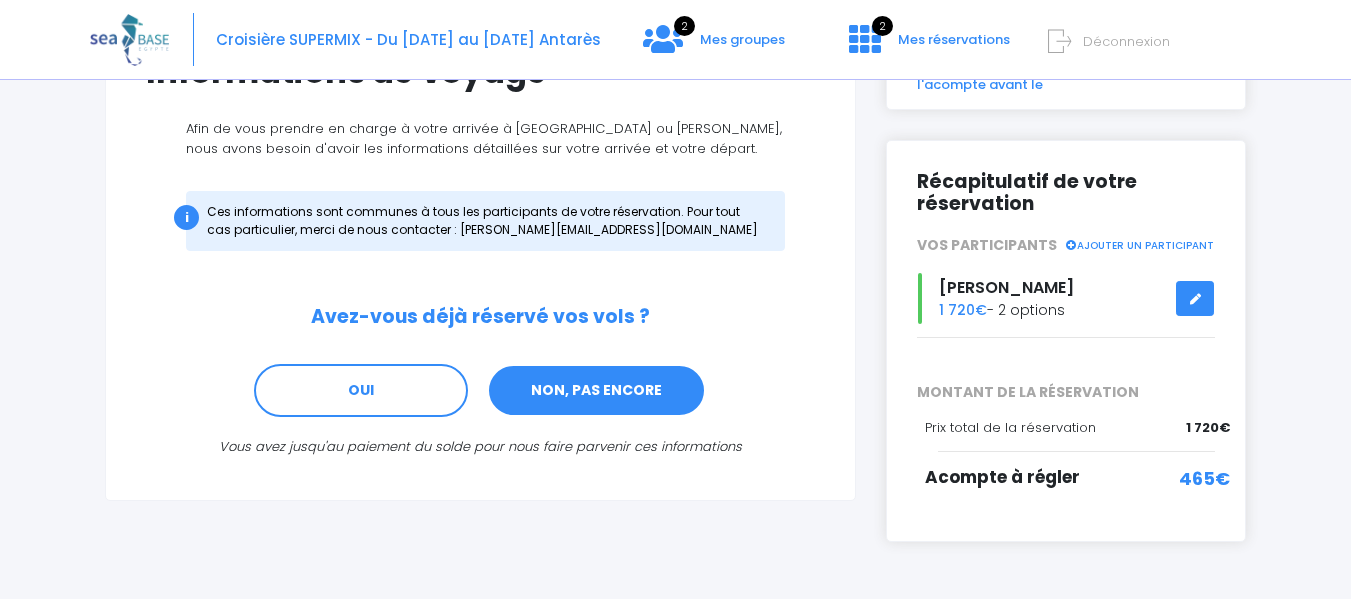 click on "NON, PAS ENCORE" at bounding box center (596, 391) 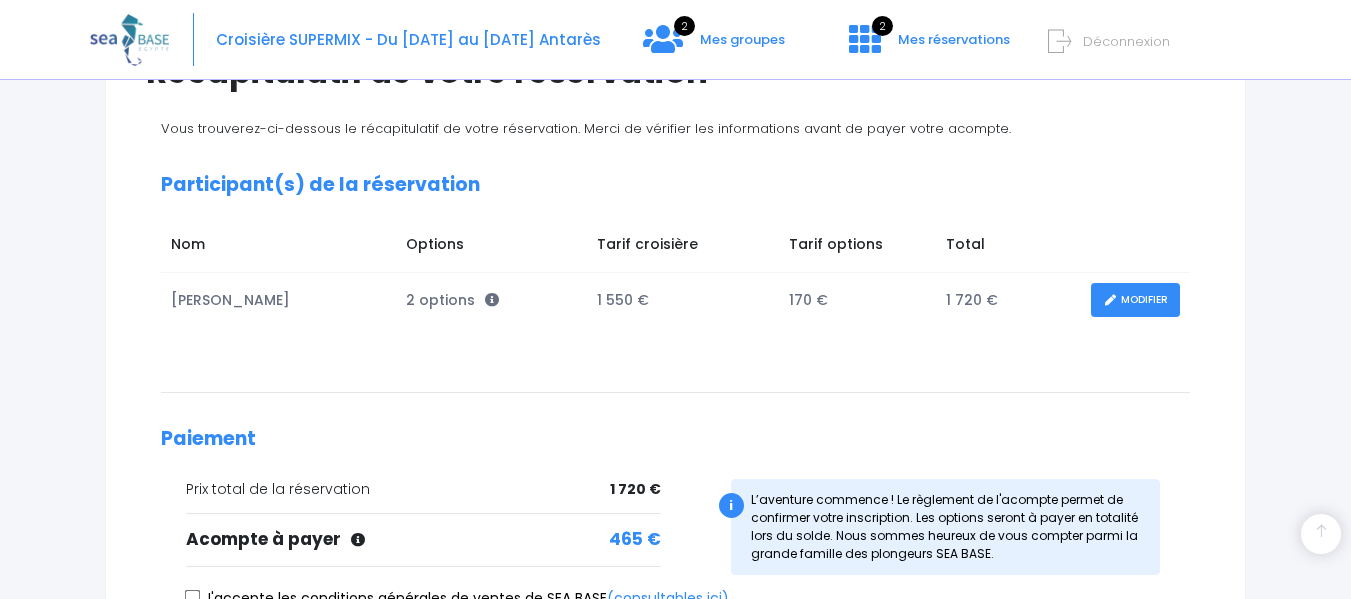 scroll, scrollTop: 400, scrollLeft: 0, axis: vertical 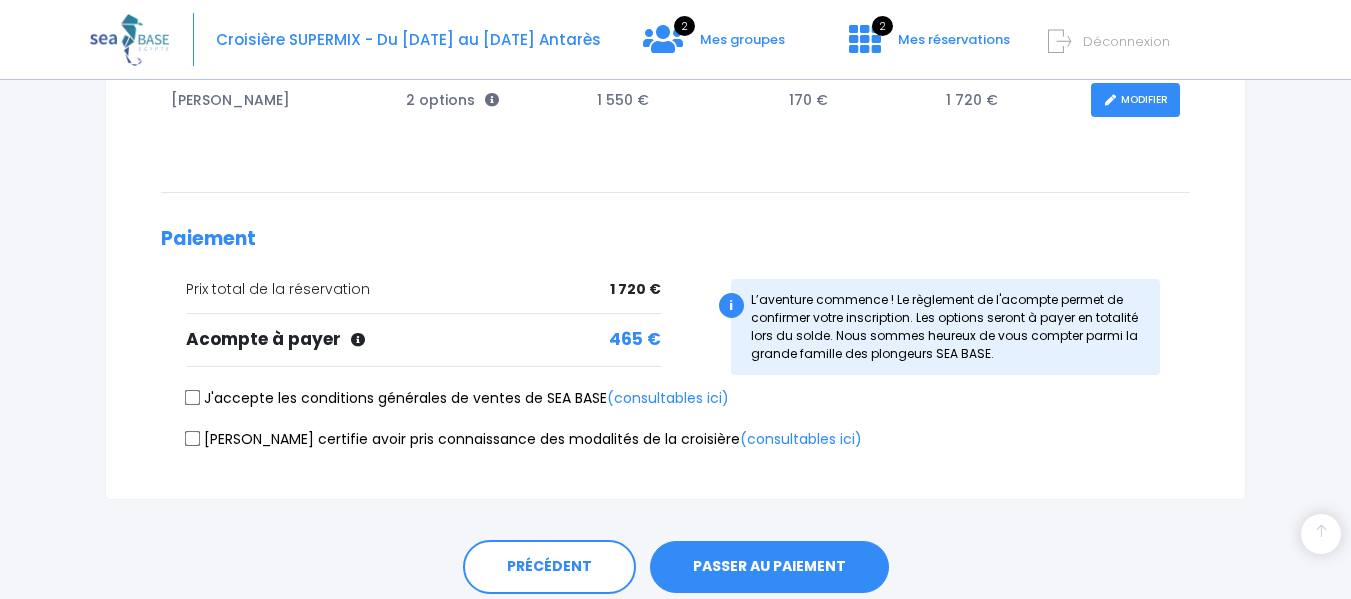 click on "J'accepte les conditions générales de ventes de SEA BASE  (consultables ici)" at bounding box center (193, 398) 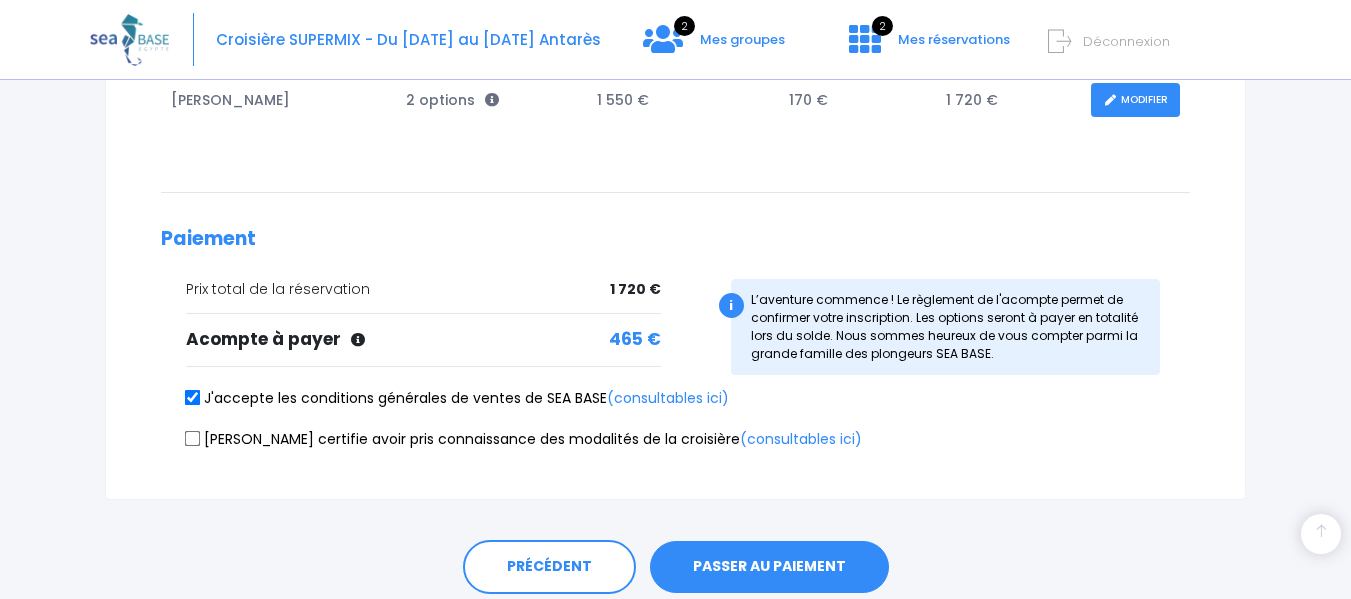 click on "Je certifie avoir pris connaissance des modalités de la croisière  (consultables ici)" at bounding box center [524, 439] 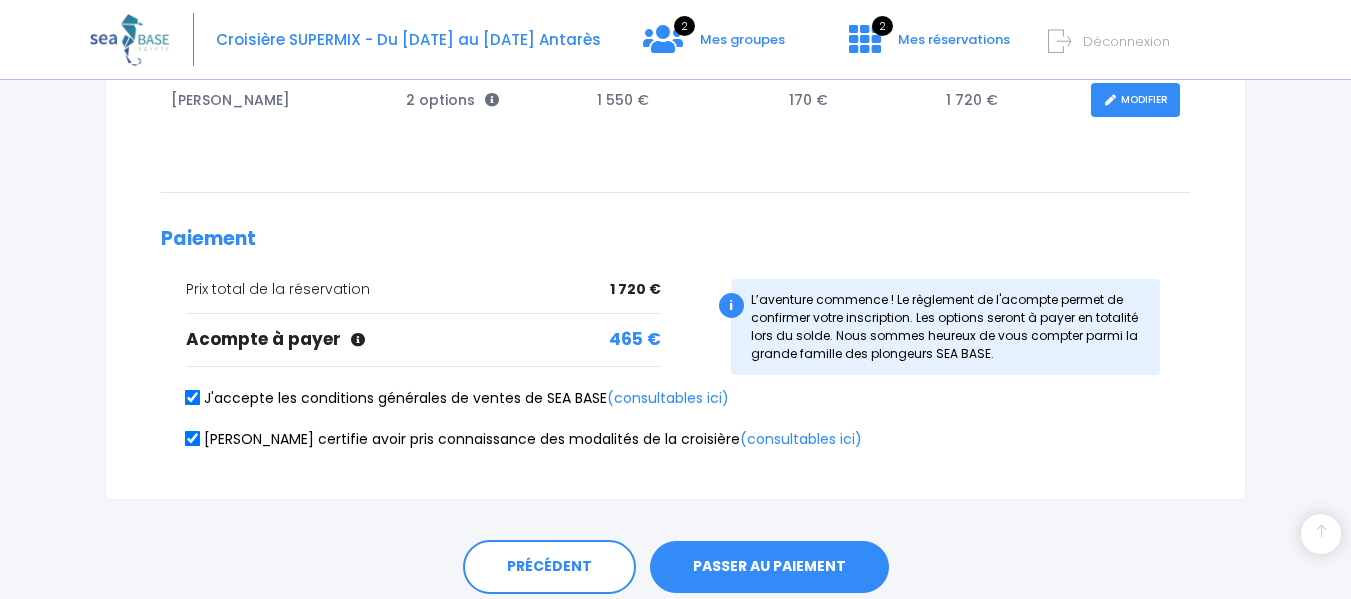 click on "PASSER AU PAIEMENT" at bounding box center [769, 567] 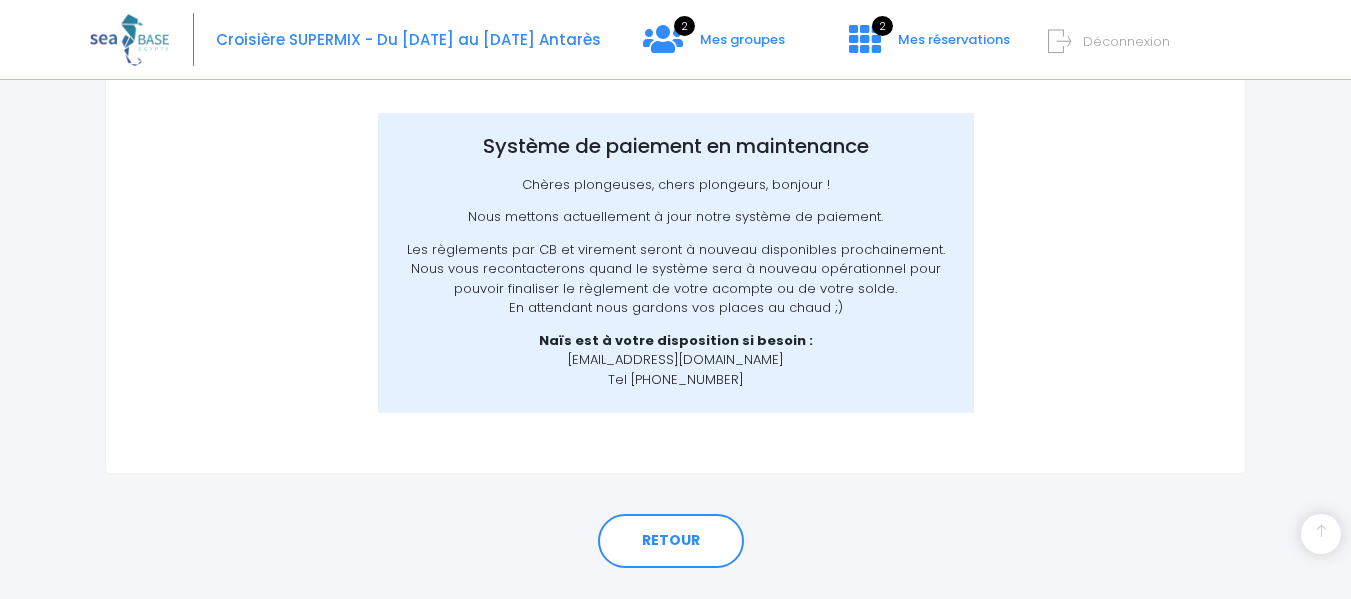 scroll, scrollTop: 307, scrollLeft: 0, axis: vertical 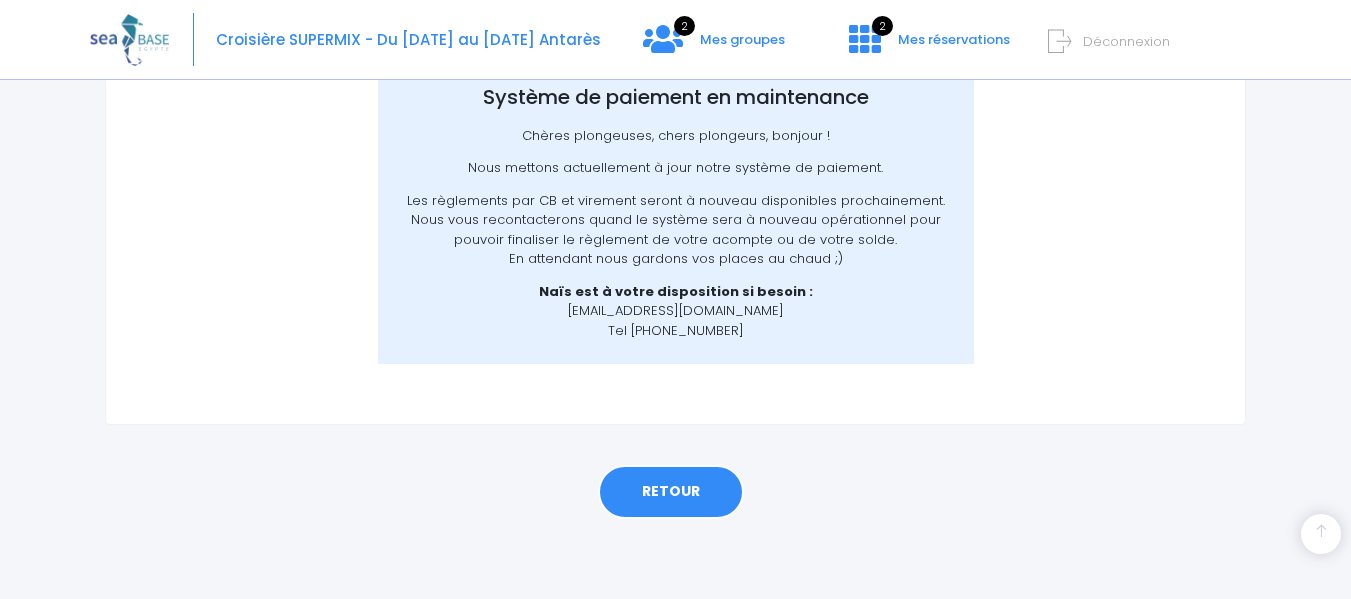 click on "RETOUR" at bounding box center (671, 492) 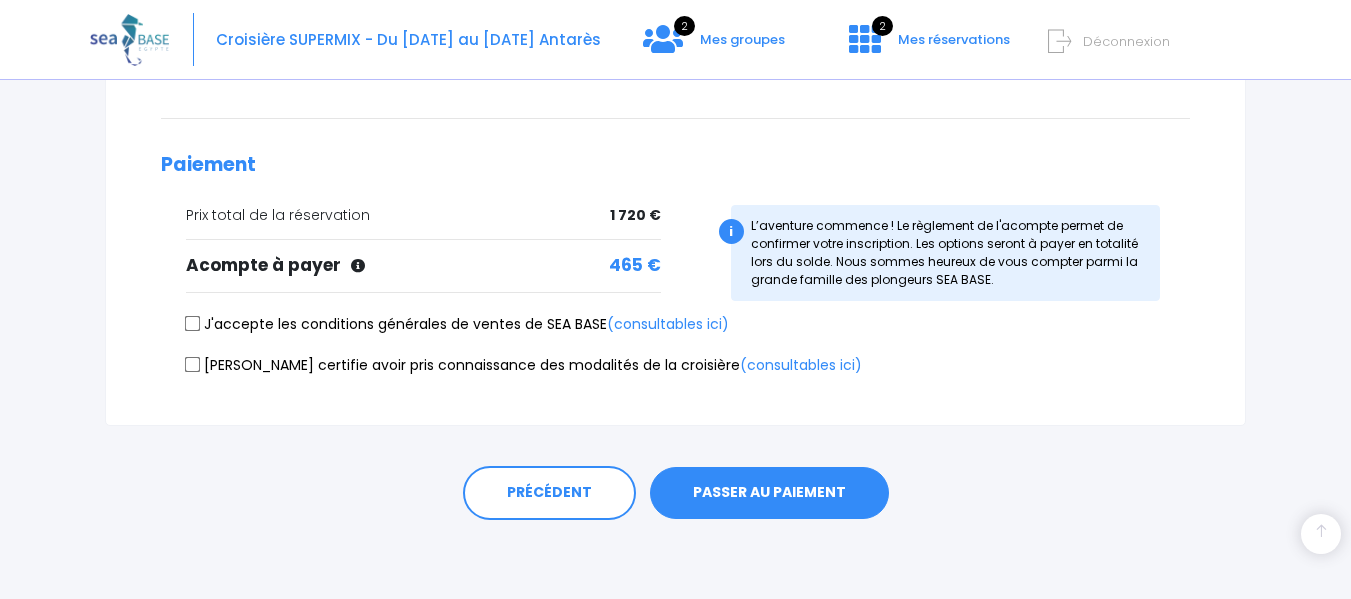 scroll, scrollTop: 475, scrollLeft: 0, axis: vertical 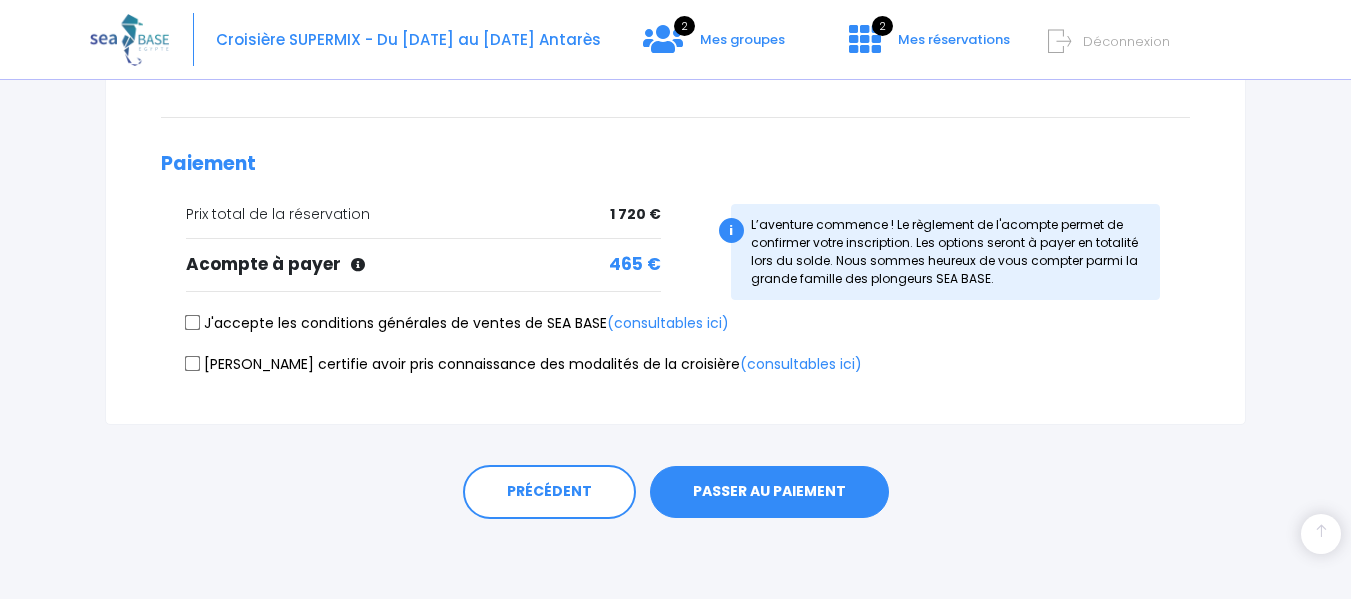 click on "PASSER AU PAIEMENT" at bounding box center (769, 492) 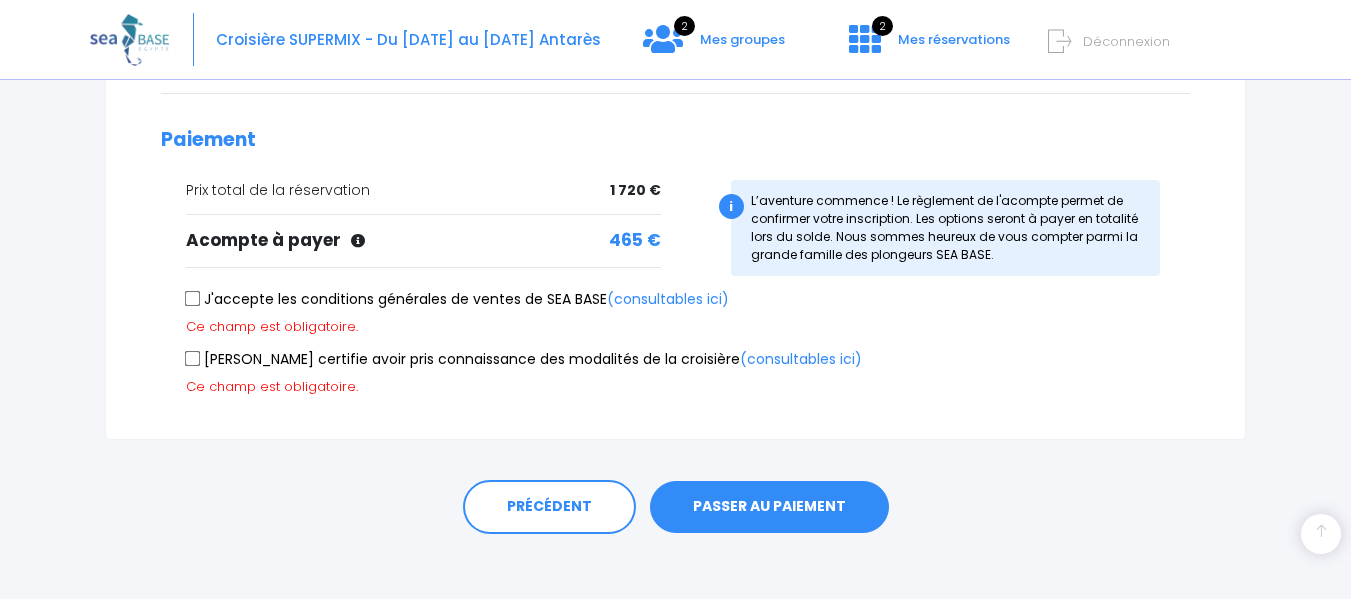 scroll, scrollTop: 514, scrollLeft: 0, axis: vertical 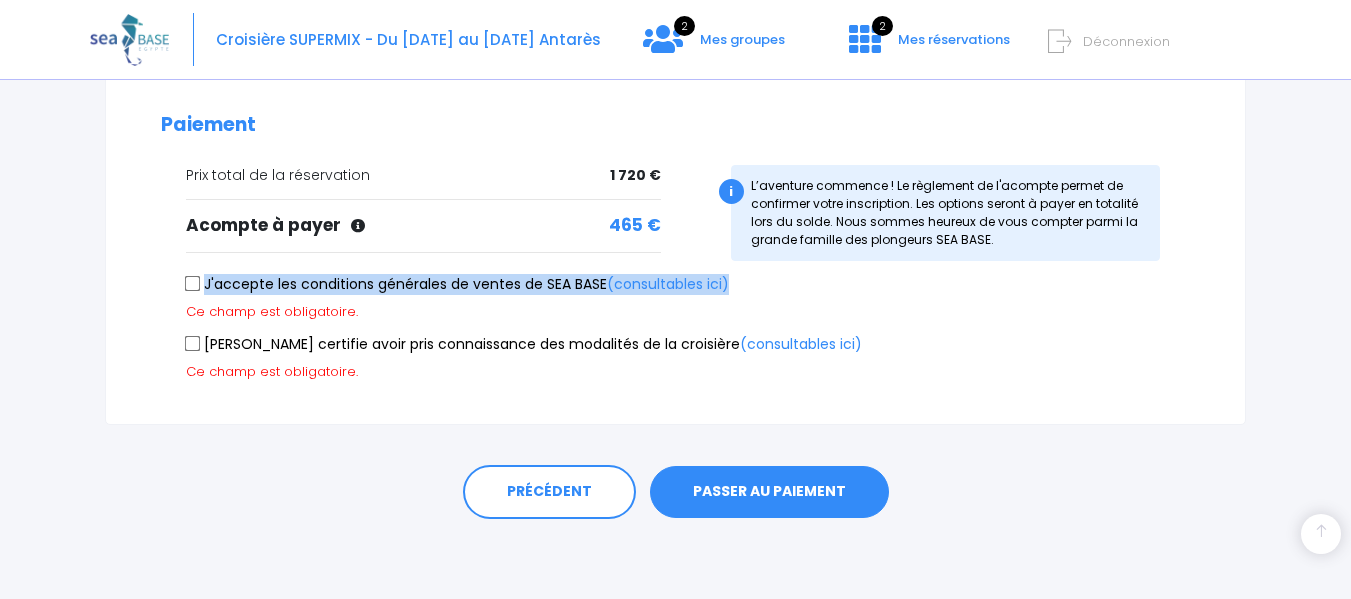 click on "J'accepte les conditions générales de ventes de SEA BASE  (consultables ici) Ce champ est obligatoire." at bounding box center (675, 297) 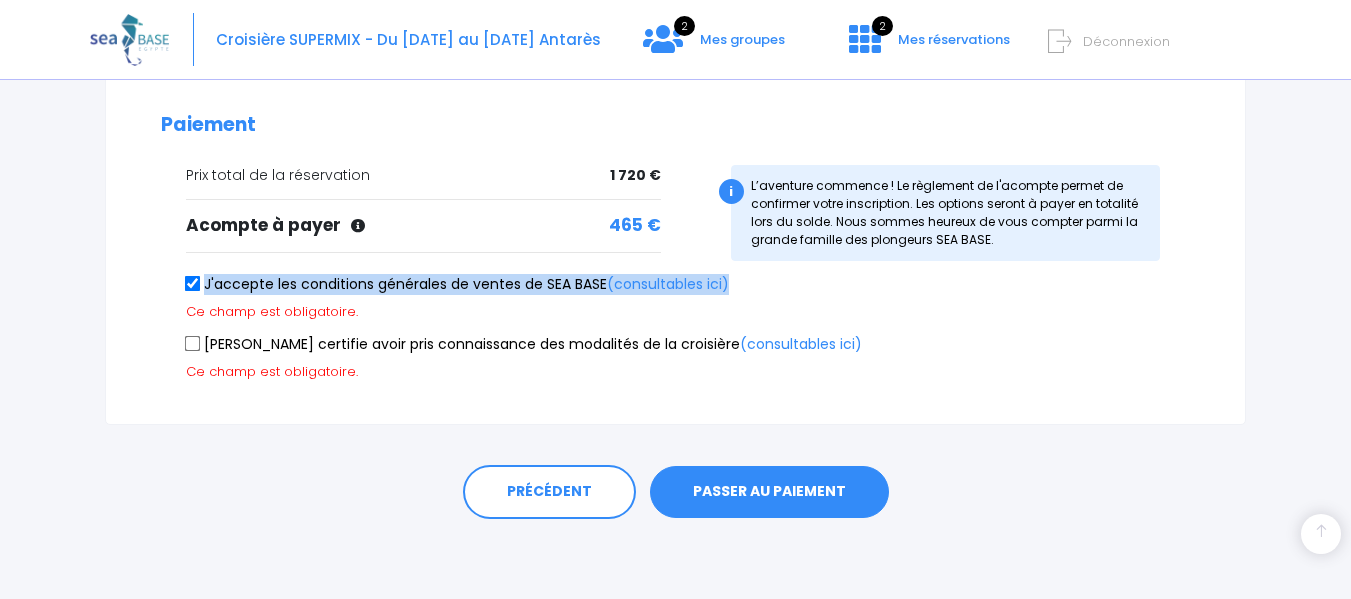 scroll, scrollTop: 494, scrollLeft: 0, axis: vertical 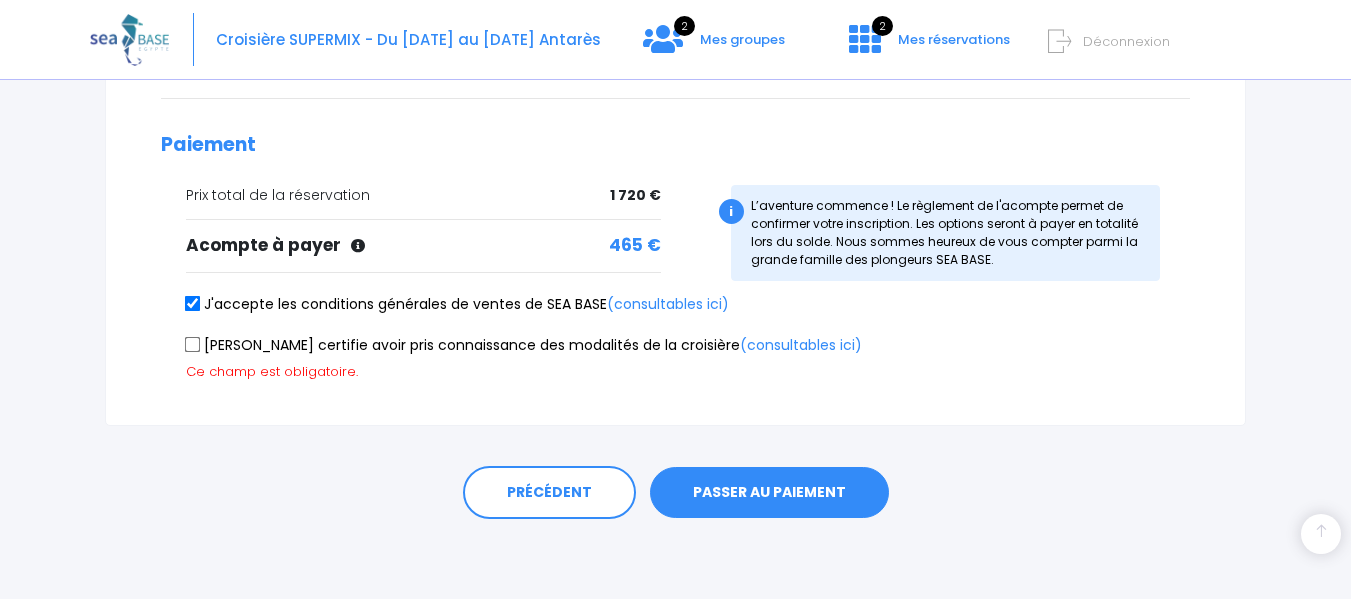 click on "Je certifie avoir pris connaissance des modalités de la croisière  (consultables ici) Ce champ est obligatoire." at bounding box center [675, 358] 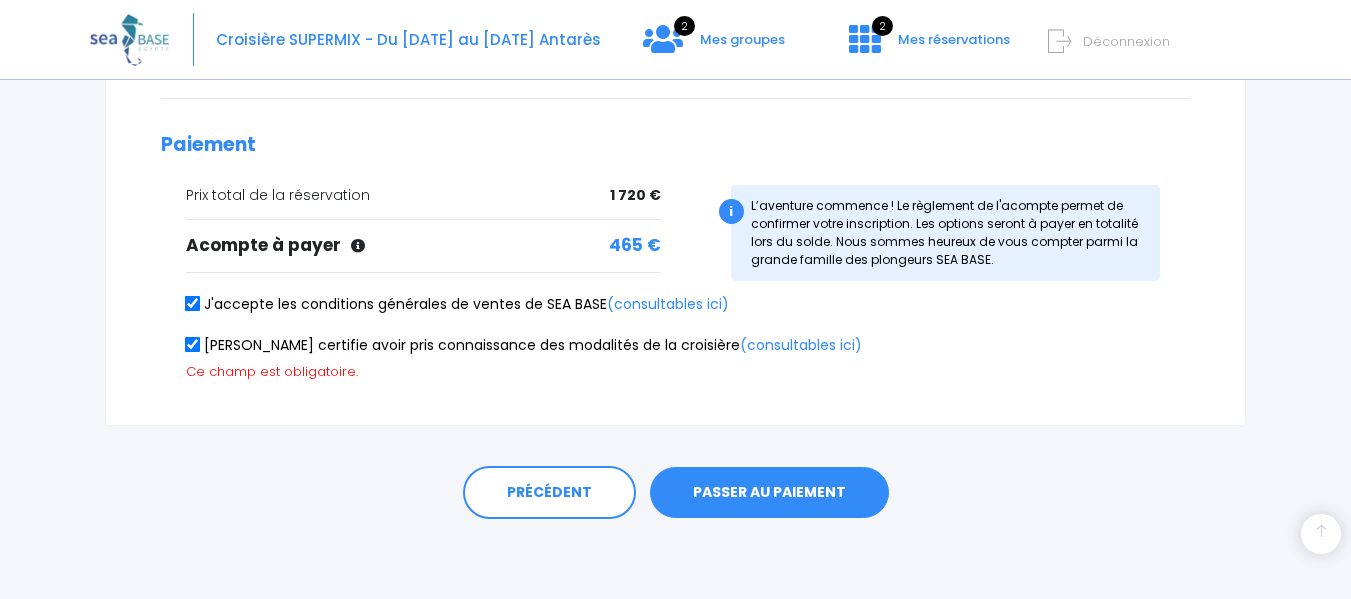 scroll, scrollTop: 475, scrollLeft: 0, axis: vertical 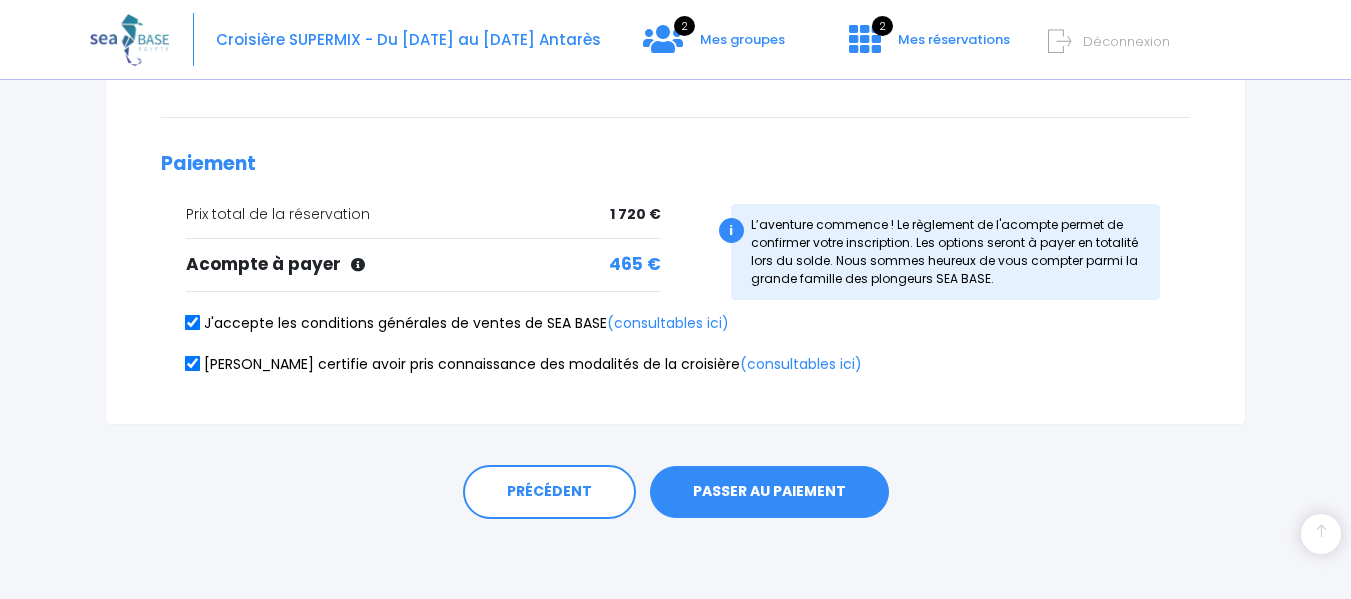 click on "PASSER AU PAIEMENT" at bounding box center (769, 492) 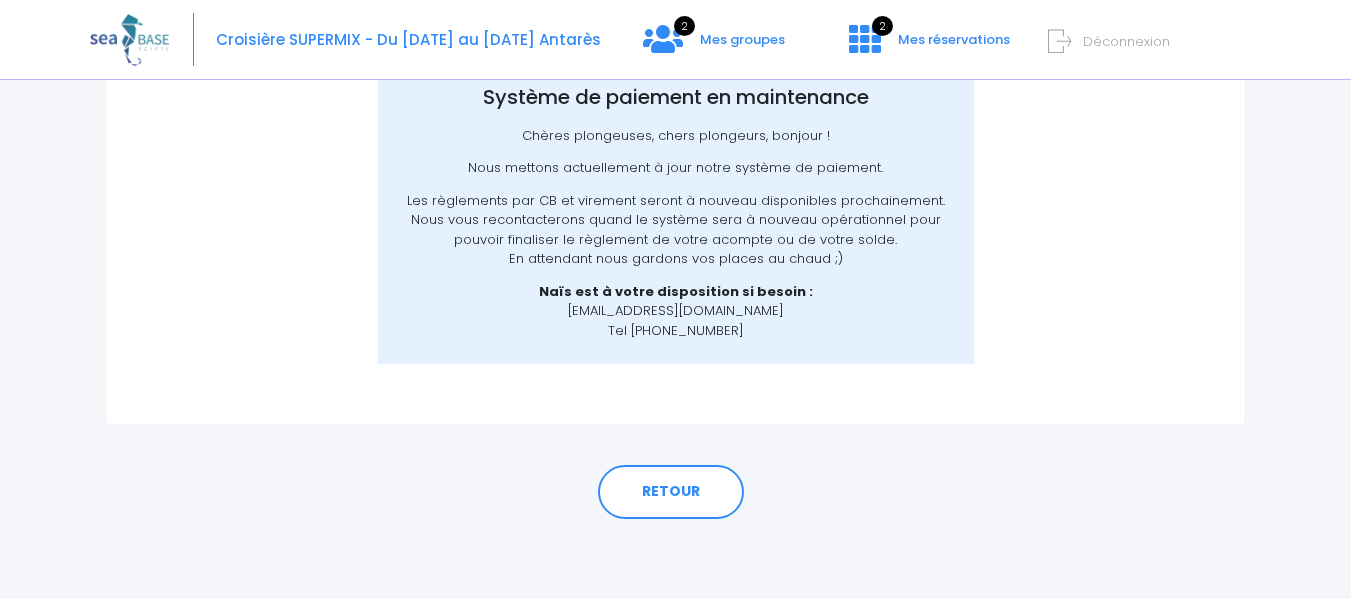 scroll, scrollTop: 0, scrollLeft: 0, axis: both 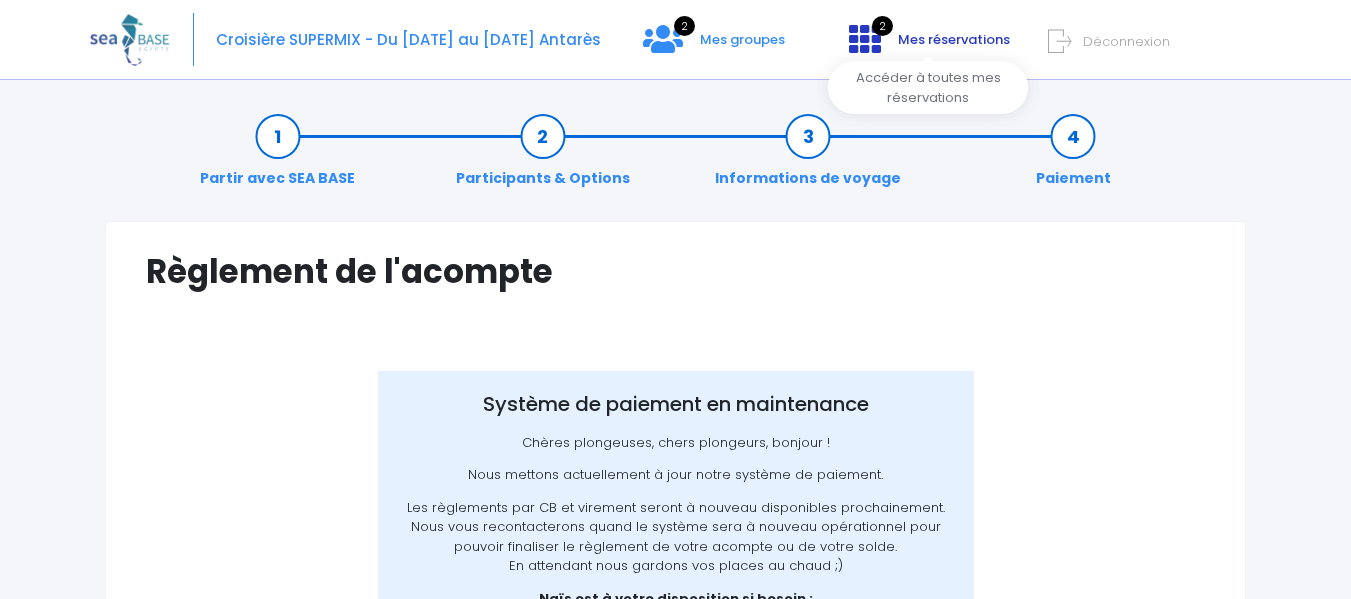 click on "Mes réservations" at bounding box center (954, 39) 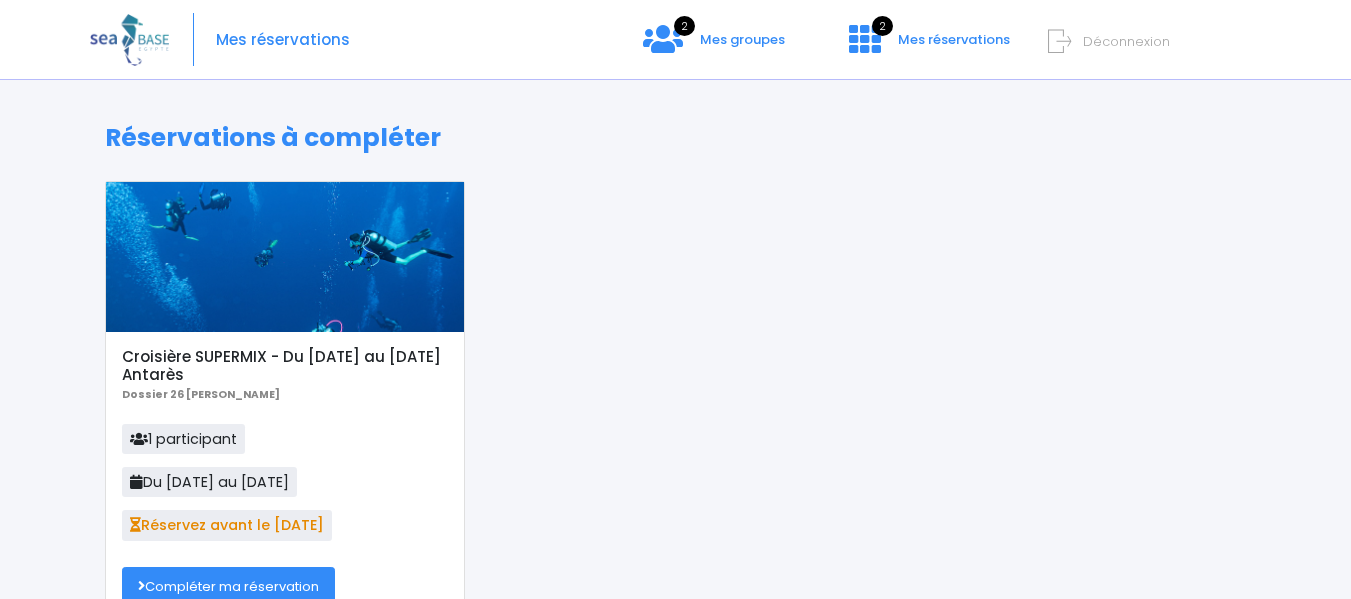 scroll, scrollTop: 0, scrollLeft: 0, axis: both 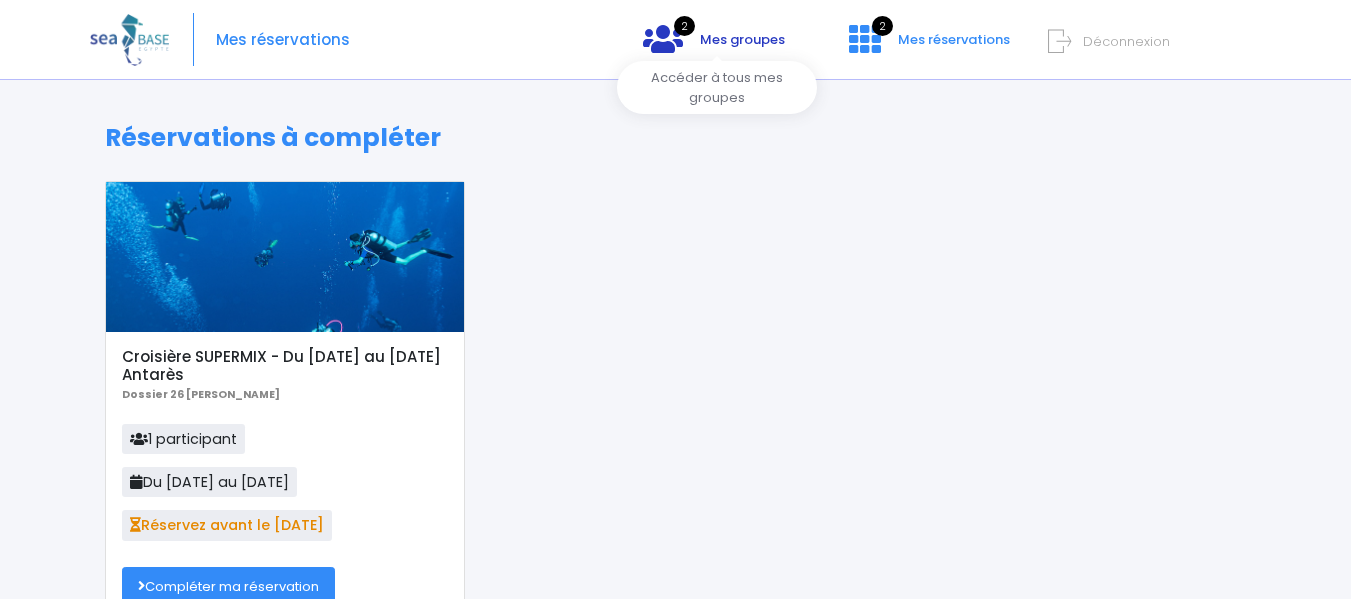 click on "Mes groupes" at bounding box center [742, 39] 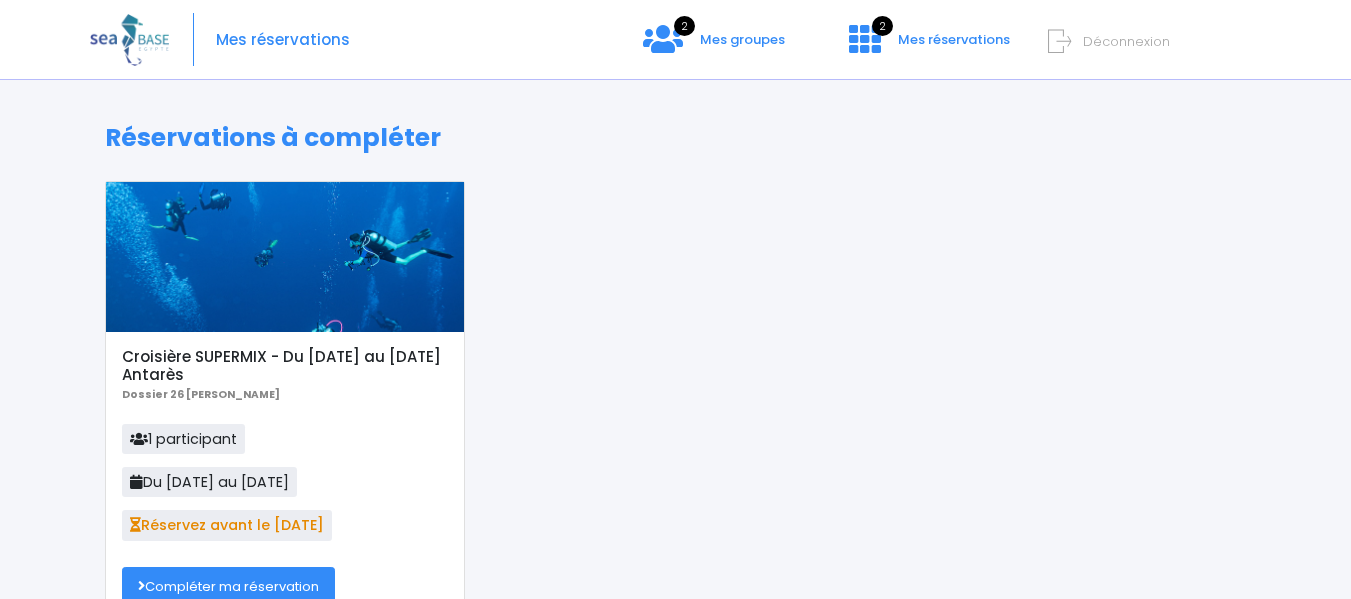 click on "Réservations à compléter
Croisière SUPERMIX - Du 13/06/26 au 20/06/26 Antarès
Dossier 26 Catherine RAZNY
1  participant
Du 13/06/26 au 20/06/26
Réservez avant le 15/07/25
Compléter ma réservation" at bounding box center (675, 677) 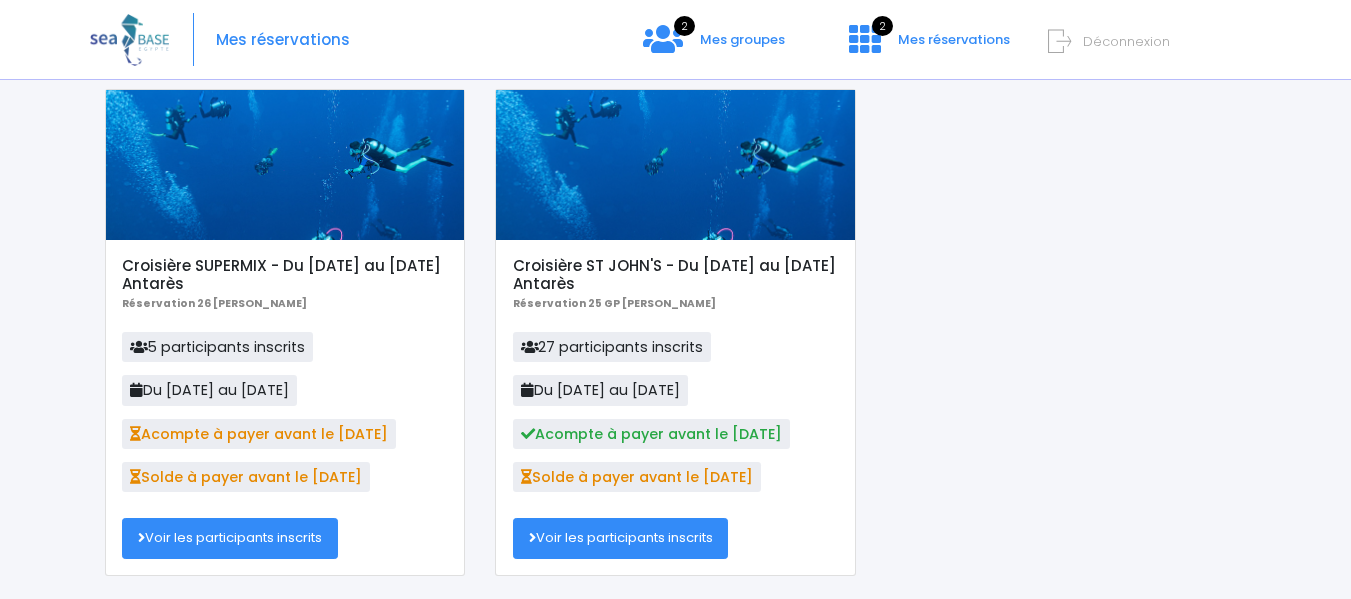 scroll, scrollTop: 200, scrollLeft: 0, axis: vertical 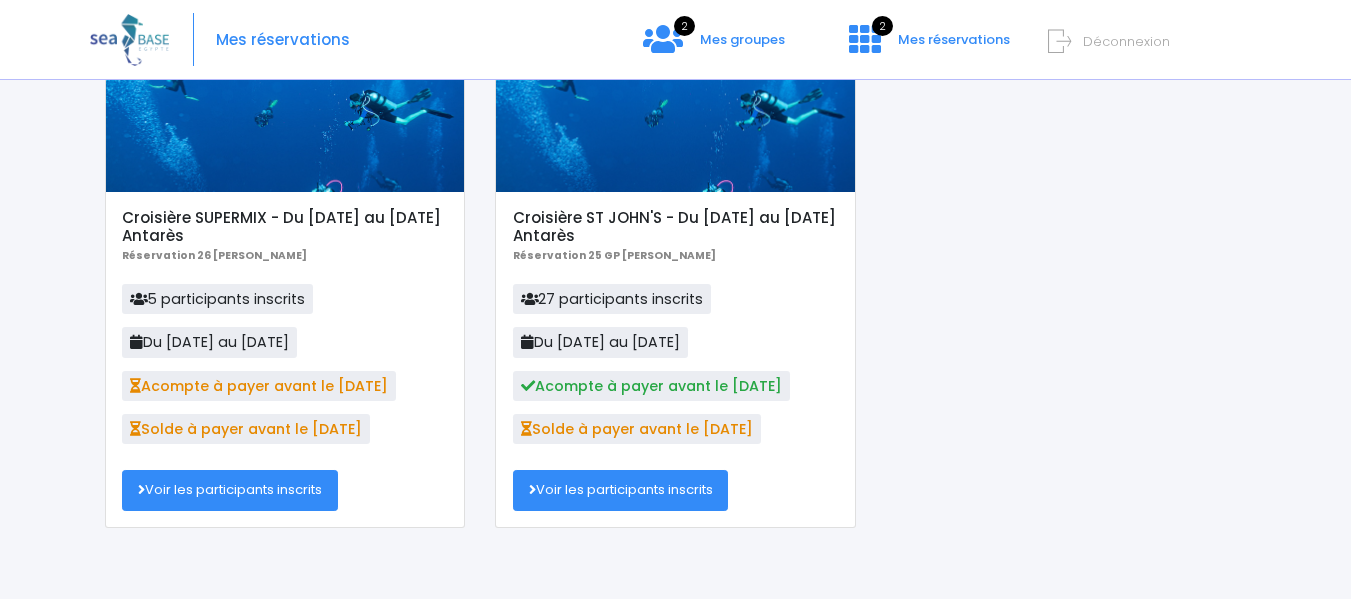 click on "Voir les participants inscrits" at bounding box center (230, 490) 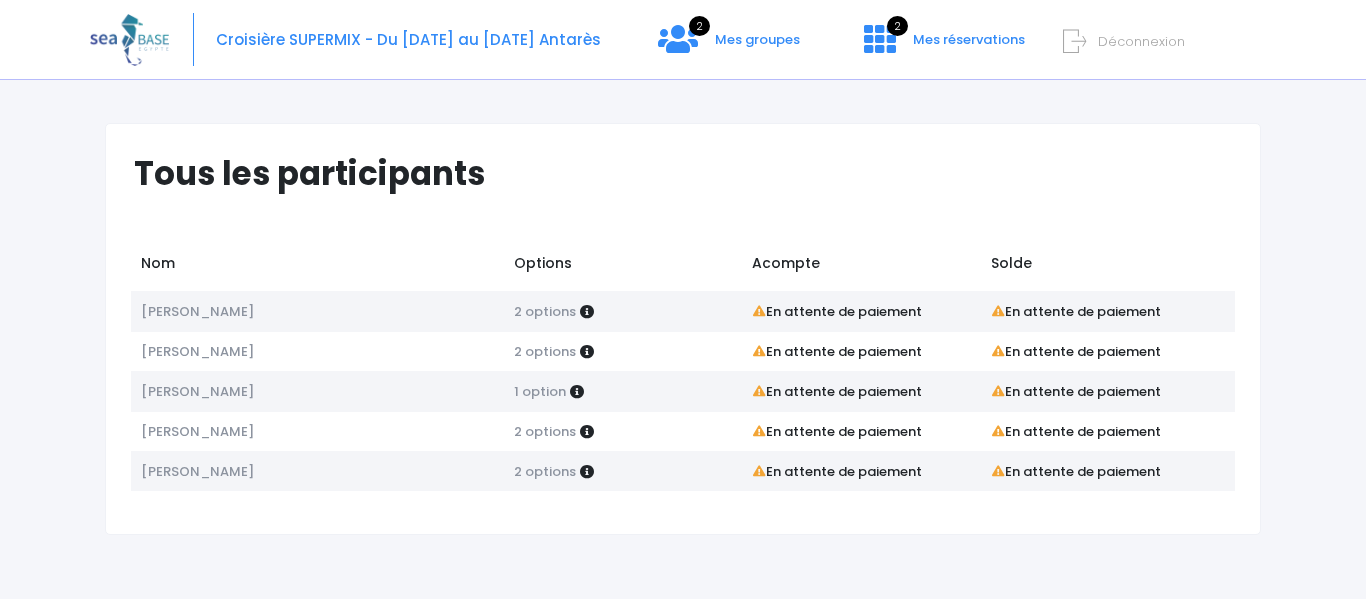 scroll, scrollTop: 0, scrollLeft: 0, axis: both 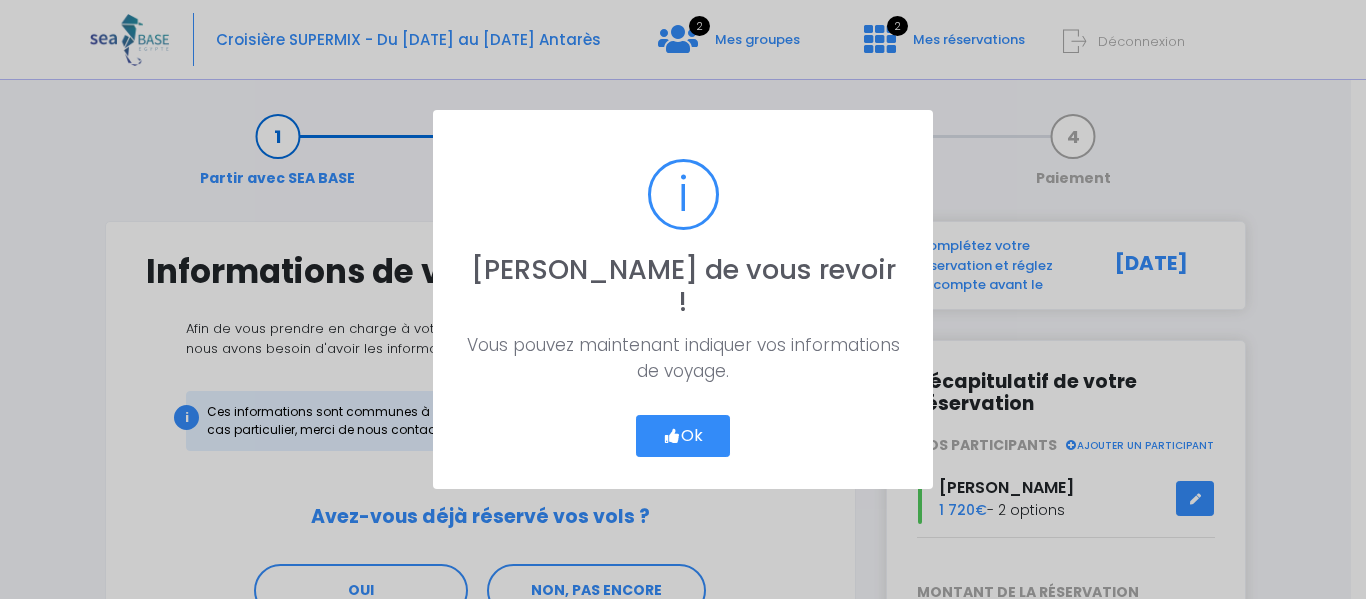 click at bounding box center [672, 436] 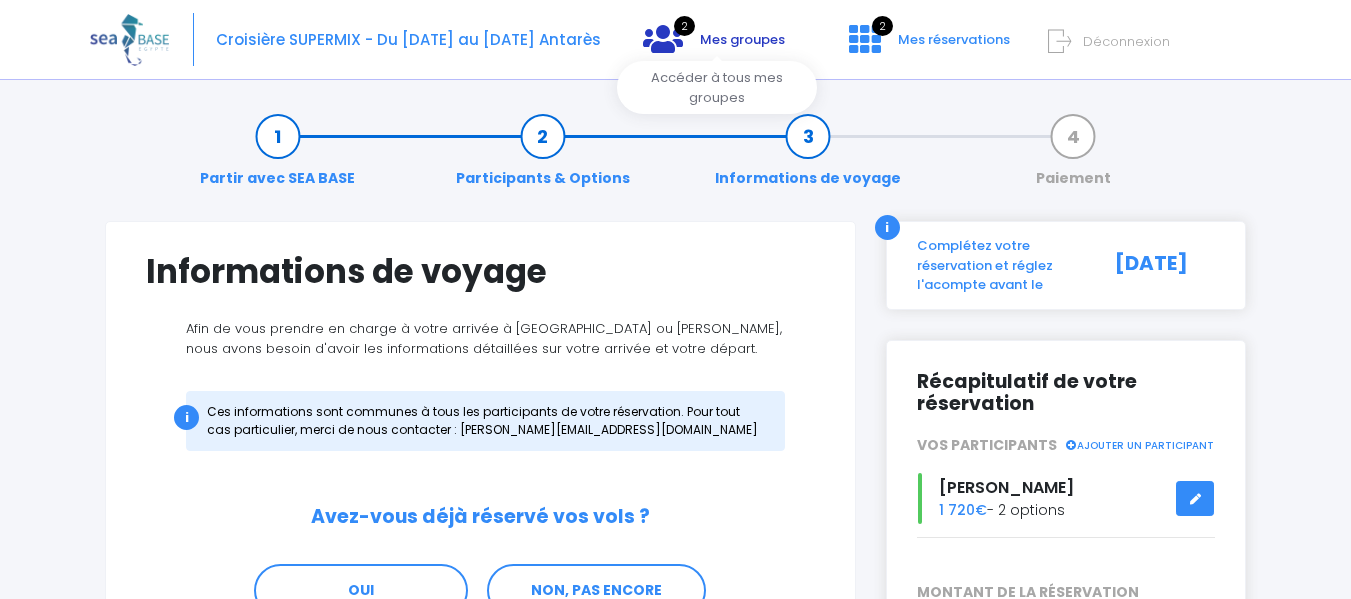 click on "Mes groupes" at bounding box center [742, 39] 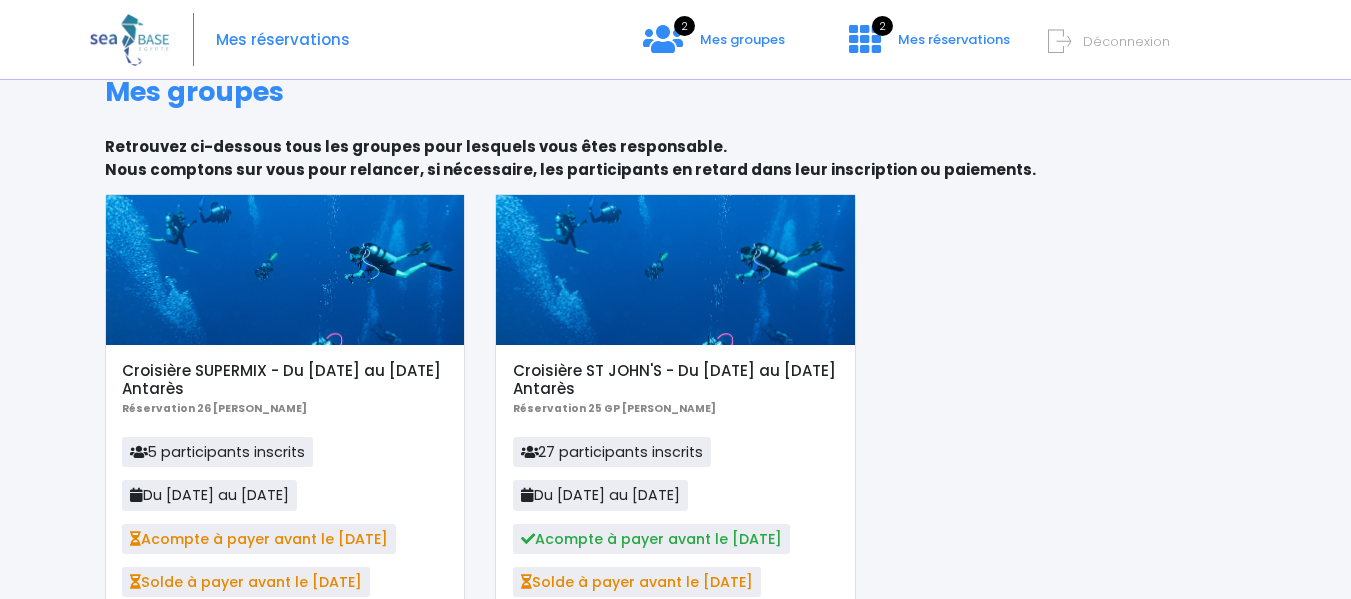scroll, scrollTop: 0, scrollLeft: 0, axis: both 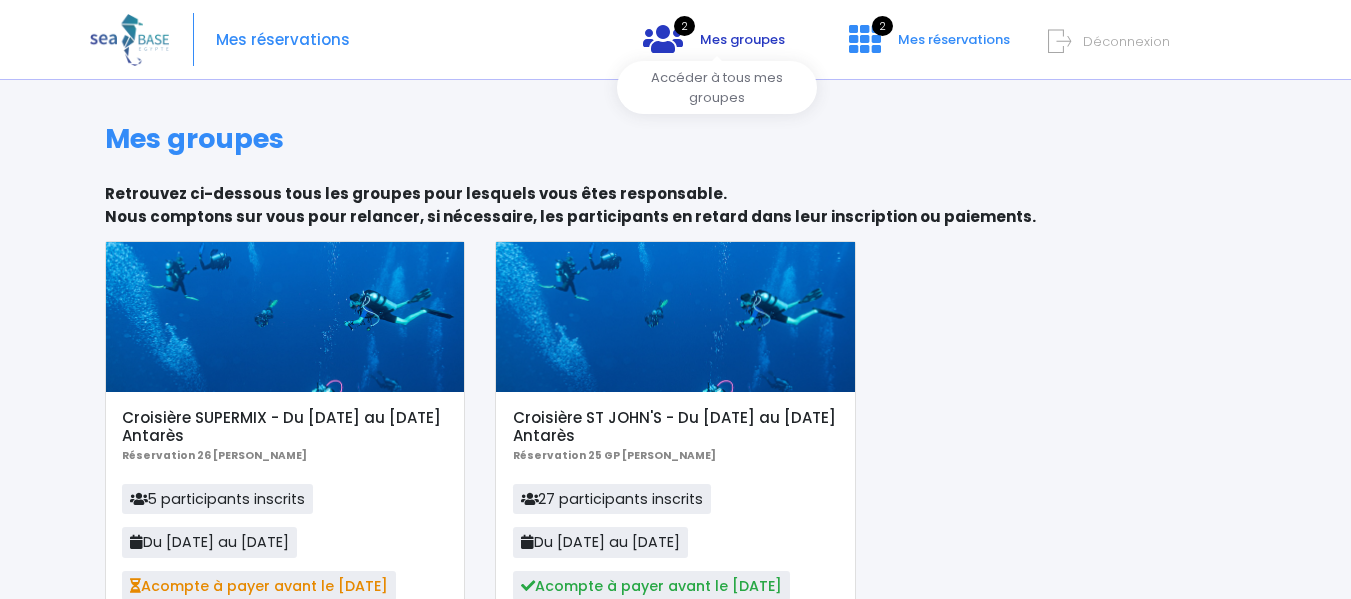 click on "Mes groupes" at bounding box center [742, 39] 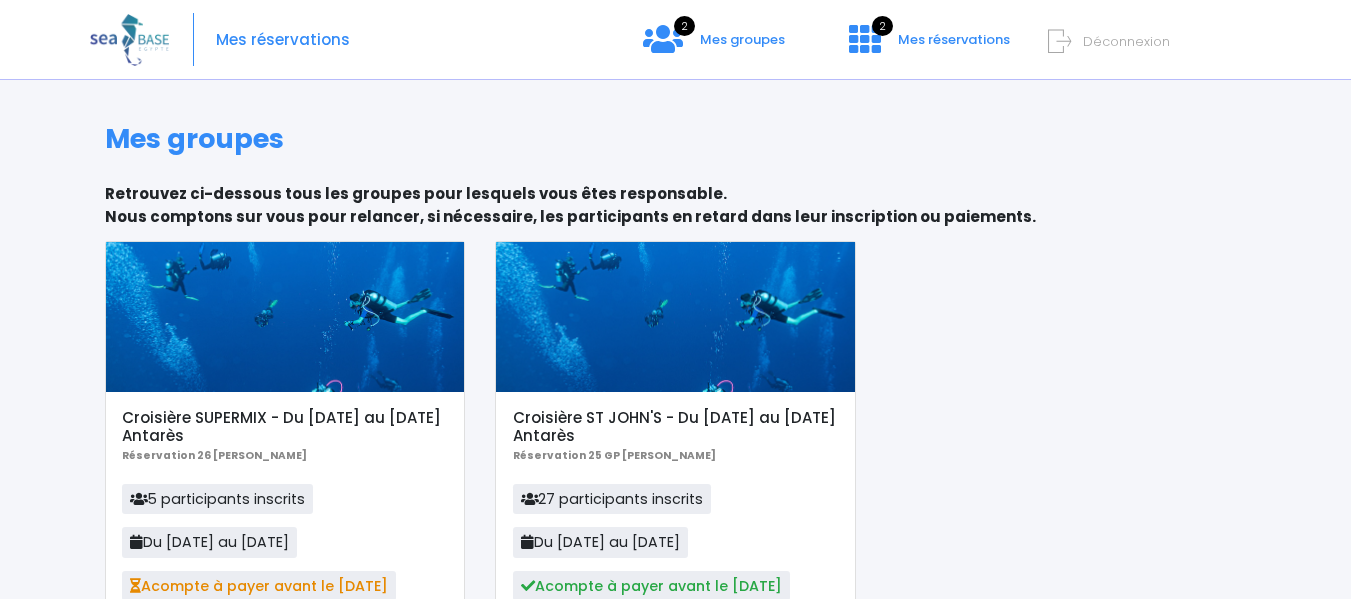 click on "Mes groupes
Retrouvez ci-dessous tous les groupes pour lesquels vous êtes responsable.
Nous comptons sur vous pour relancer, si nécessaire, les participants en retard dans leur inscription ou paiements.
Croisière SUPERMIX - Du 13/06/26 au 20/06/26 Antarès
Réservation 26 Catherine RAZNY
5  participants inscrits
Du 13/06/26 au 20/06/26" at bounding box center (675, 450) 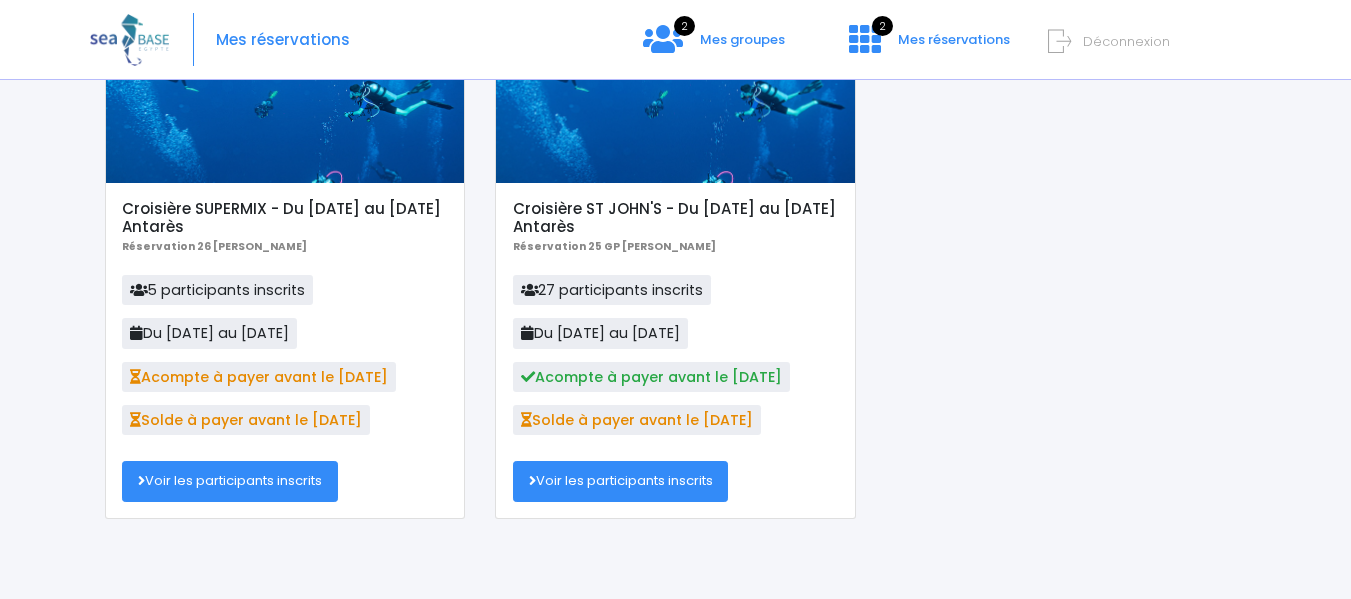 scroll, scrollTop: 9, scrollLeft: 0, axis: vertical 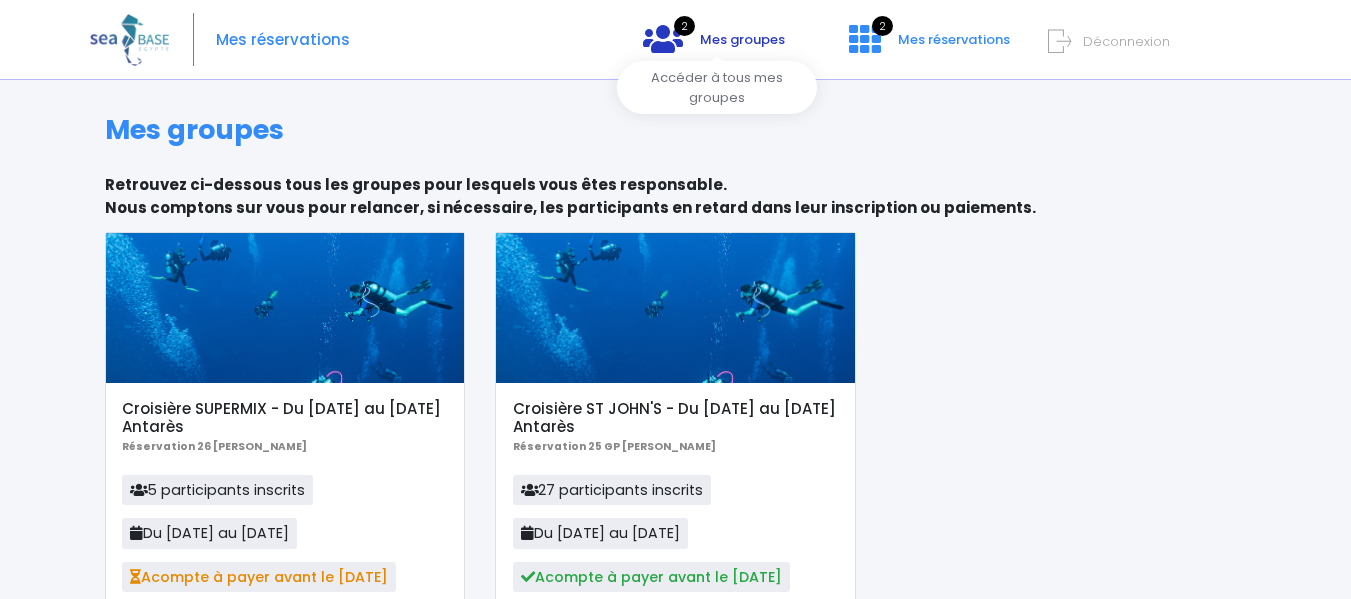 click on "Mes groupes" at bounding box center [742, 39] 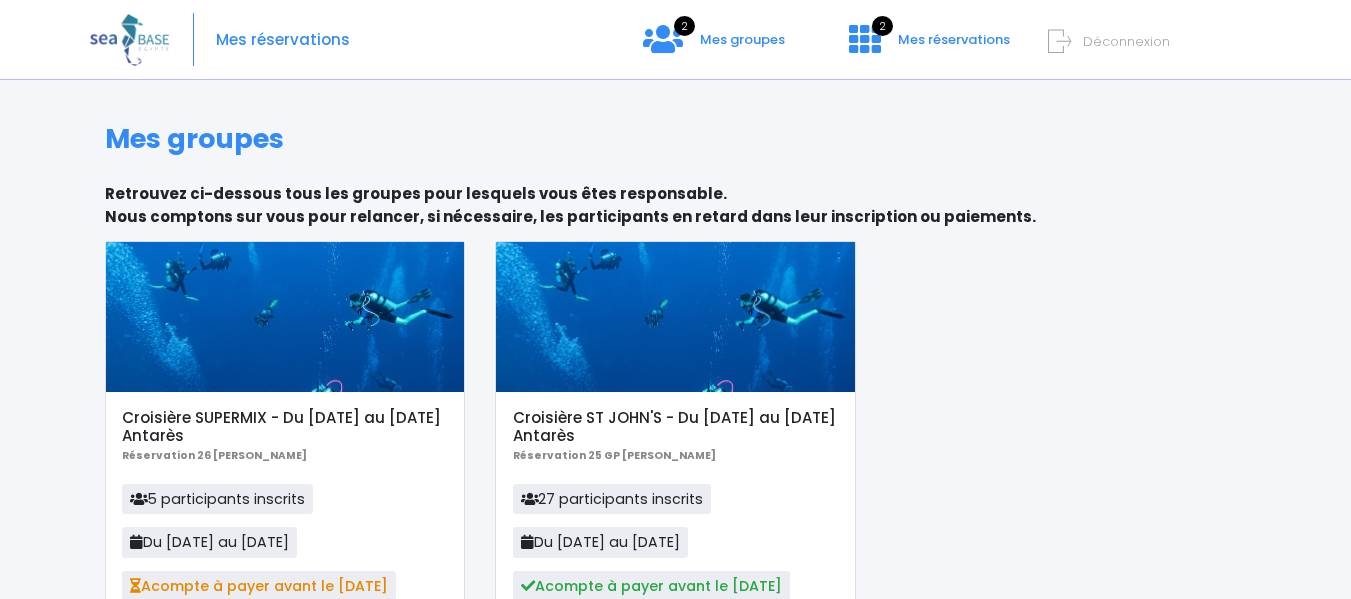 scroll, scrollTop: 0, scrollLeft: 0, axis: both 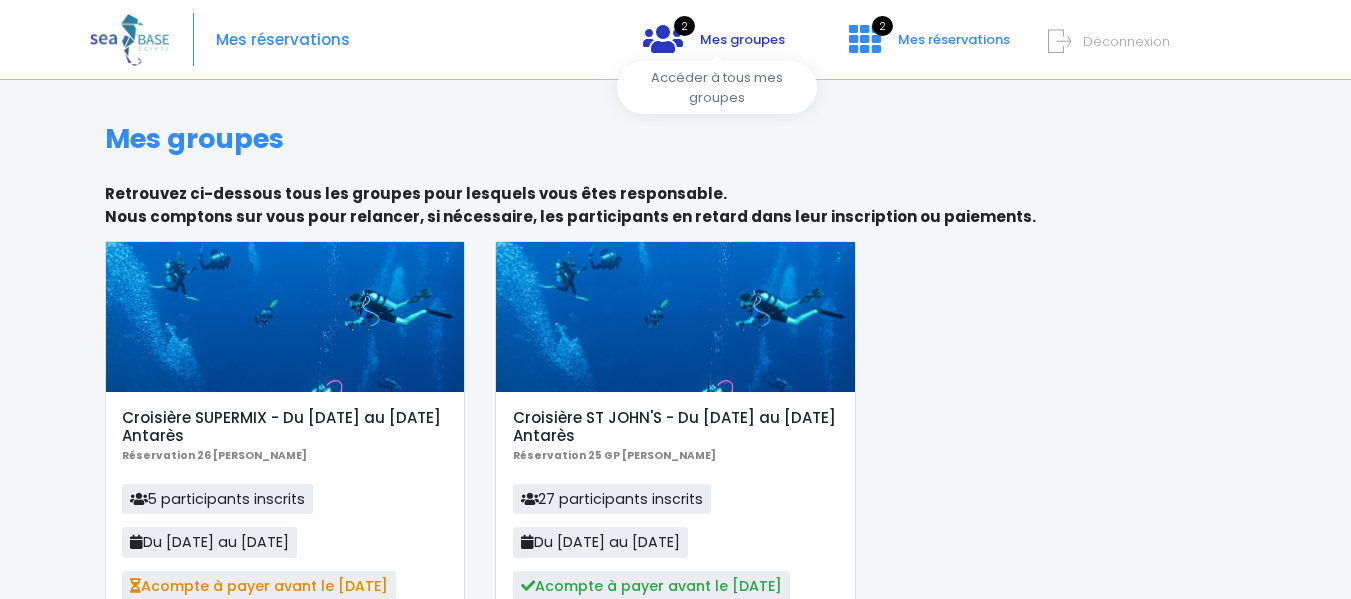 click at bounding box center [663, 39] 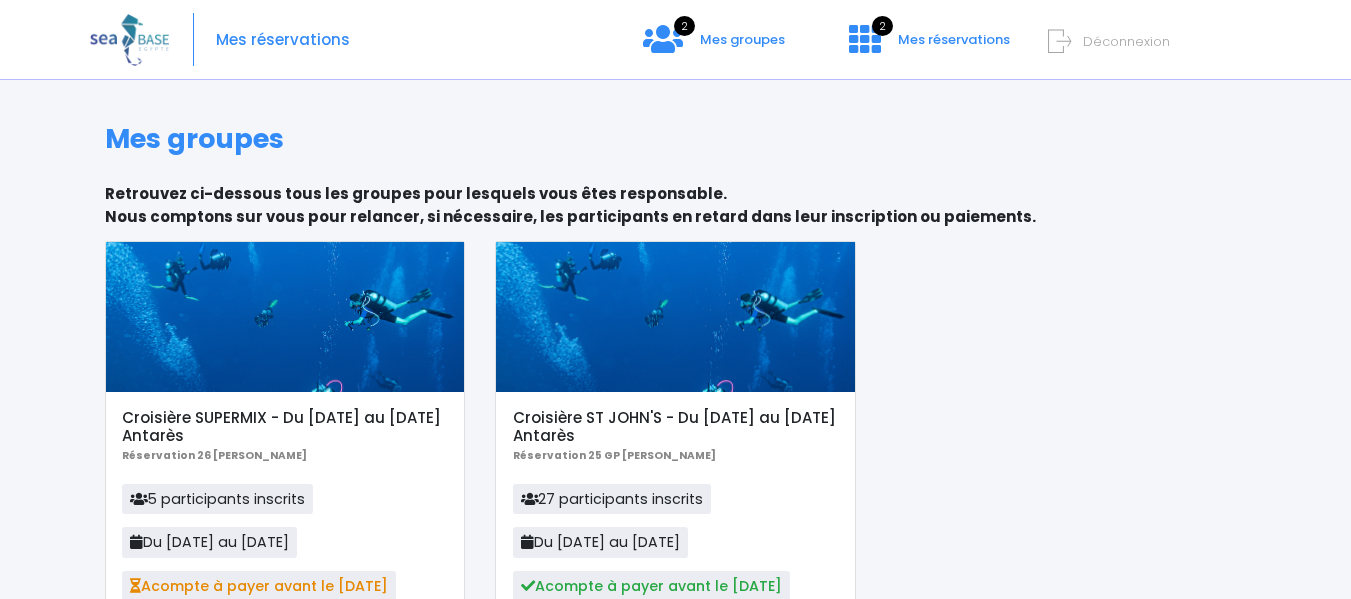 scroll, scrollTop: 209, scrollLeft: 0, axis: vertical 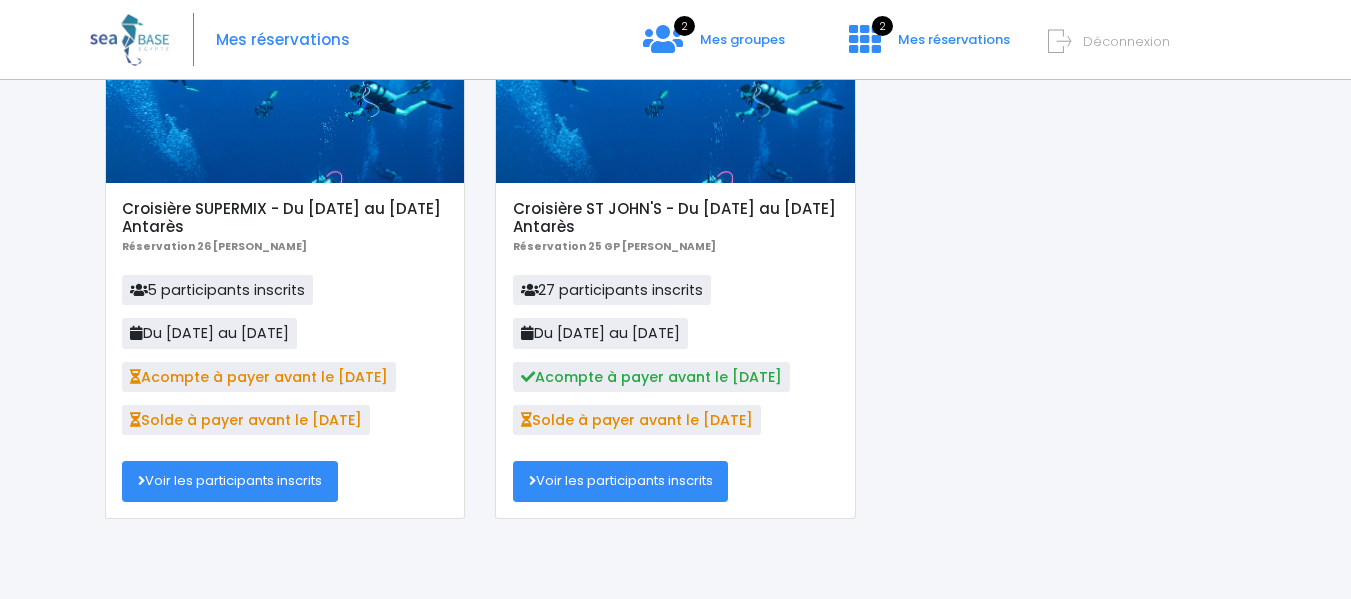 click on "Voir les participants inscrits" at bounding box center [230, 481] 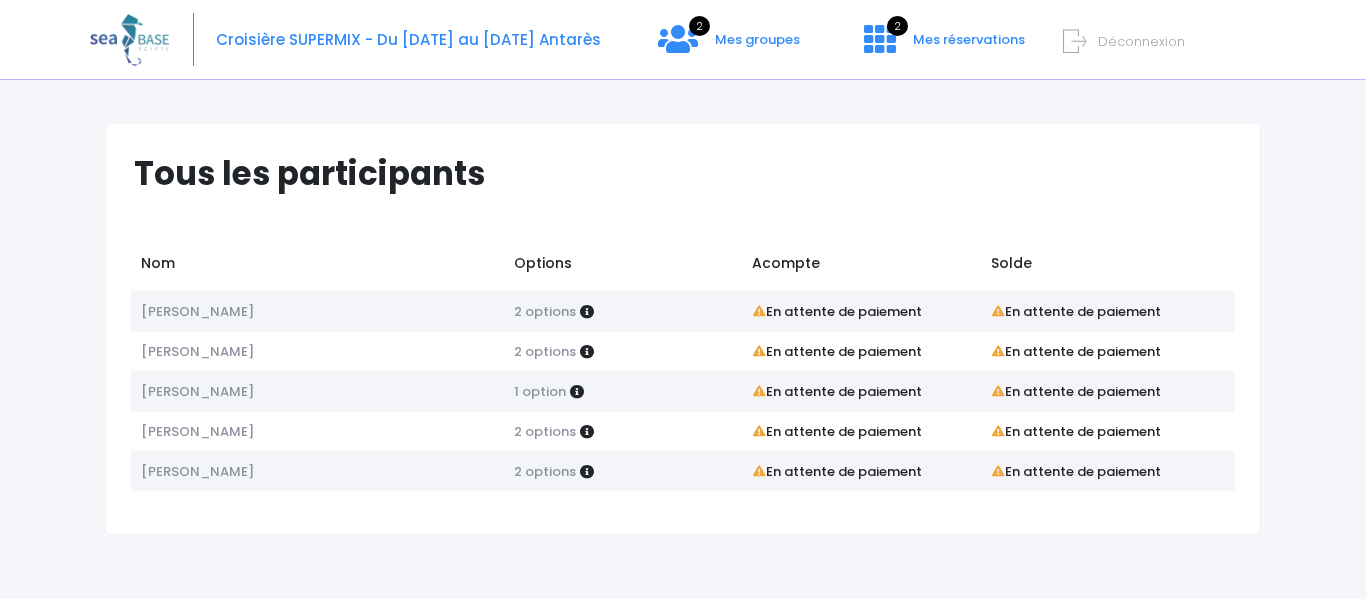 scroll, scrollTop: 0, scrollLeft: 0, axis: both 